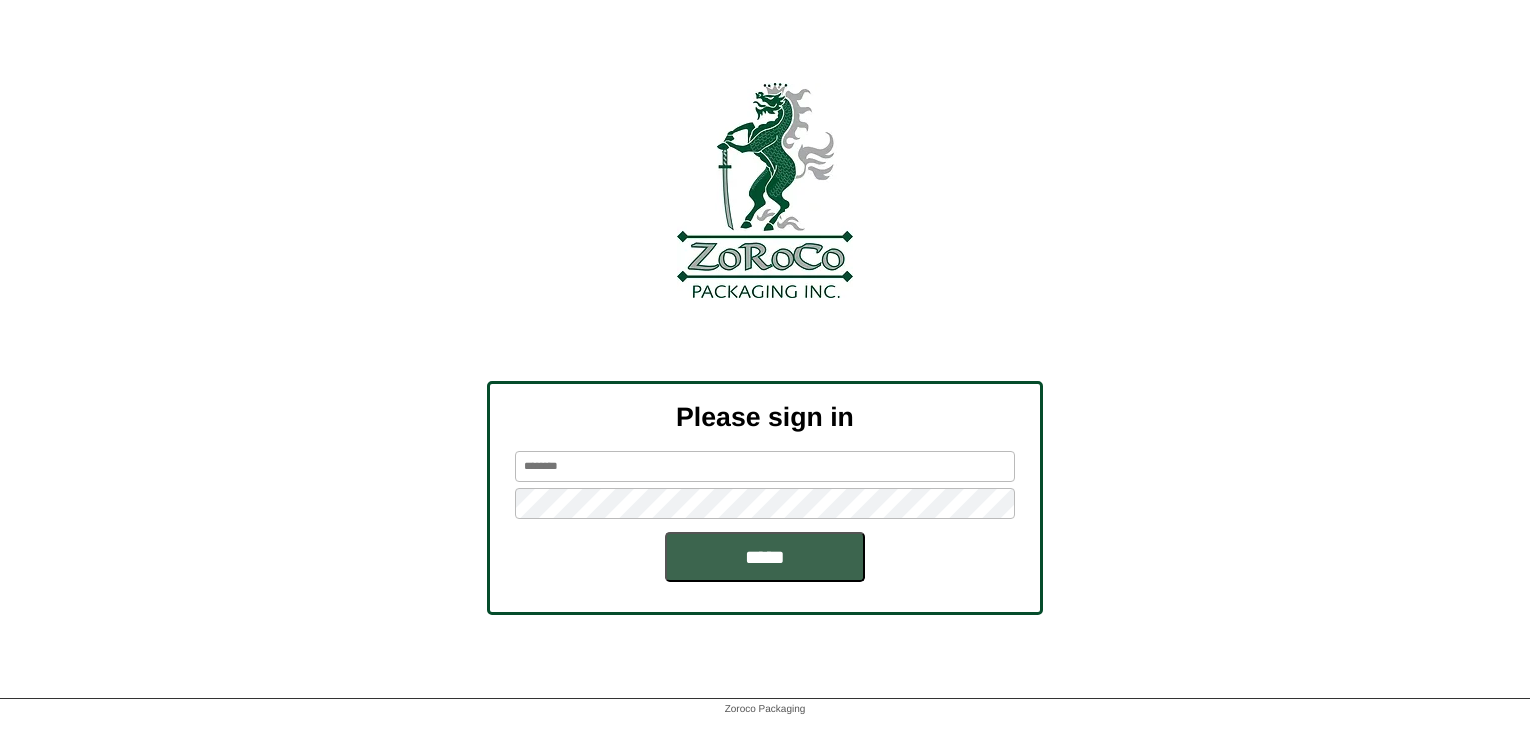 scroll, scrollTop: 0, scrollLeft: 0, axis: both 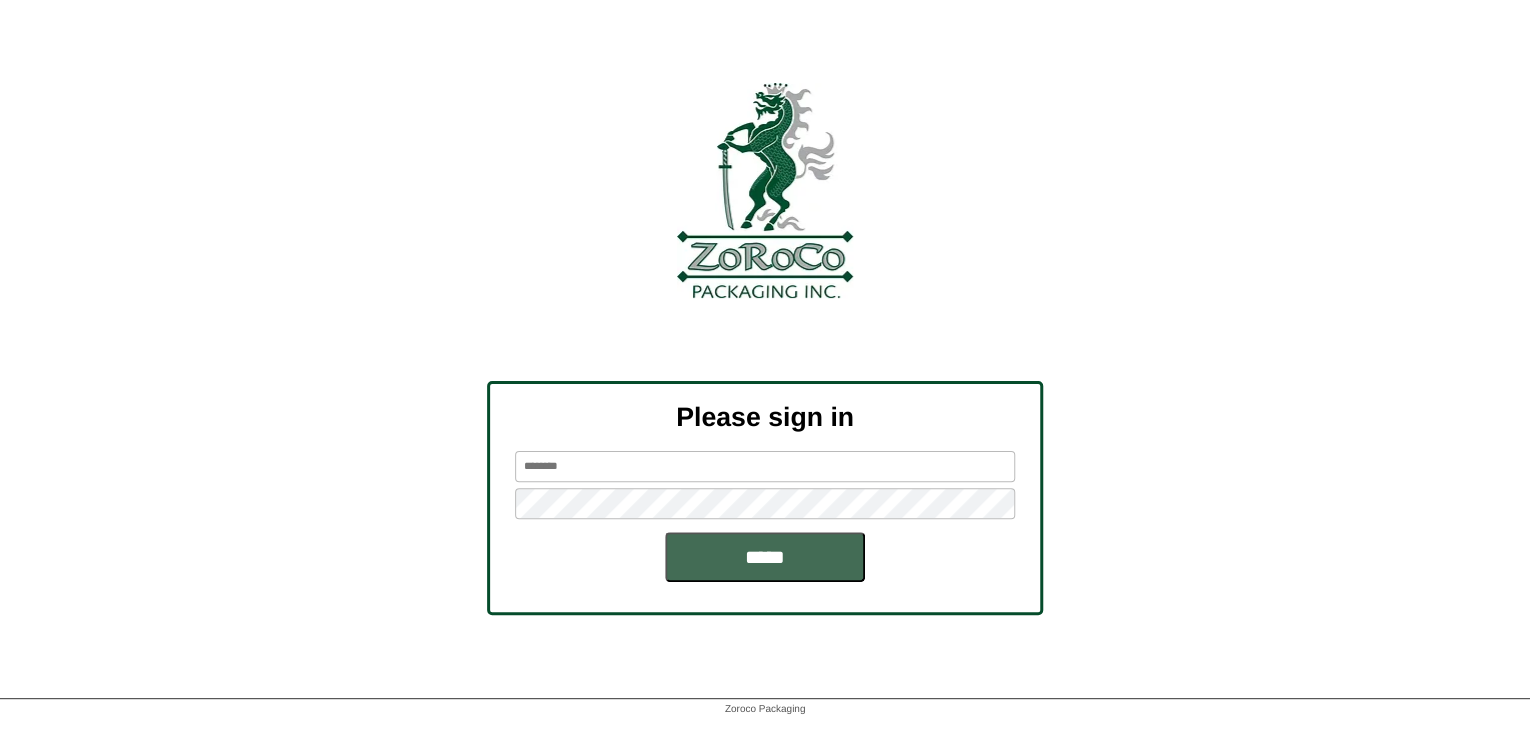 type on "*******" 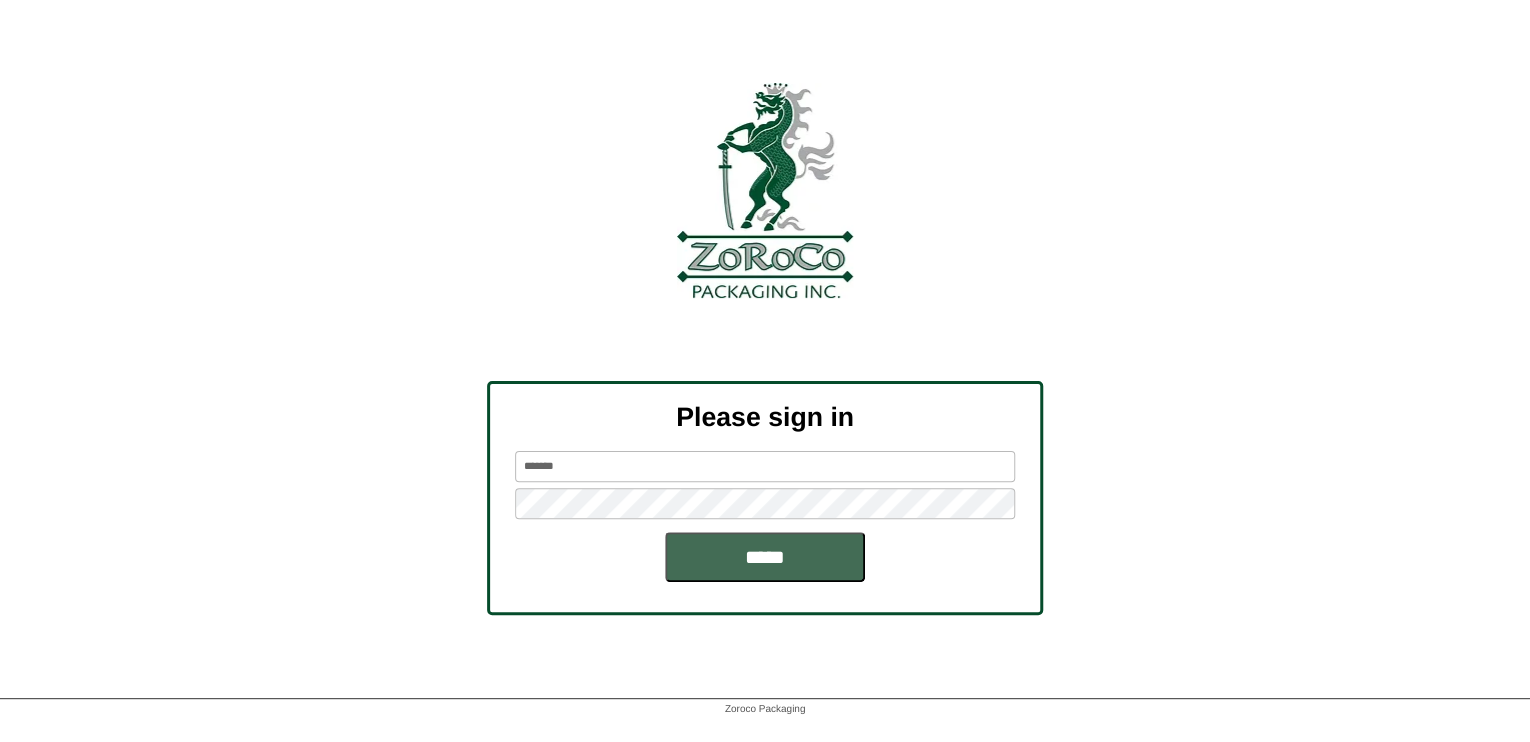 click on "*****" at bounding box center (765, 557) 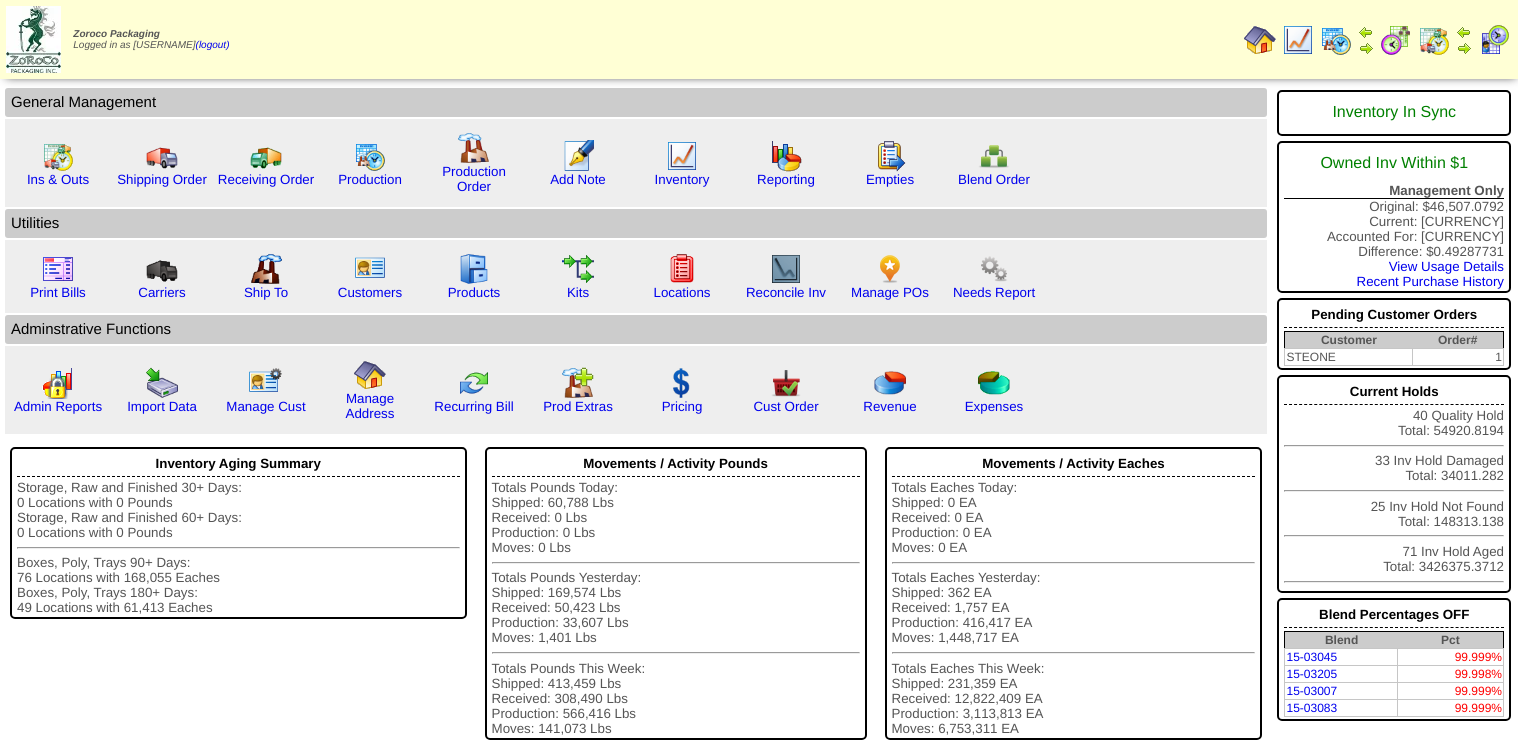 scroll, scrollTop: 0, scrollLeft: 0, axis: both 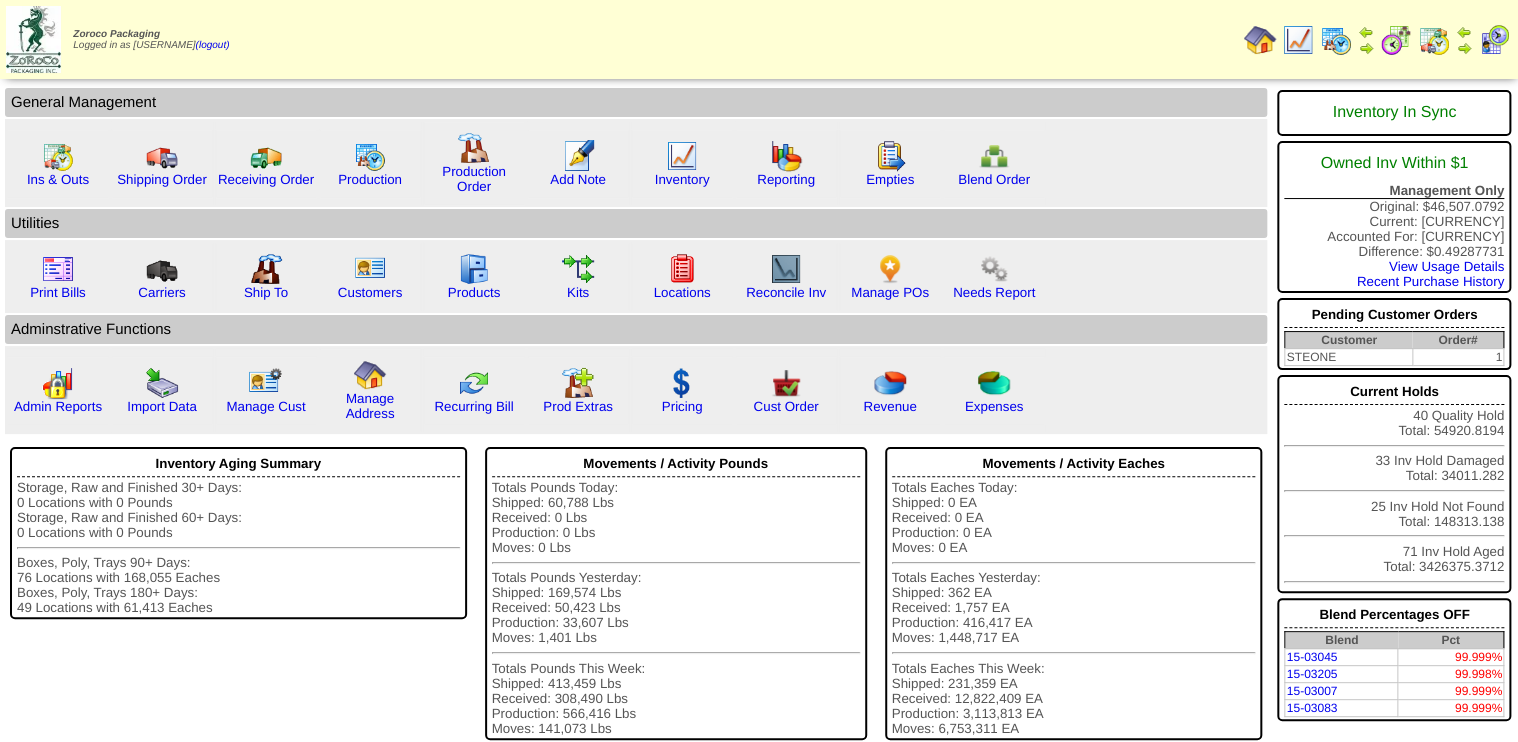 click at bounding box center (1396, 40) 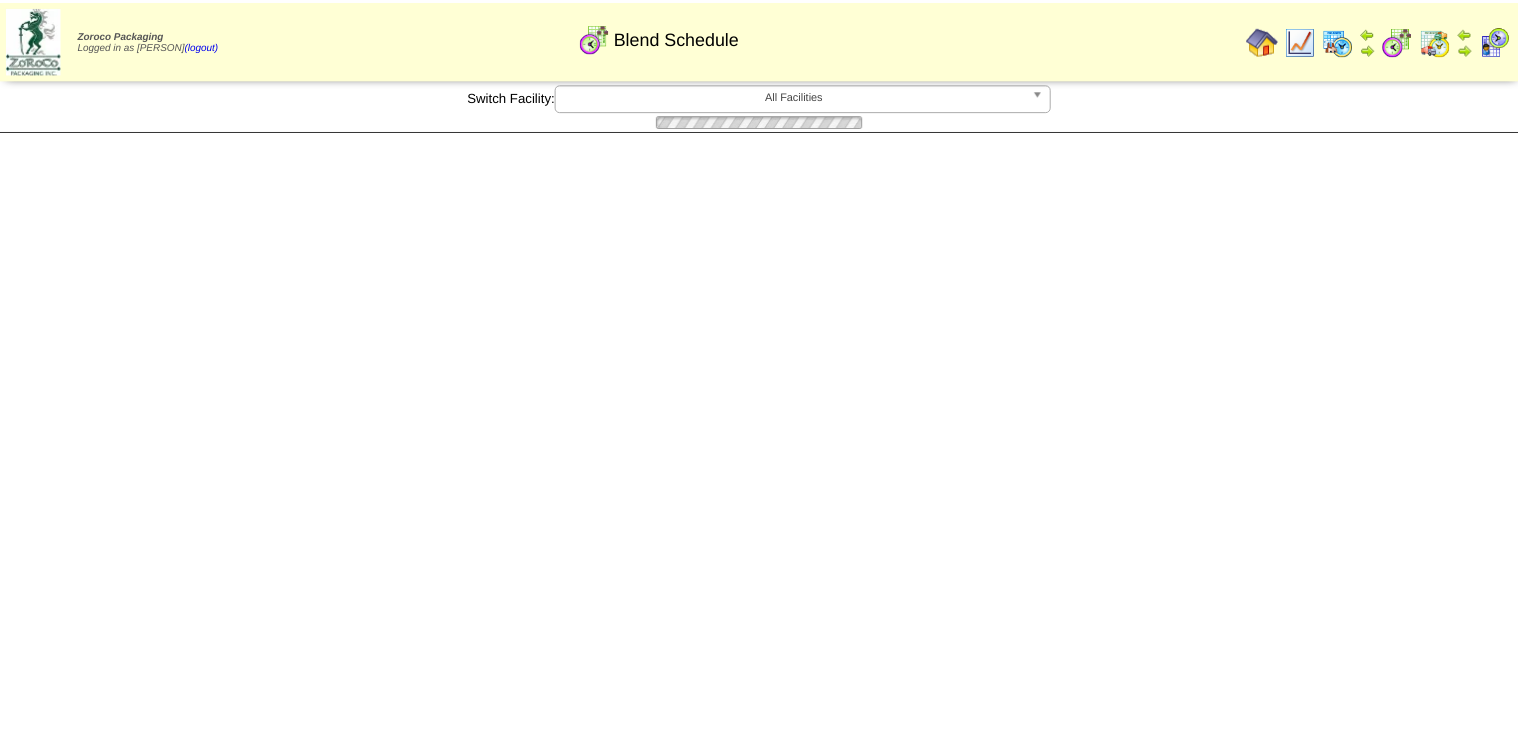 scroll, scrollTop: 0, scrollLeft: 0, axis: both 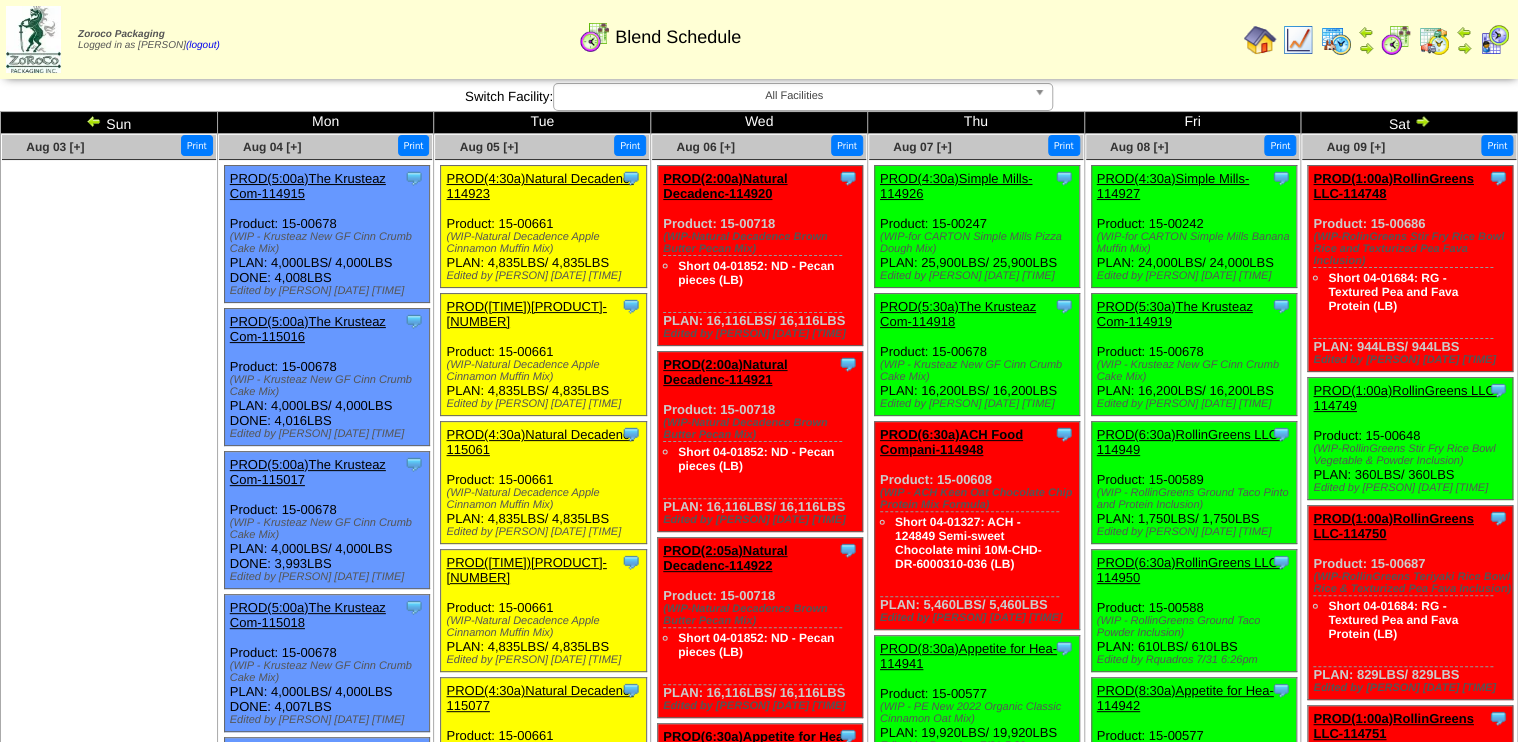 click on "Sun" at bounding box center (109, 123) 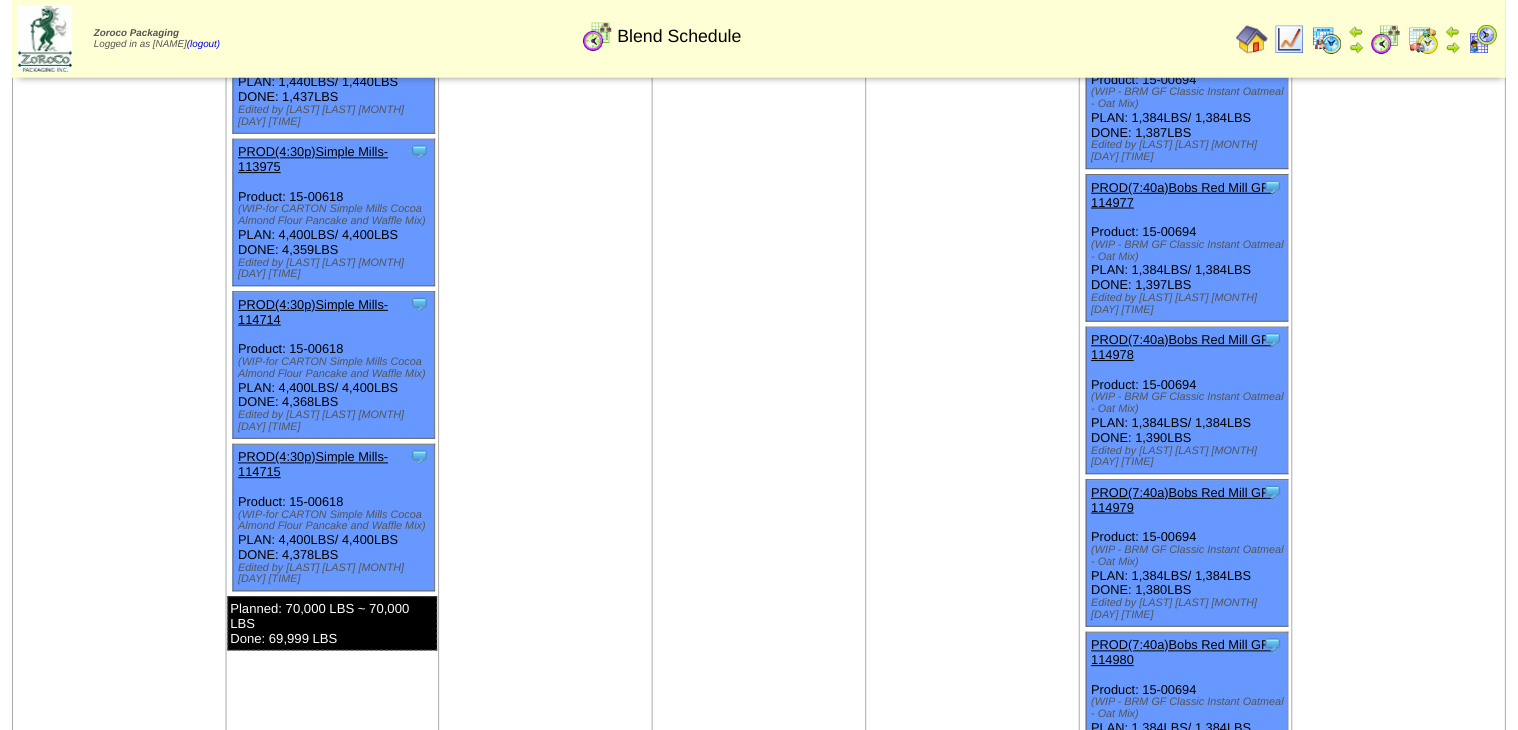 scroll, scrollTop: 5143, scrollLeft: 0, axis: vertical 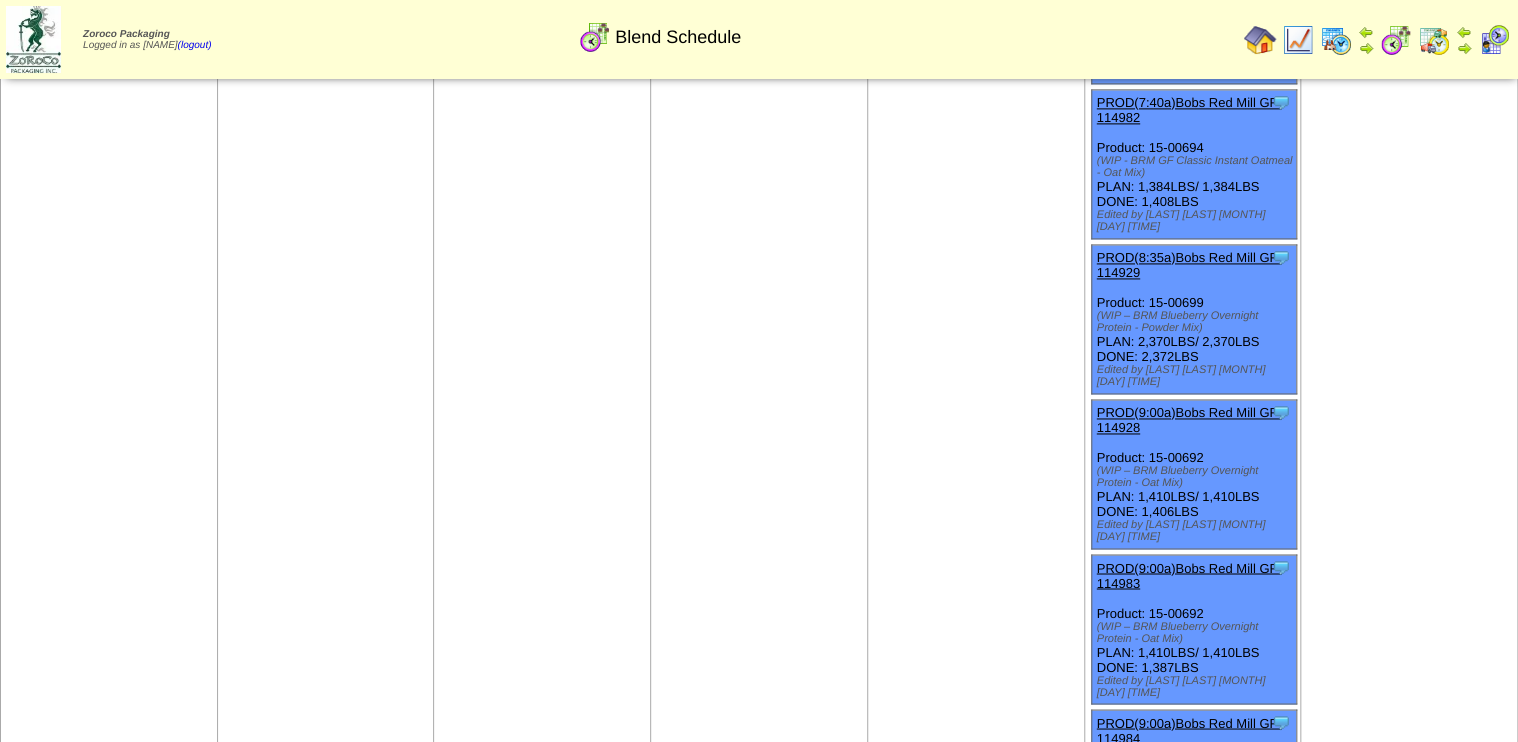 click on "PROD(9:00a)Bobs Red Mill GF-114984" at bounding box center [1189, 730] 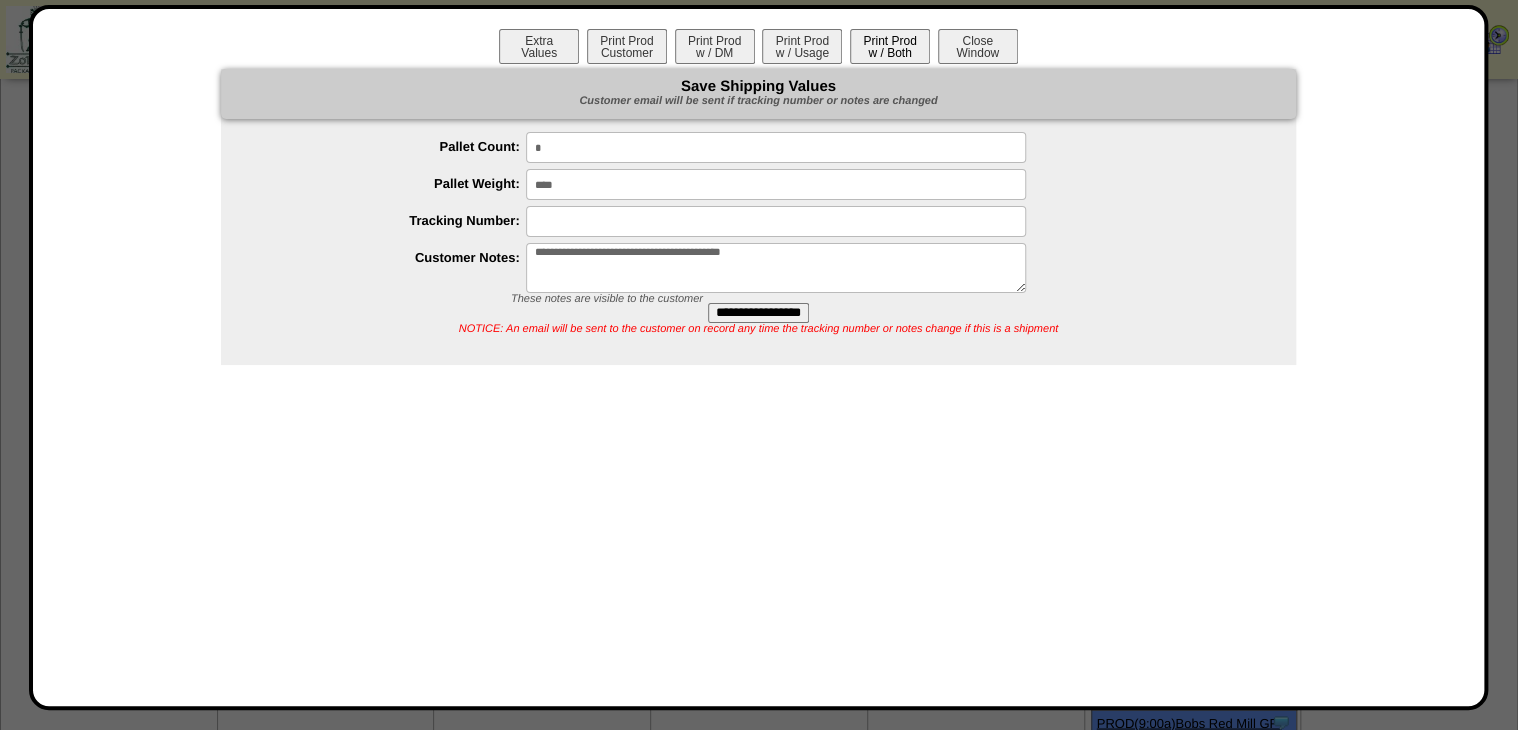 click on "Print Prod w / Both" at bounding box center (890, 46) 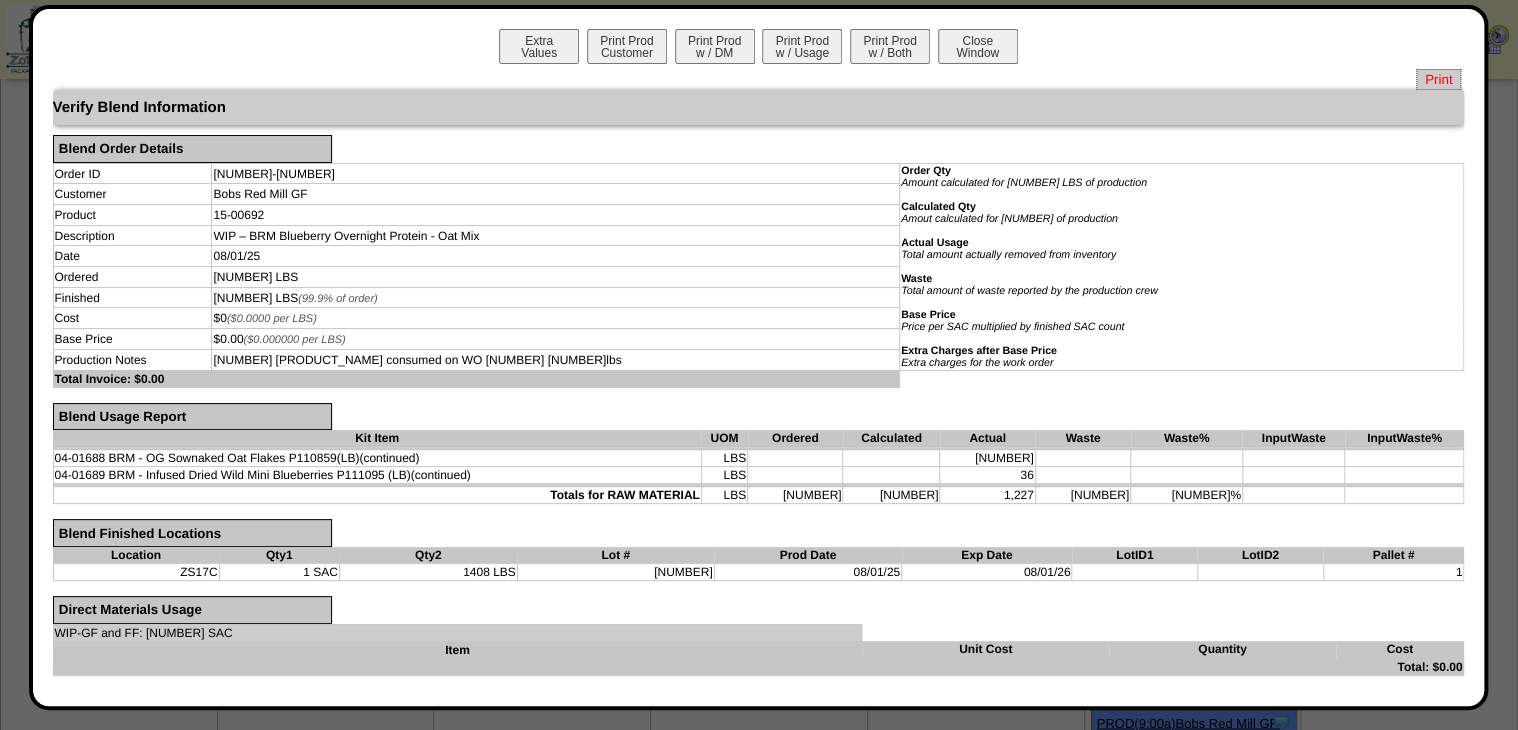 click on "Print" at bounding box center [1438, 79] 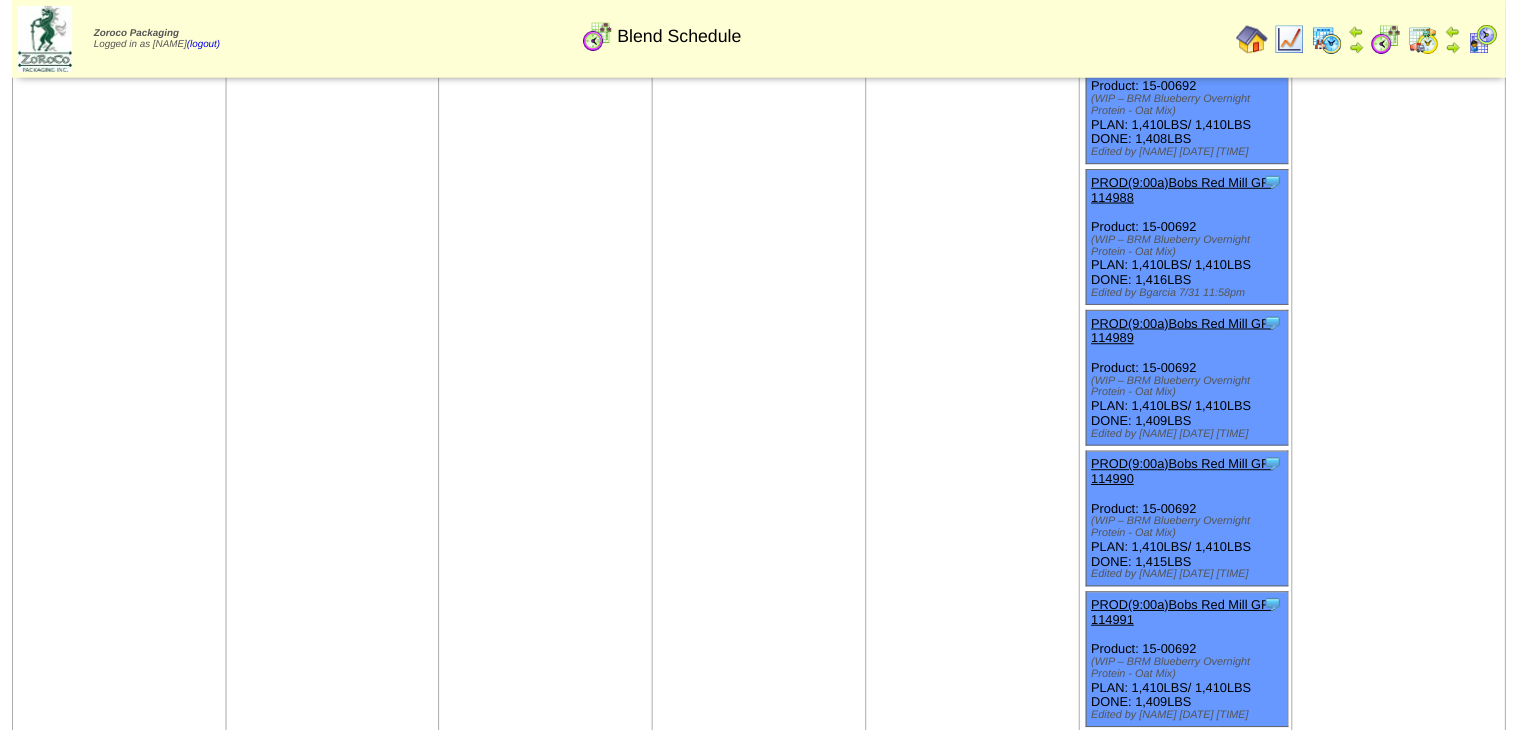 scroll, scrollTop: 5863, scrollLeft: 0, axis: vertical 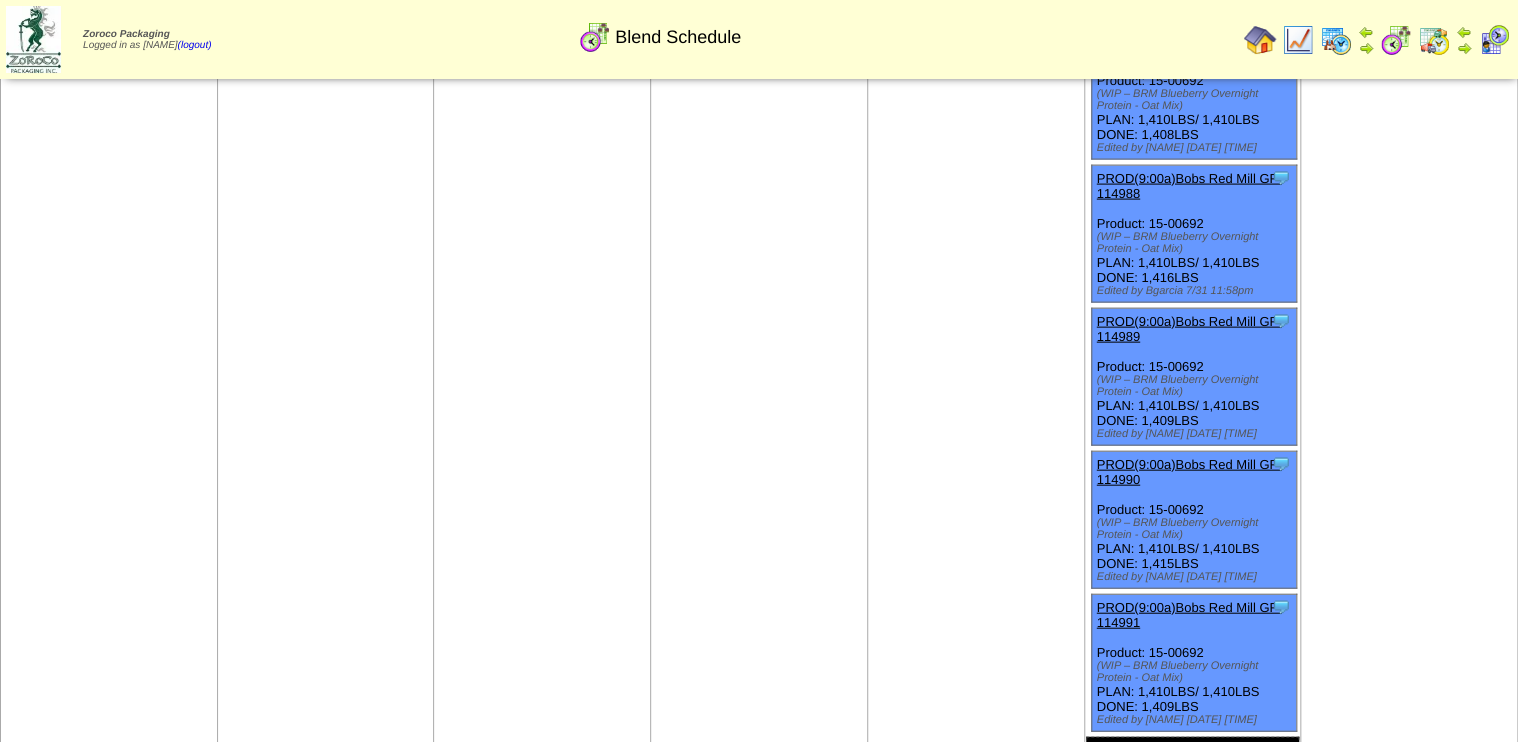 click on "PROD(9:00a)Bobs Red Mill GF-114989" at bounding box center (1189, 329) 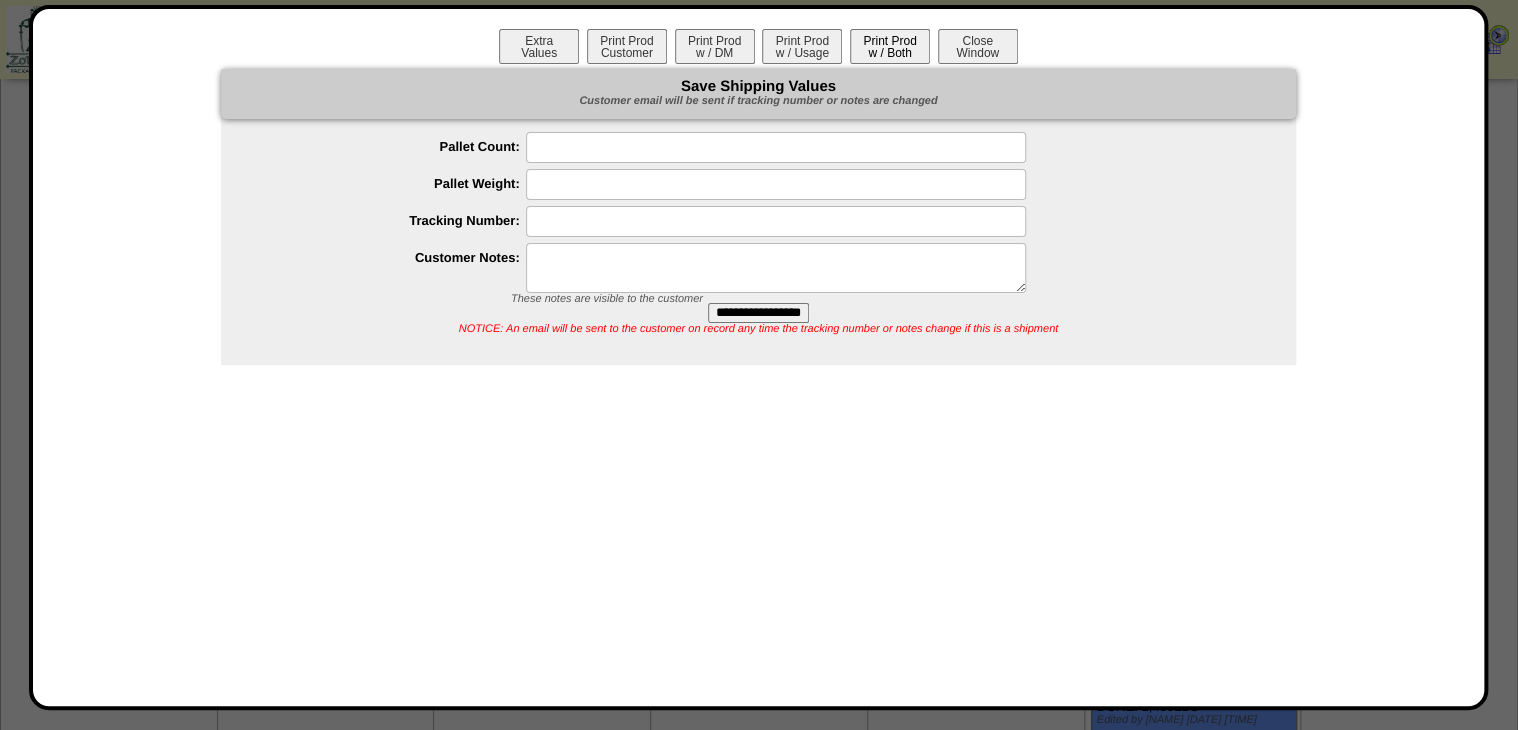 click on "Print Prod w / Both" at bounding box center [890, 46] 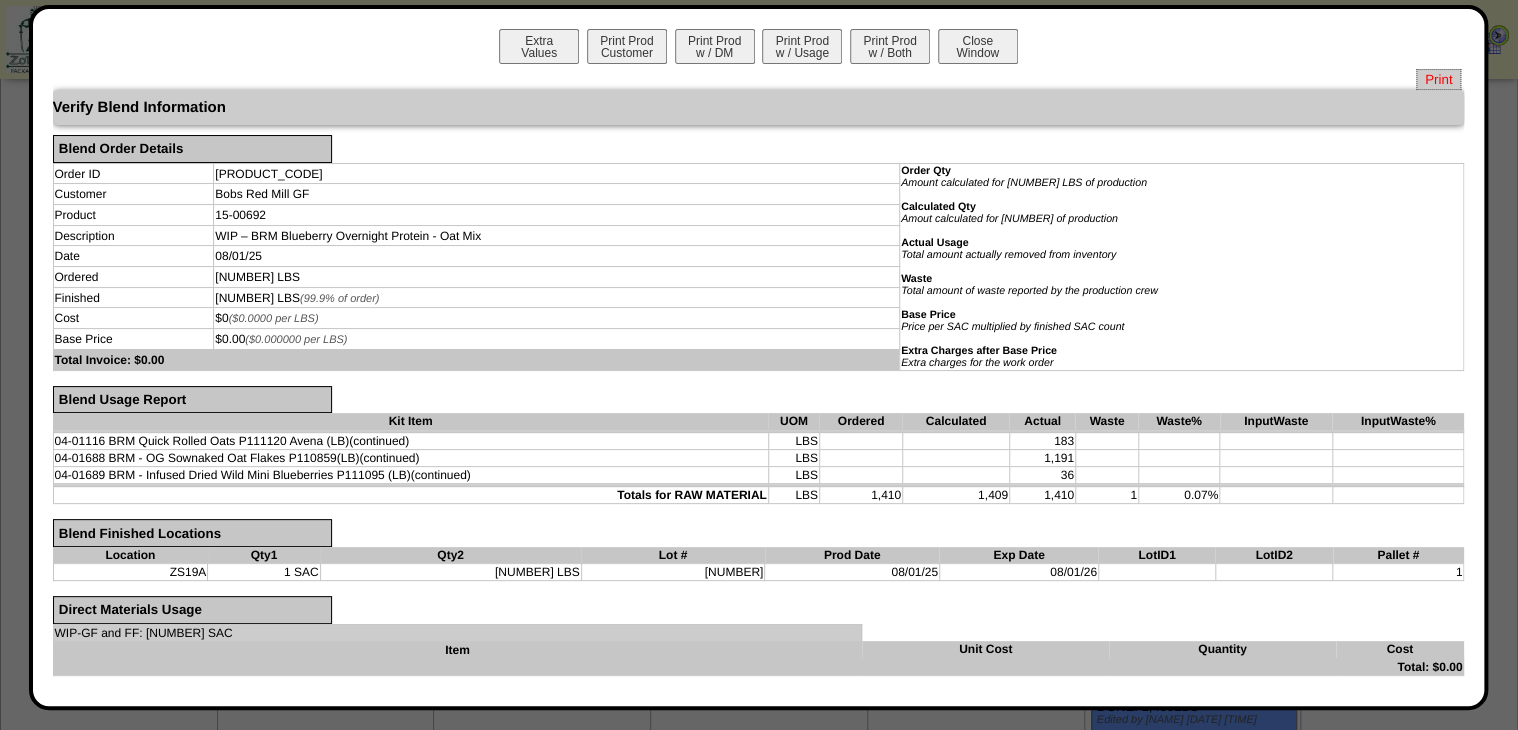 click on "Print" at bounding box center (1438, 79) 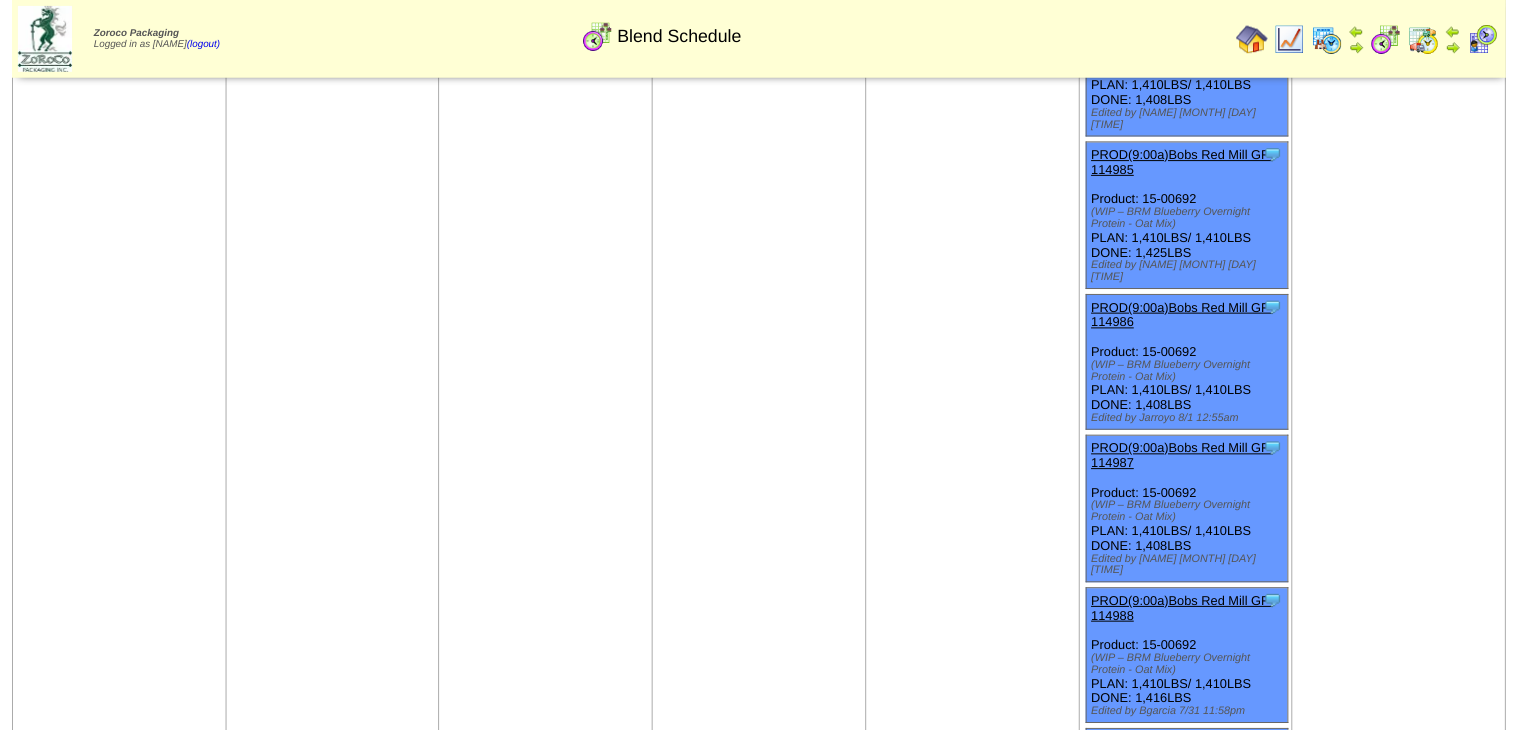 scroll, scrollTop: 0, scrollLeft: 0, axis: both 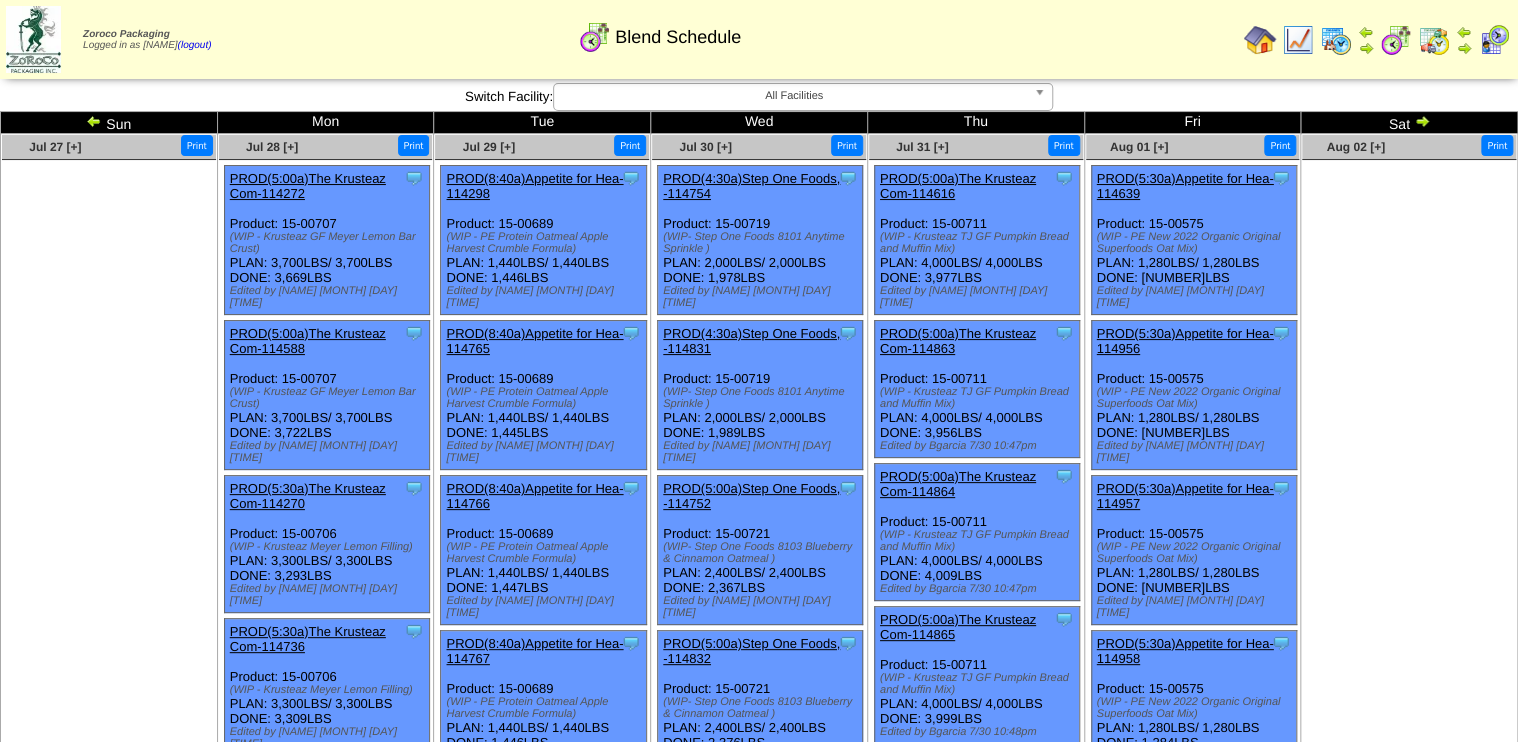 click on "PROD(5:00a)The Krusteaz Com-114864" at bounding box center (958, 484) 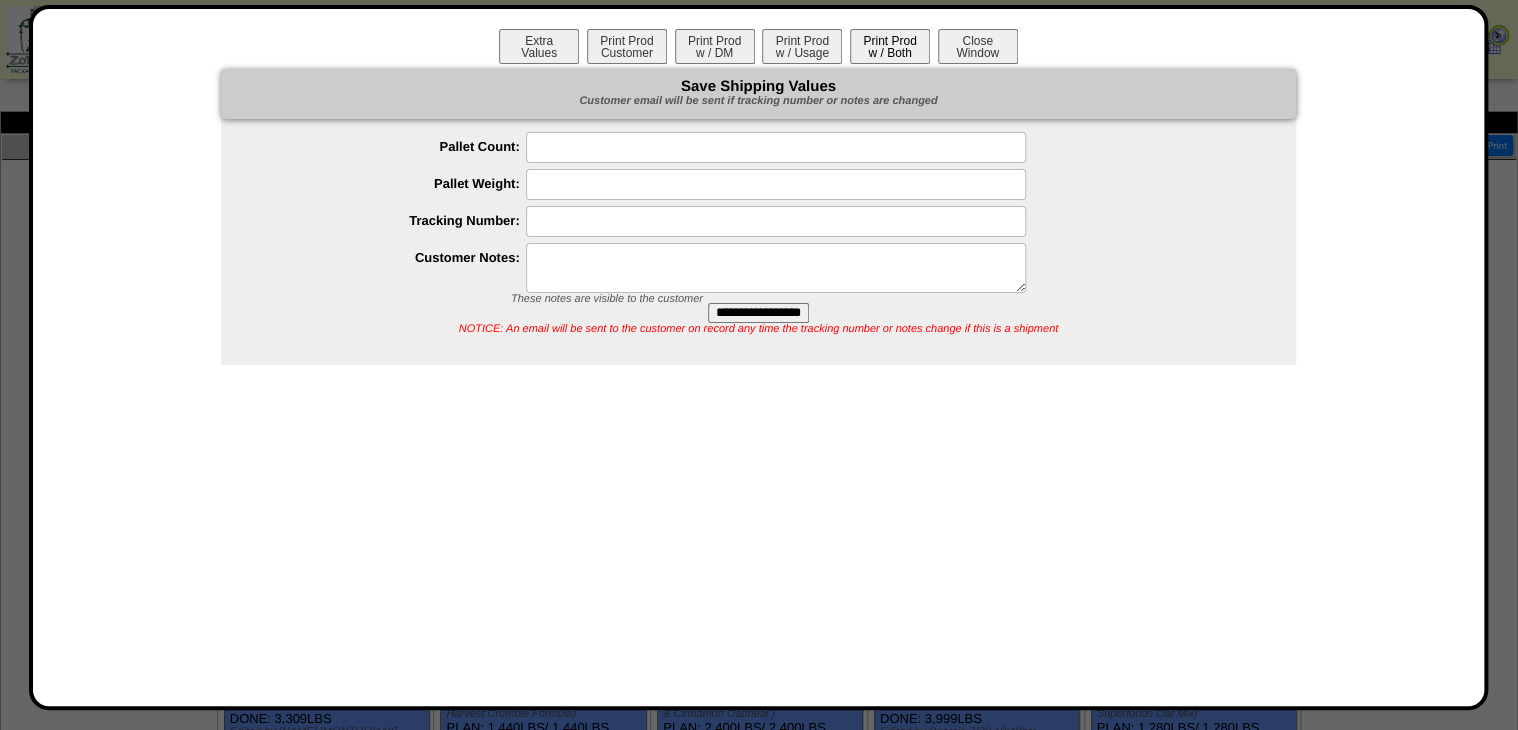 click on "Print Prod w / Both" at bounding box center [890, 46] 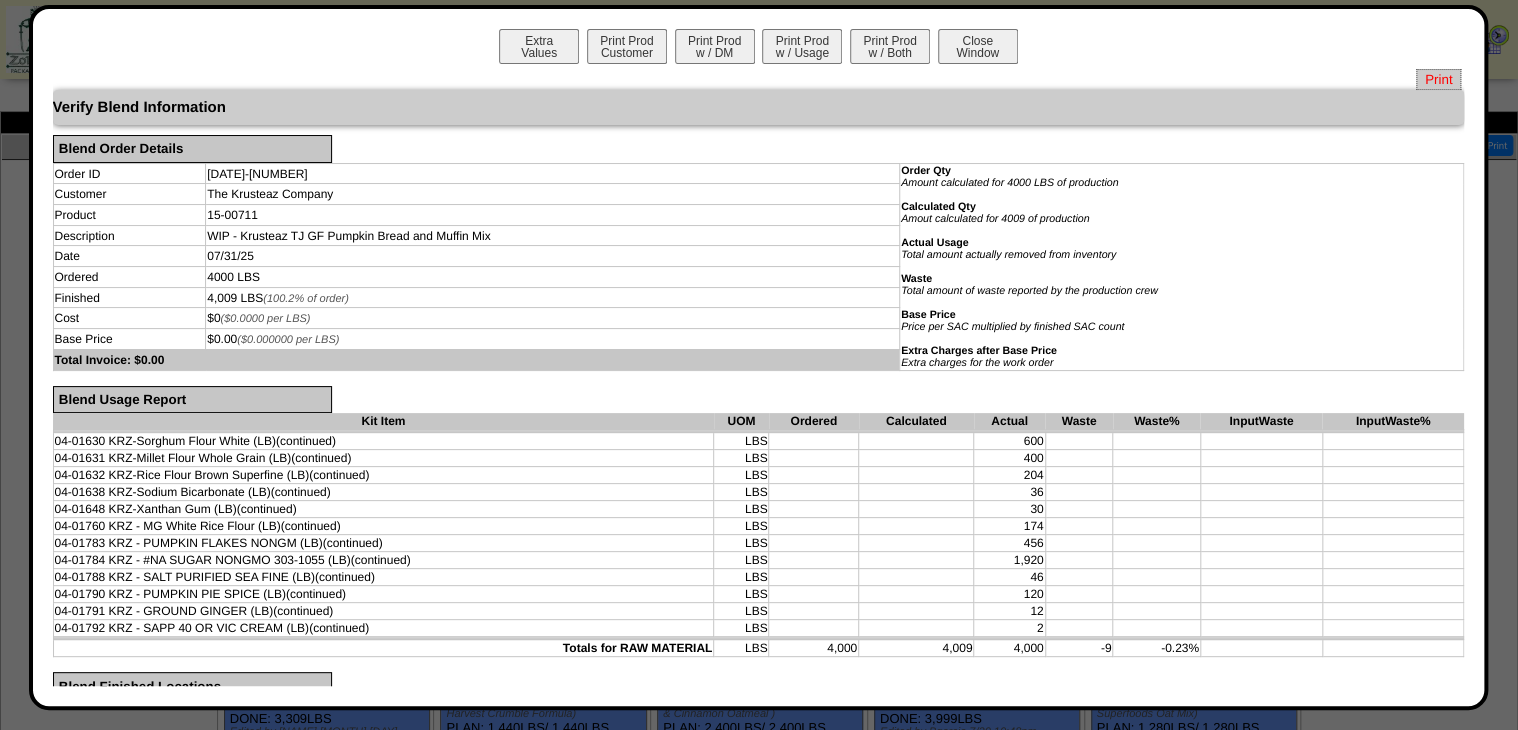 click on "Print" at bounding box center [1438, 79] 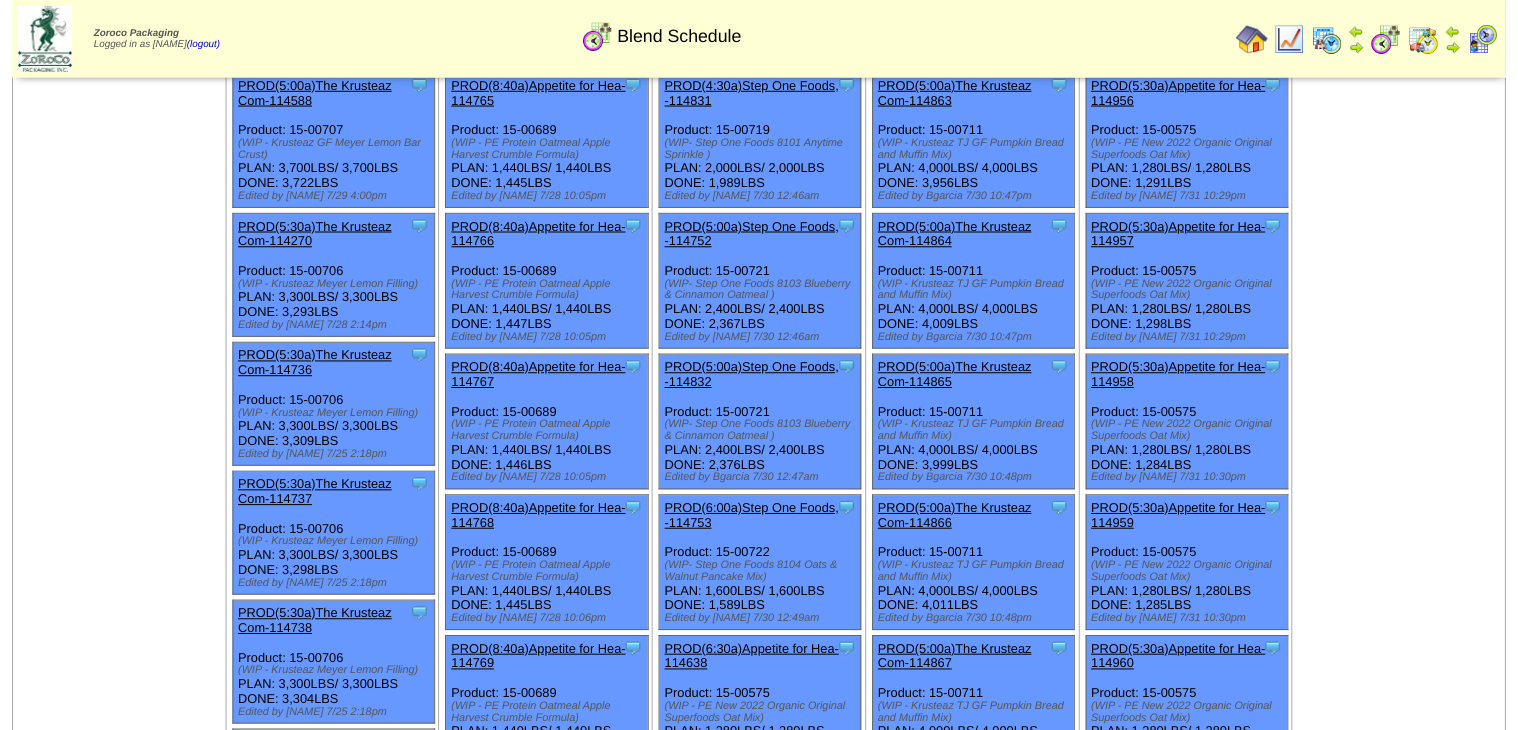 scroll, scrollTop: 240, scrollLeft: 0, axis: vertical 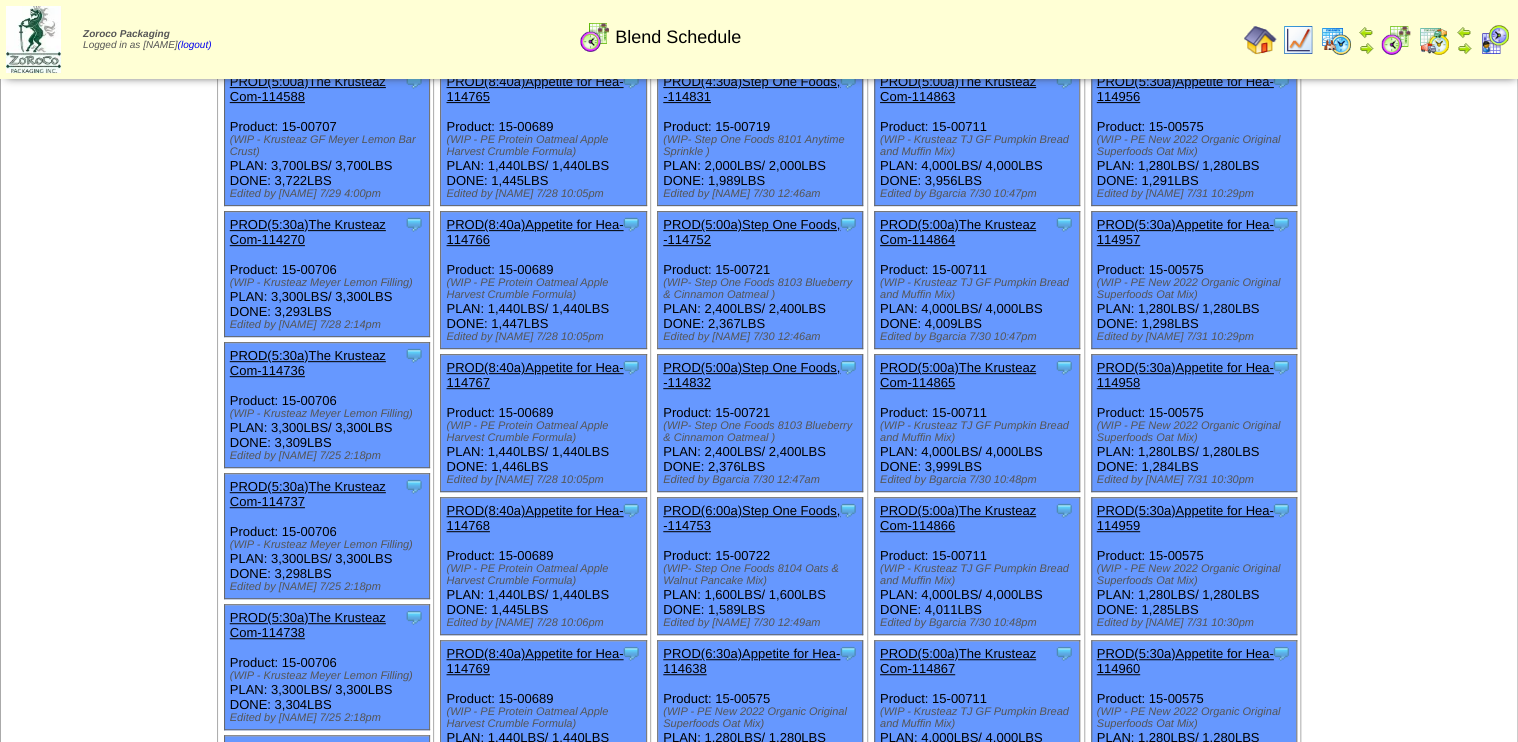 click on "PROD(5:00a)The Krusteaz Com-114865" at bounding box center [958, 375] 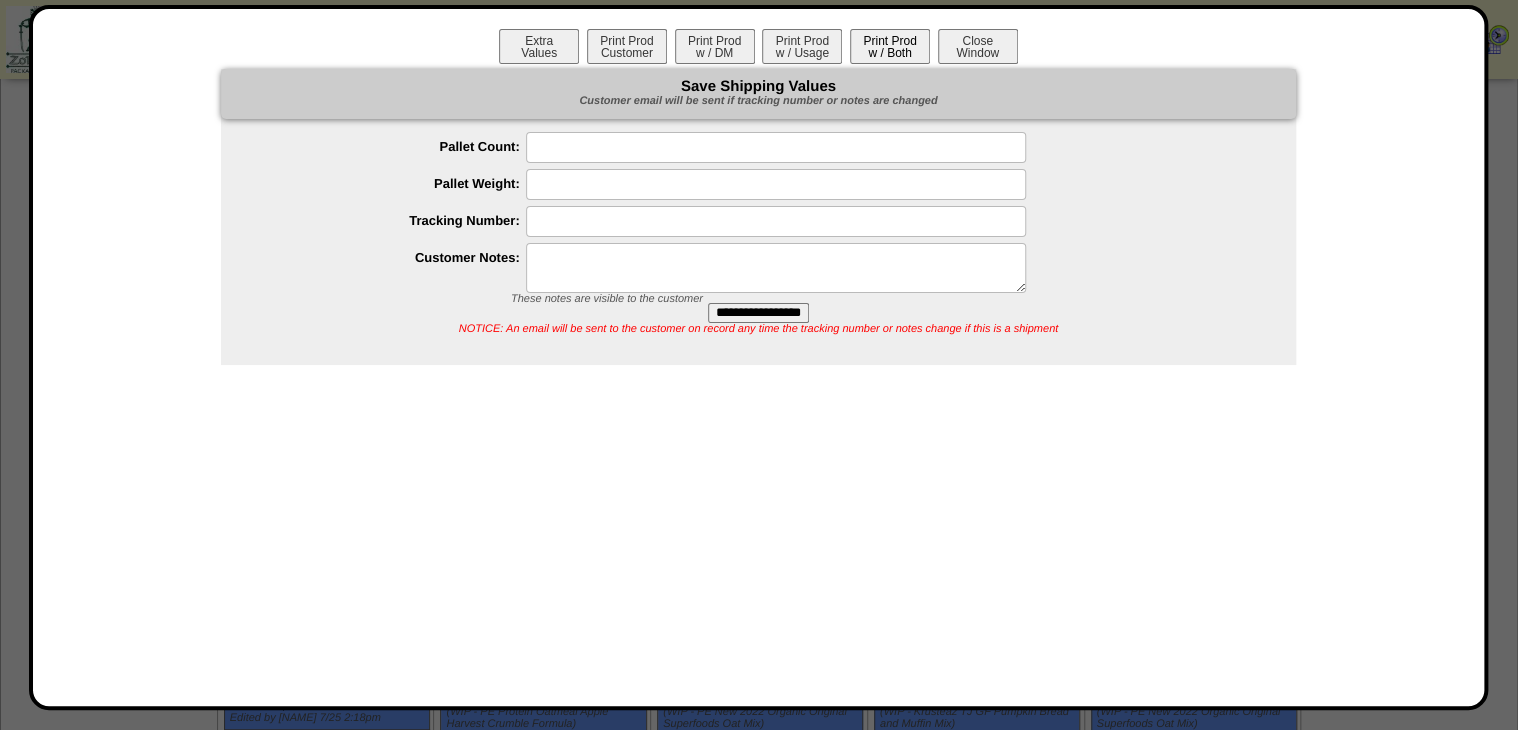 click on "Print Prod w / Both" at bounding box center [890, 46] 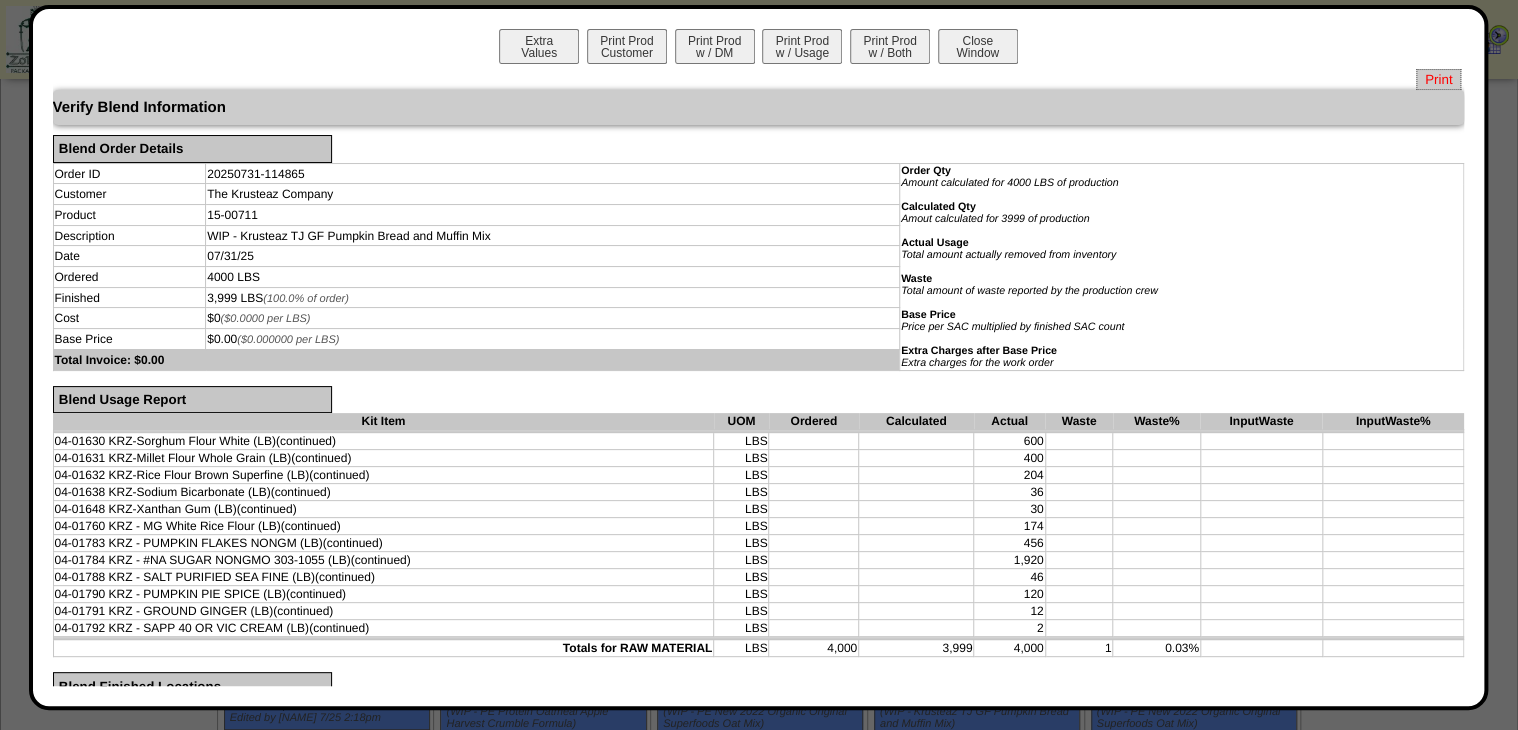 click on "Print" at bounding box center (1438, 79) 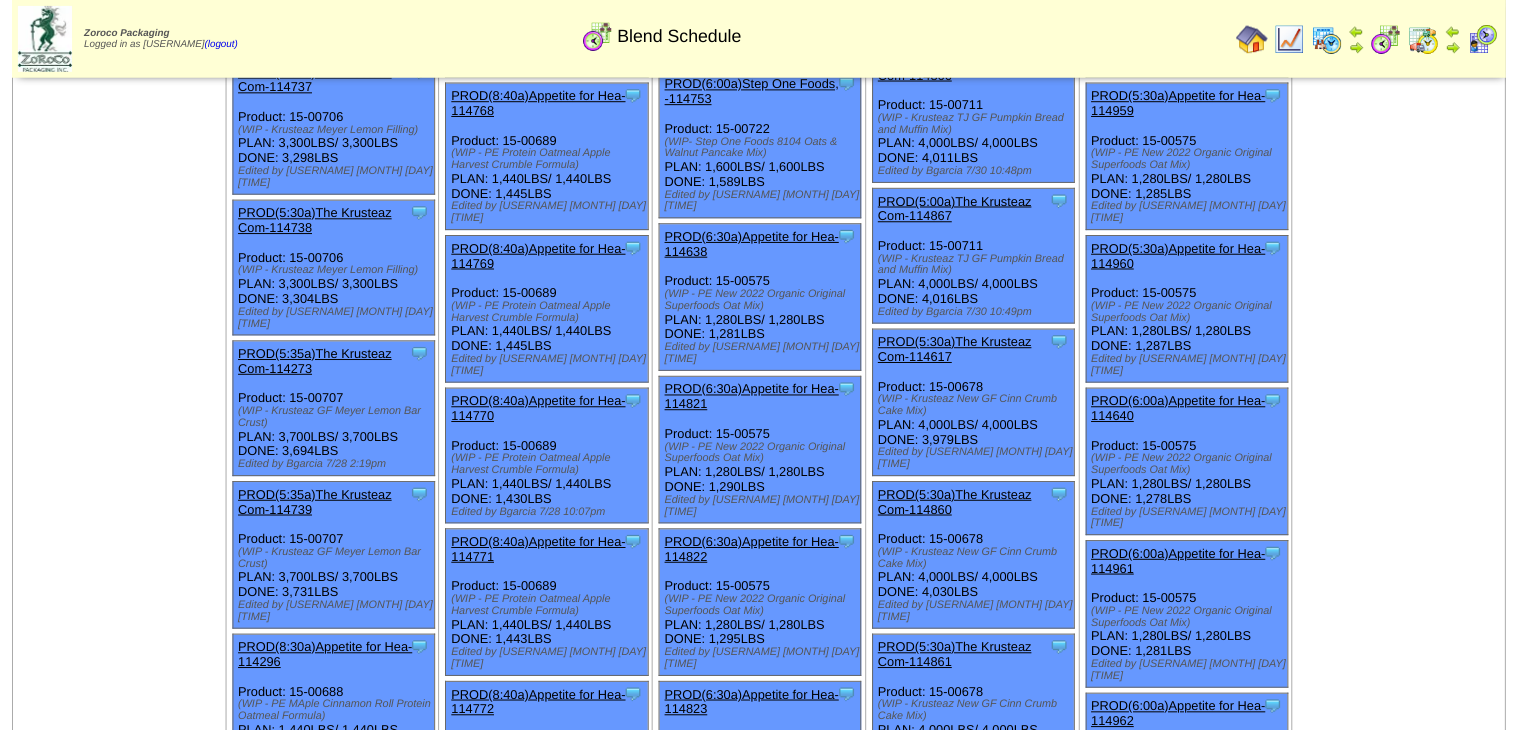 scroll, scrollTop: 0, scrollLeft: 0, axis: both 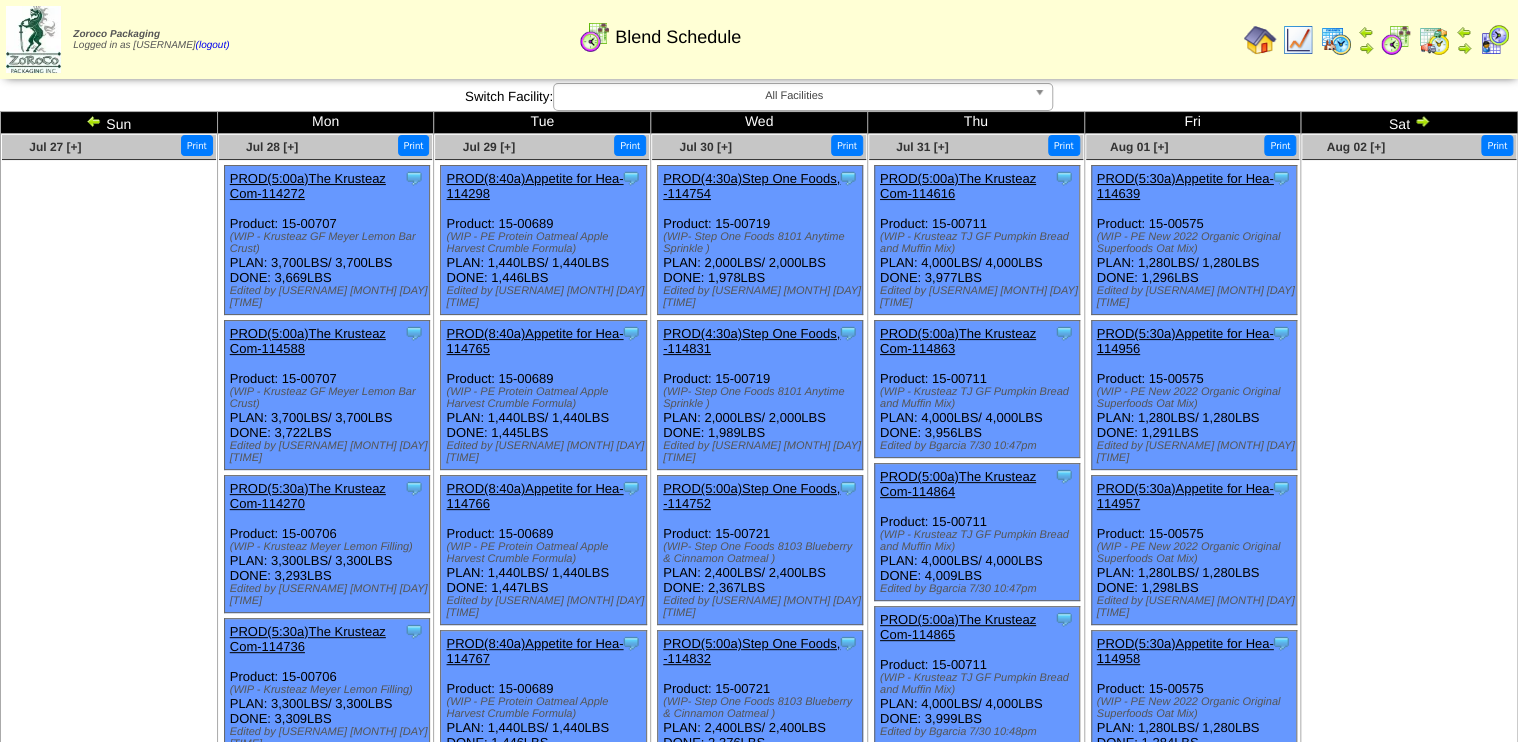 click on "PROD(5:30a)Appetite for Hea-114639" at bounding box center (1185, 186) 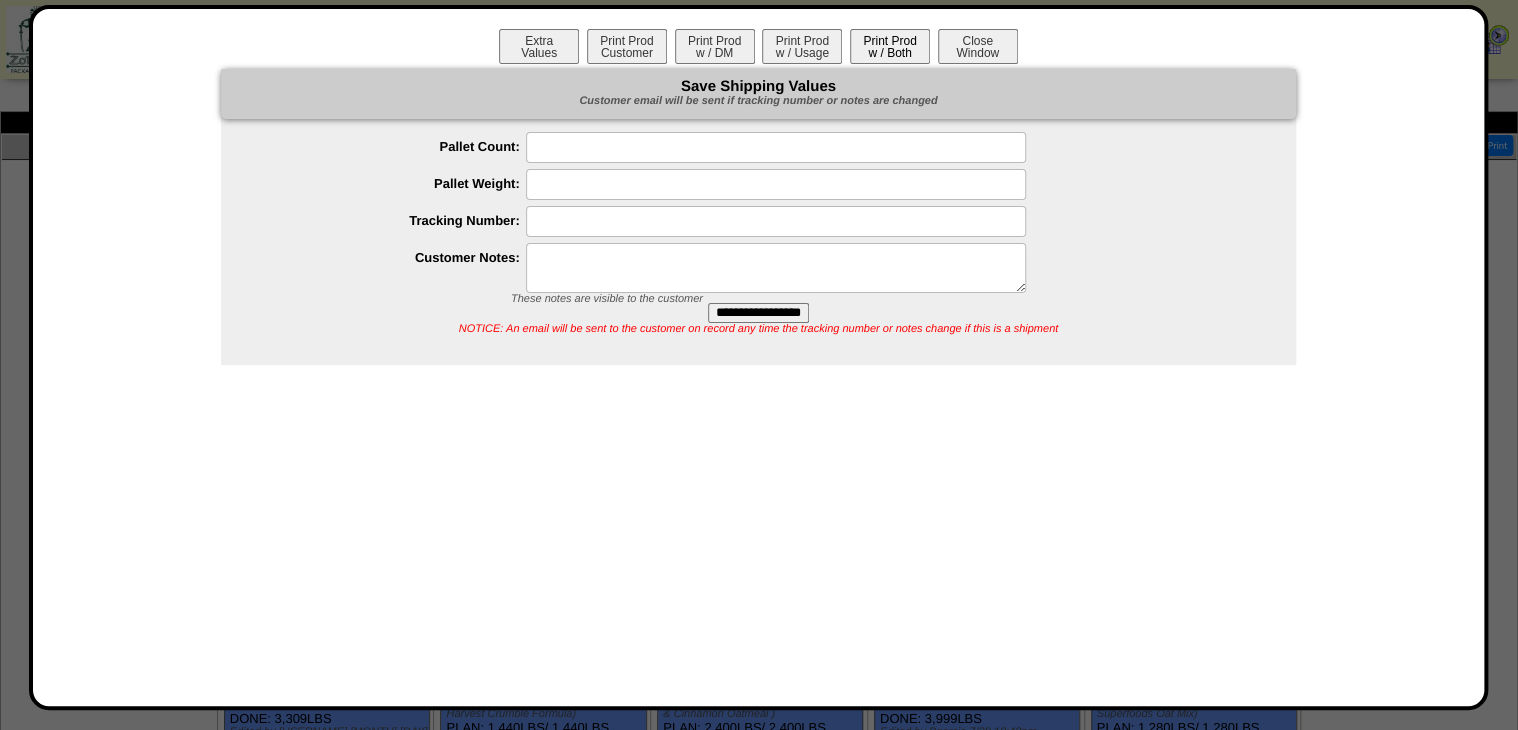 click on "Print Prod w / Both" at bounding box center [890, 46] 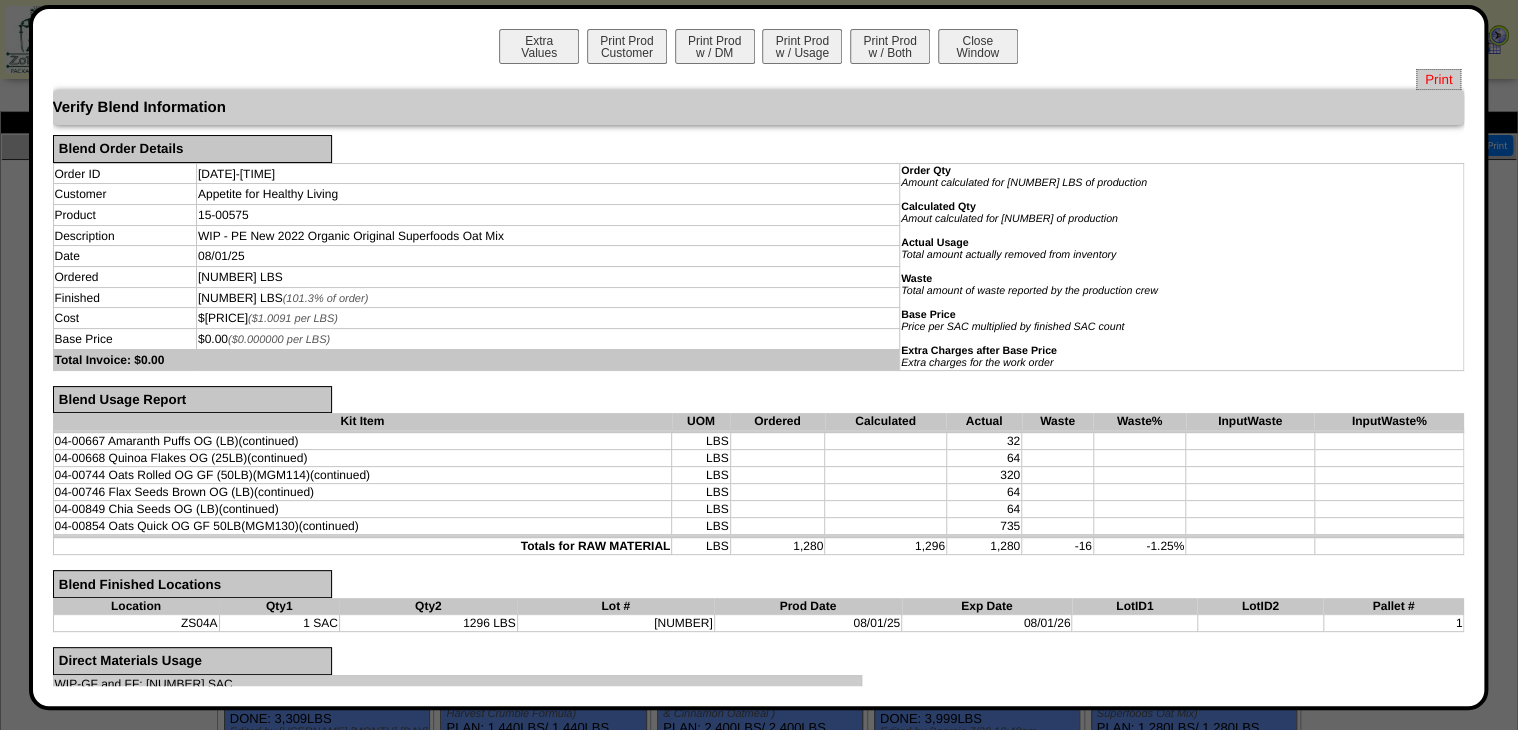 click on "Print" at bounding box center (1438, 79) 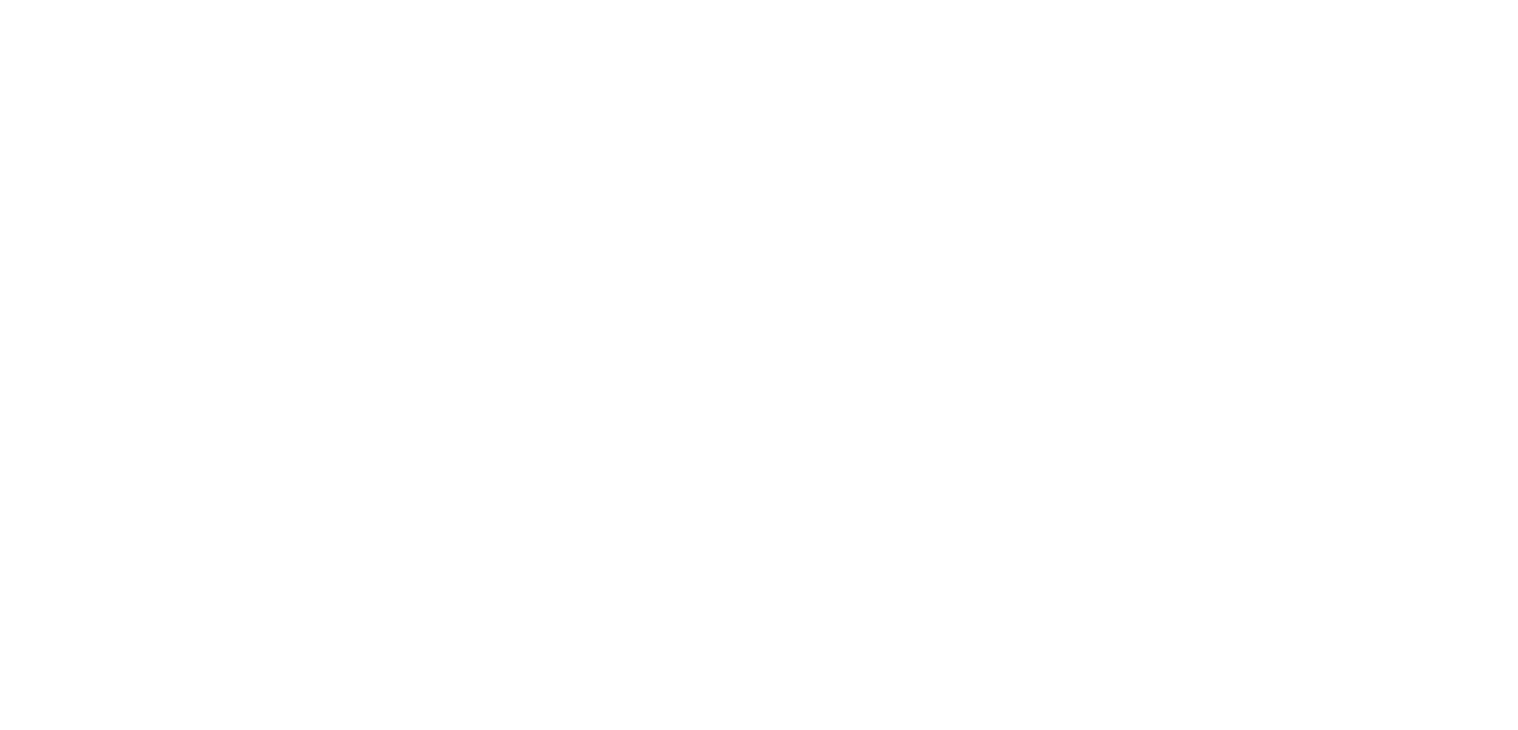 scroll, scrollTop: 0, scrollLeft: 0, axis: both 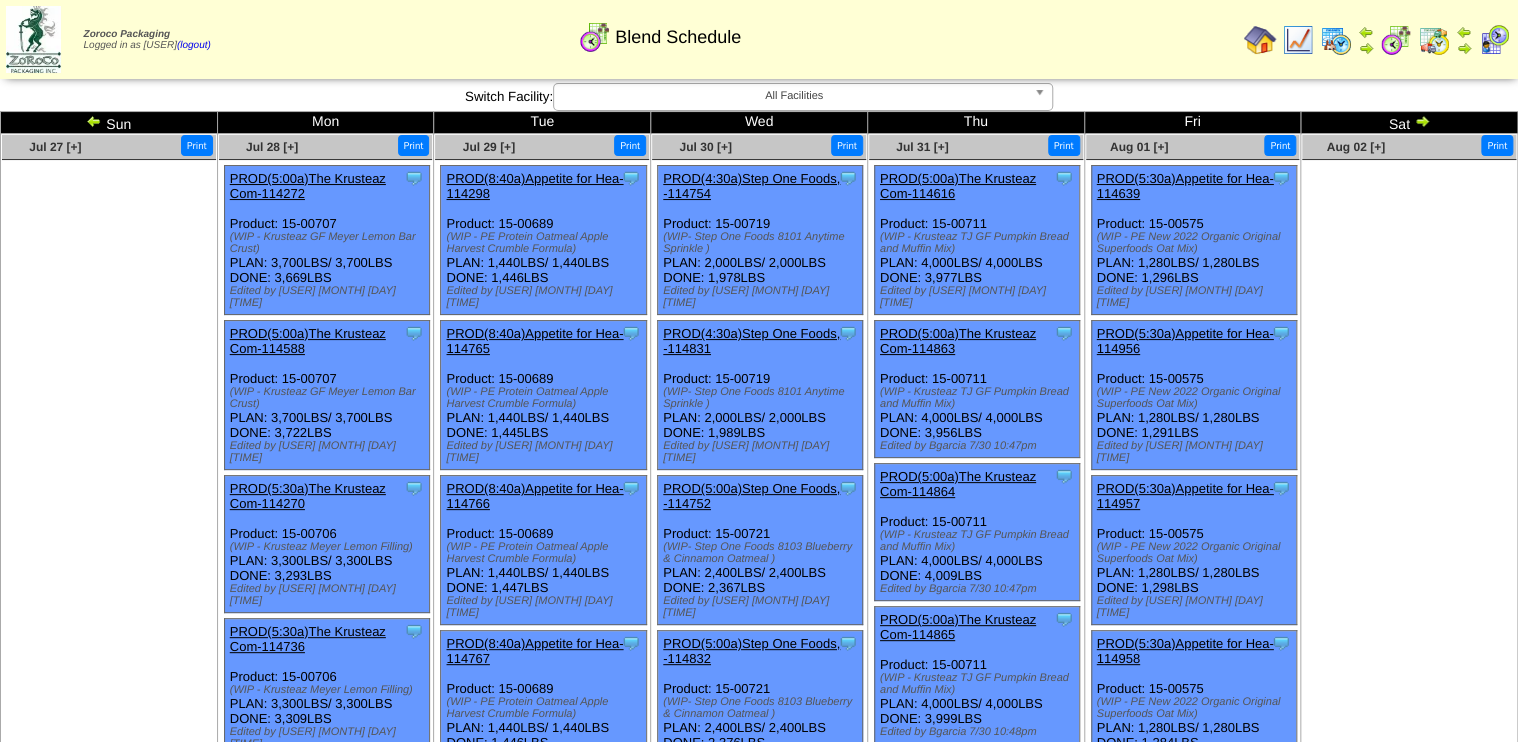 click on "PROD(5:30a)Appetite for Hea-114956" at bounding box center [1185, 341] 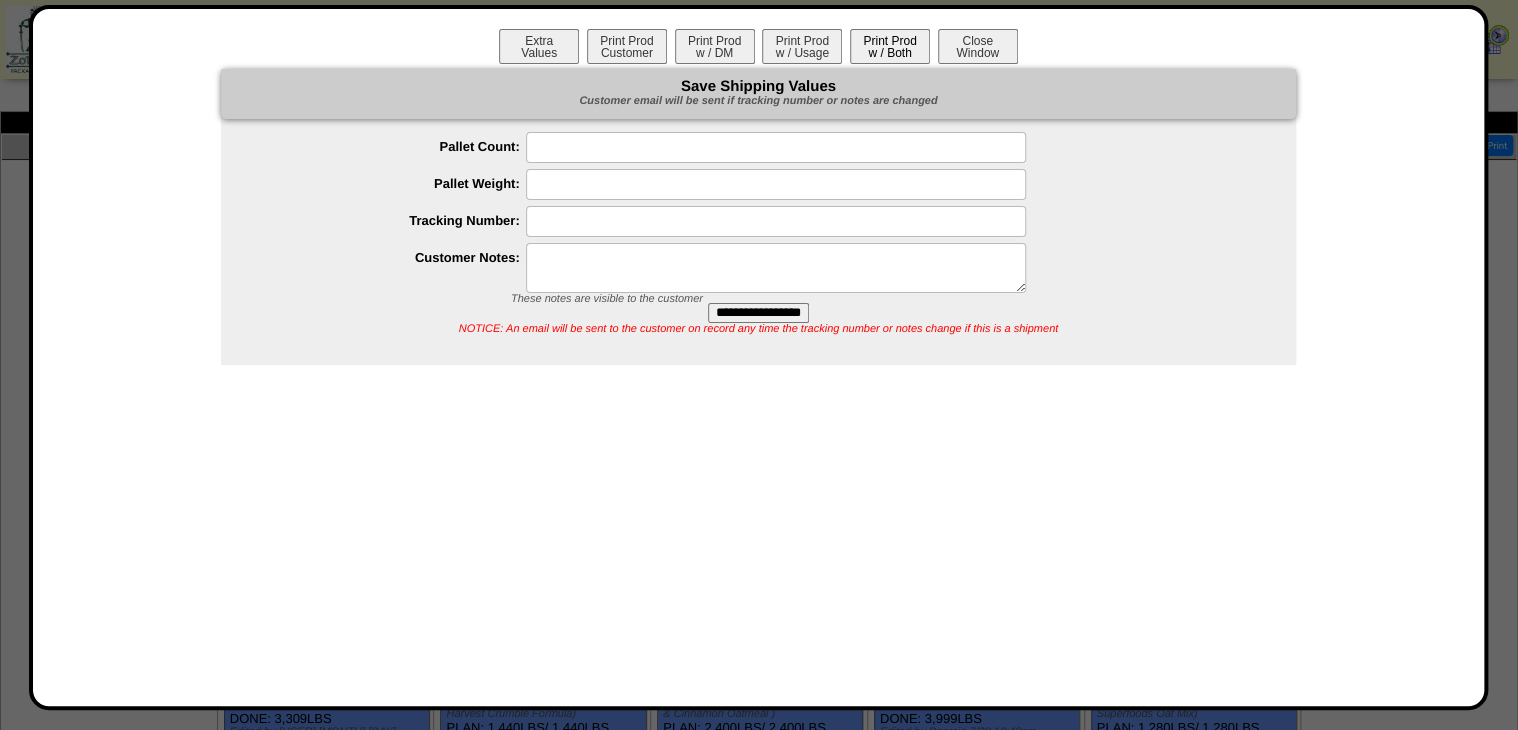click on "Print Prod w / Both" at bounding box center (890, 46) 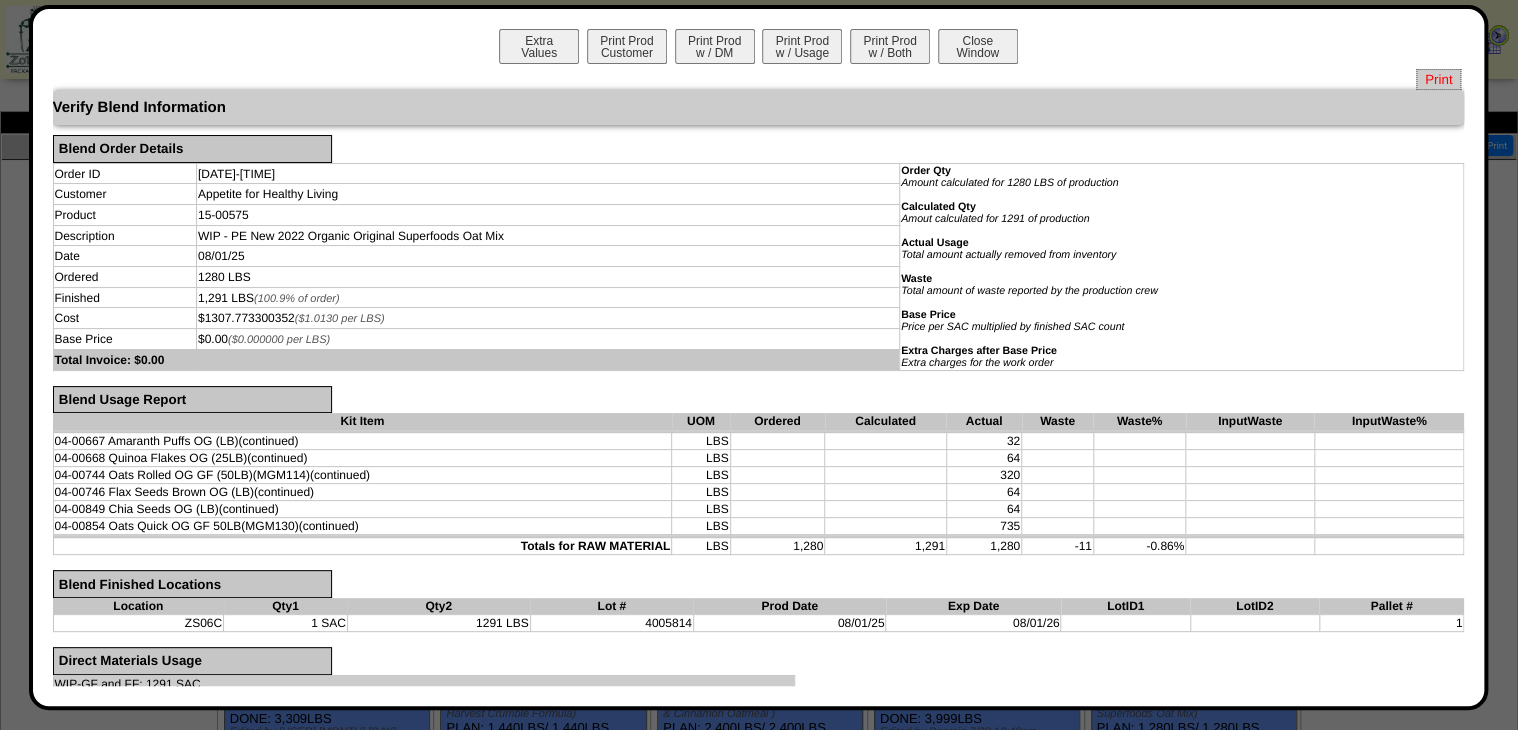click on "Print" at bounding box center [1438, 79] 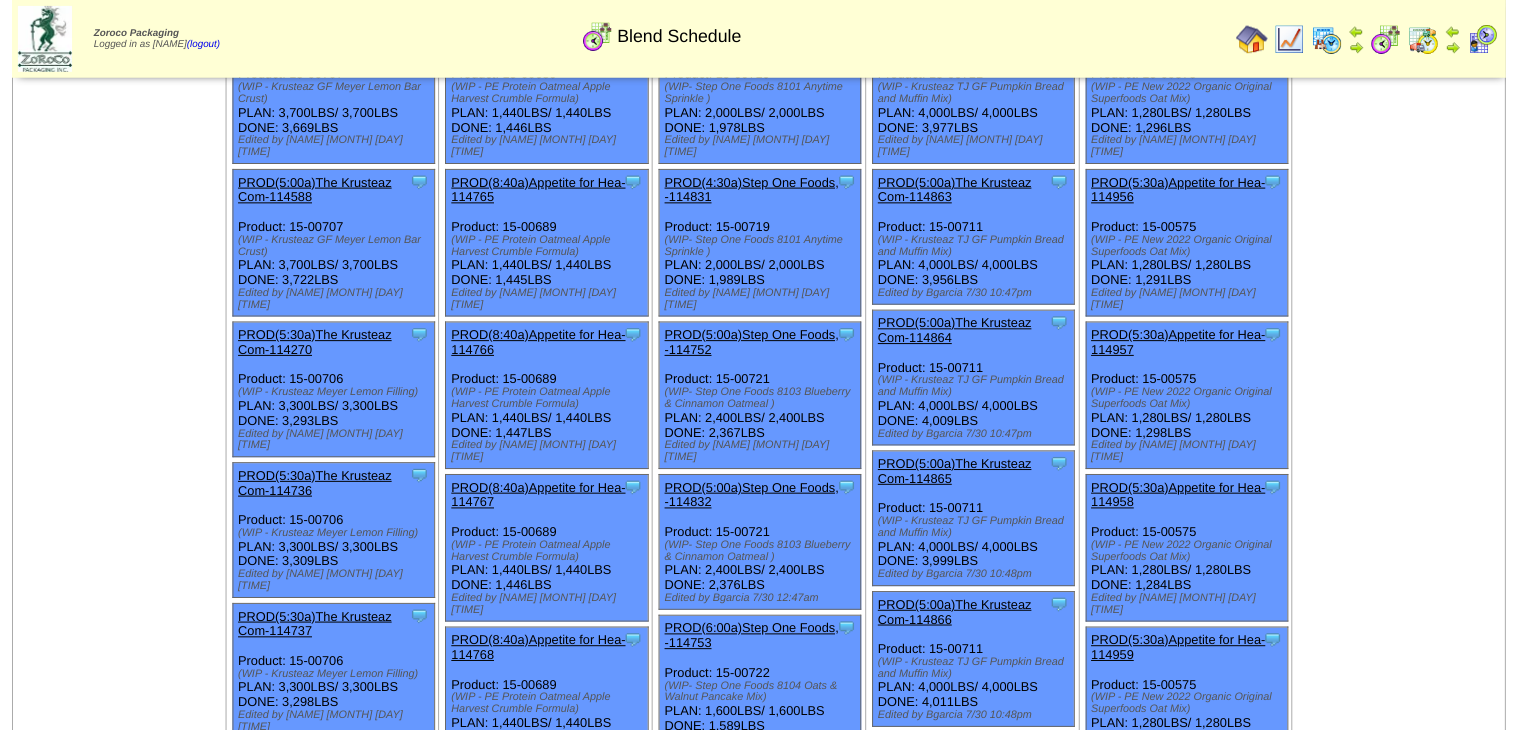scroll, scrollTop: 160, scrollLeft: 0, axis: vertical 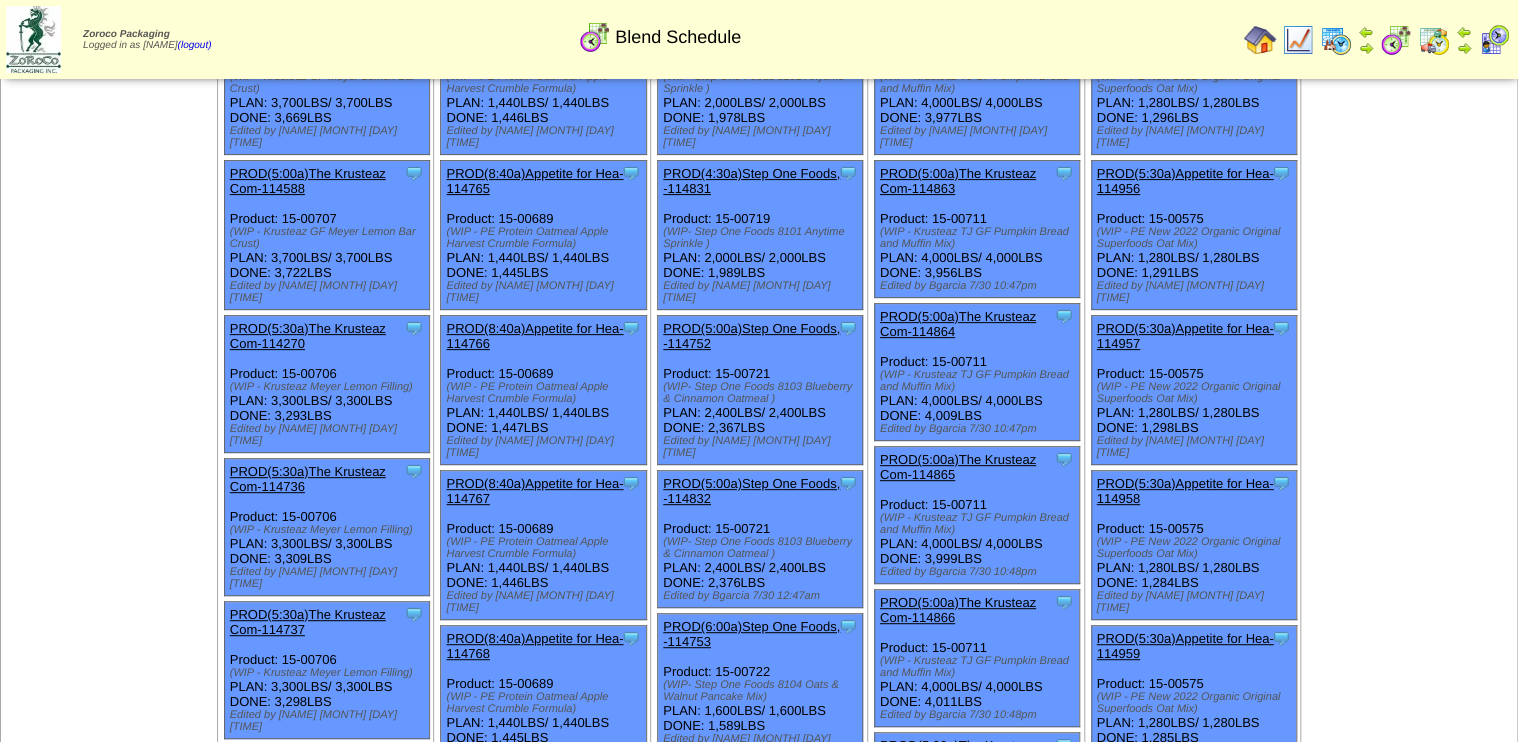 click on "PROD(5:30a)Appetite for Hea-114957" at bounding box center [1185, 336] 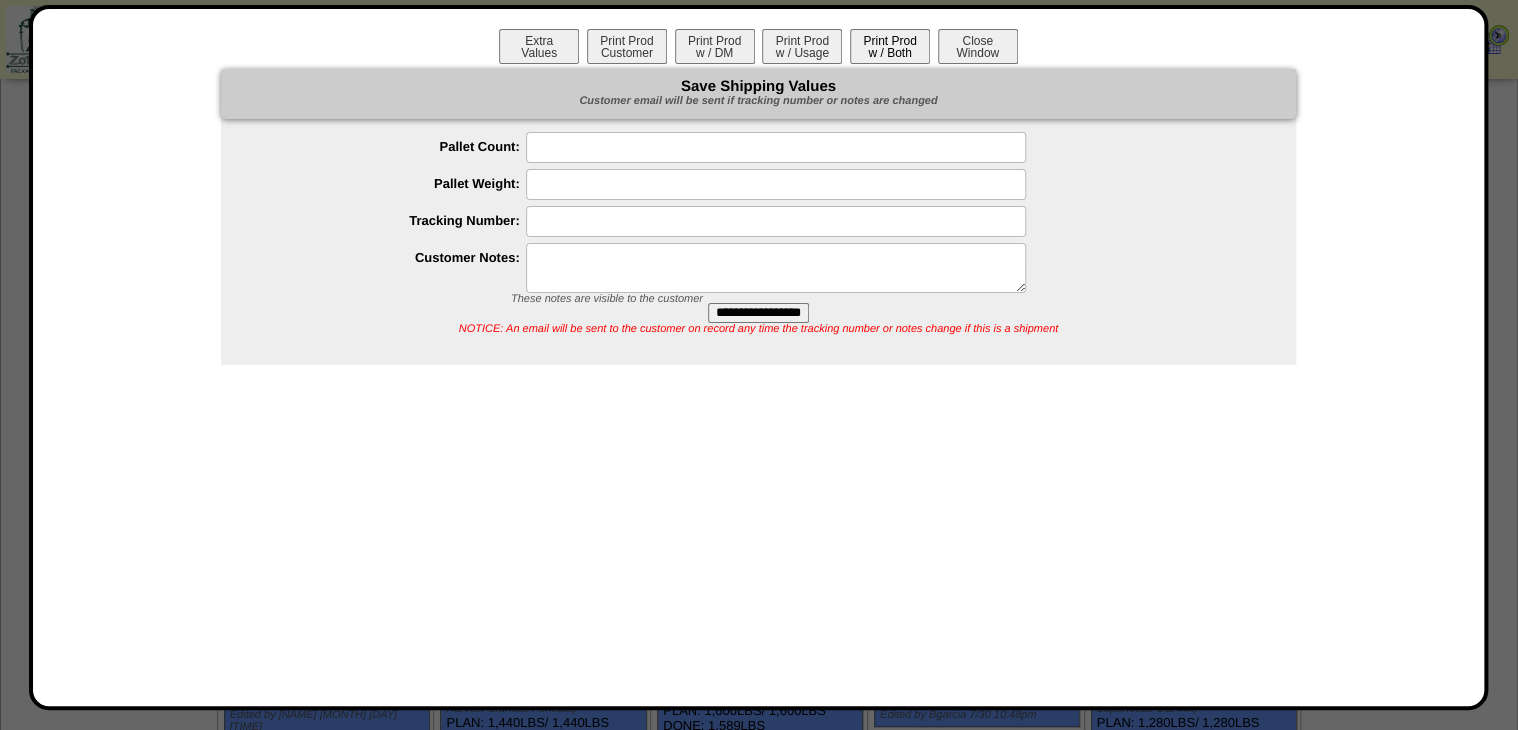 click on "Print Prod w / Both" at bounding box center [890, 46] 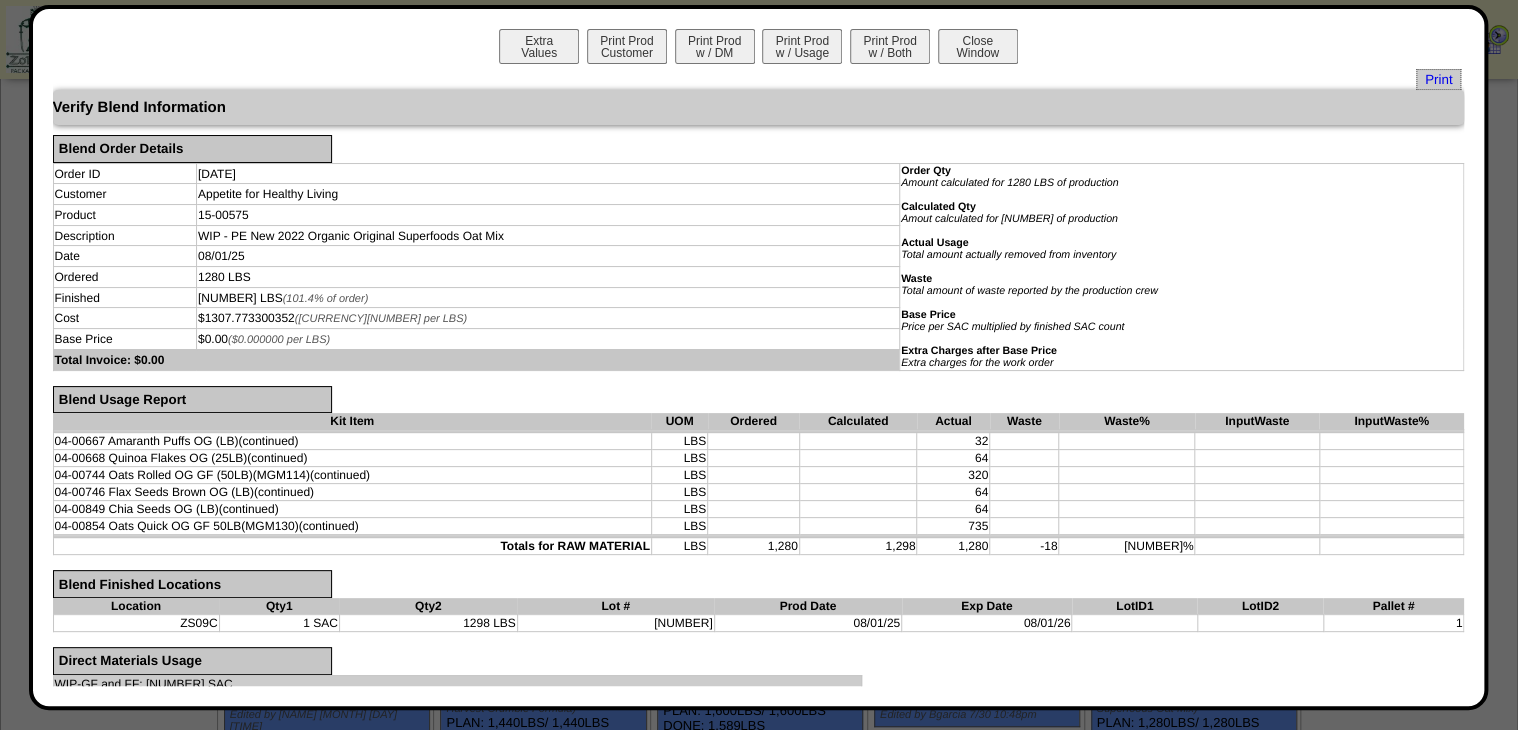 click on "Verify Blend Information" at bounding box center [759, 107] 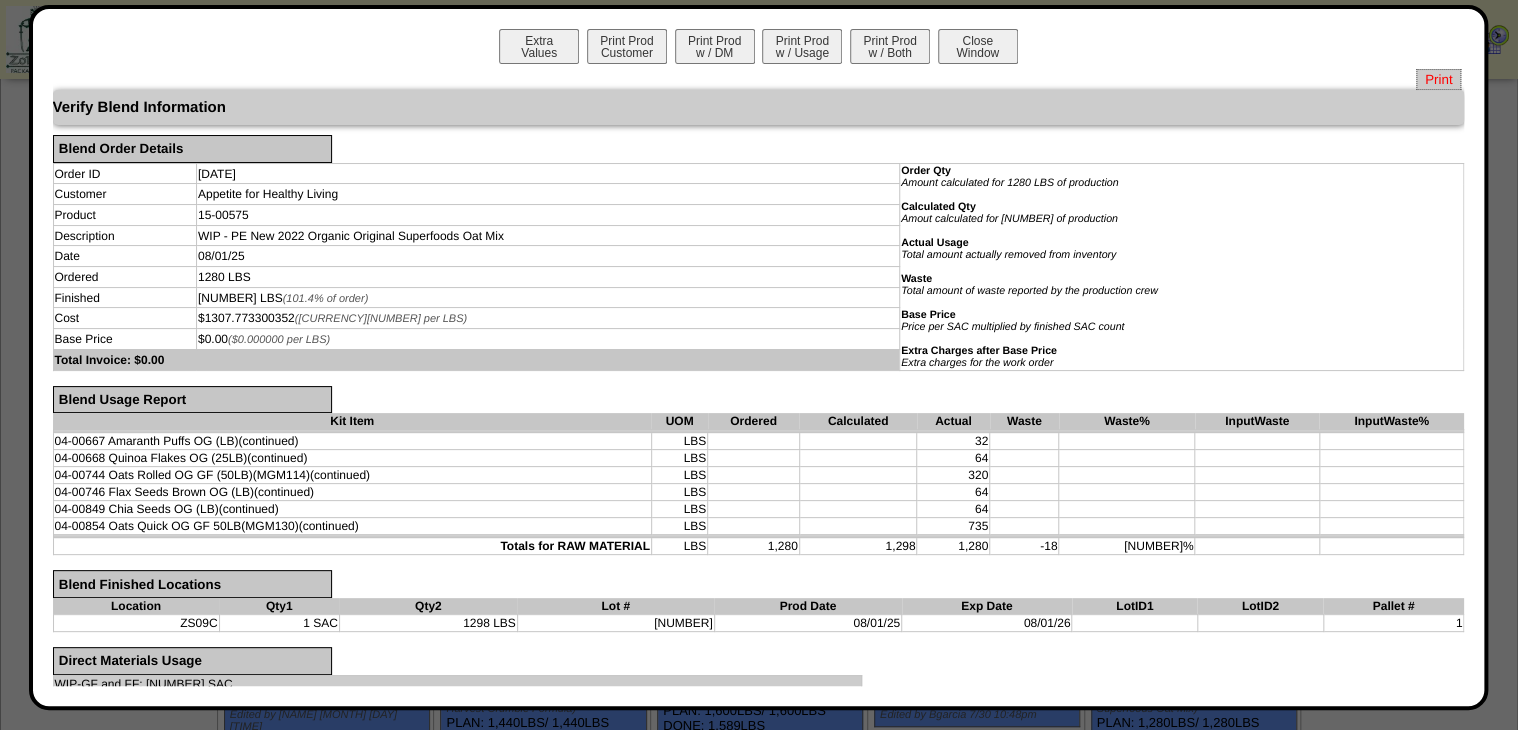 click on "Print" at bounding box center (1438, 79) 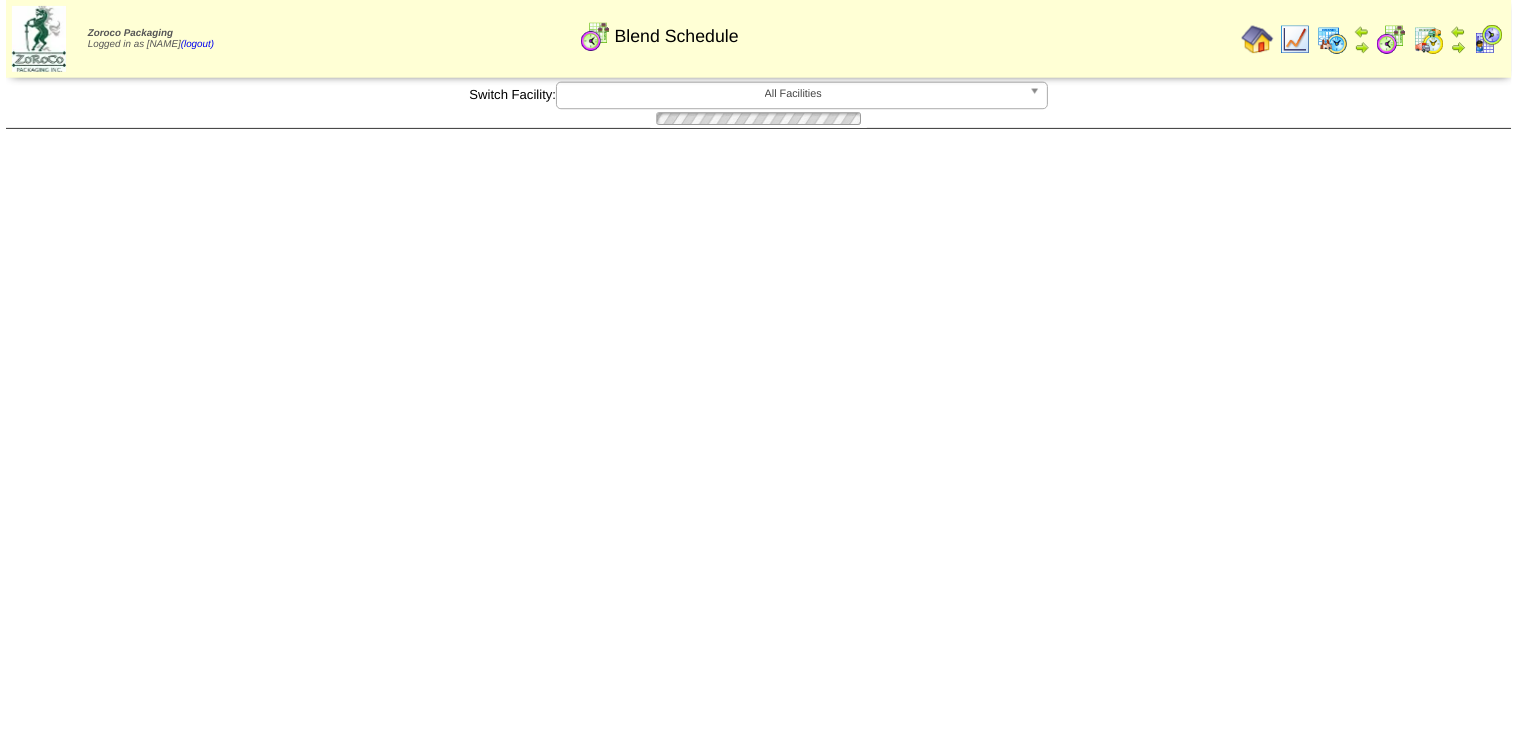 scroll, scrollTop: 160, scrollLeft: 0, axis: vertical 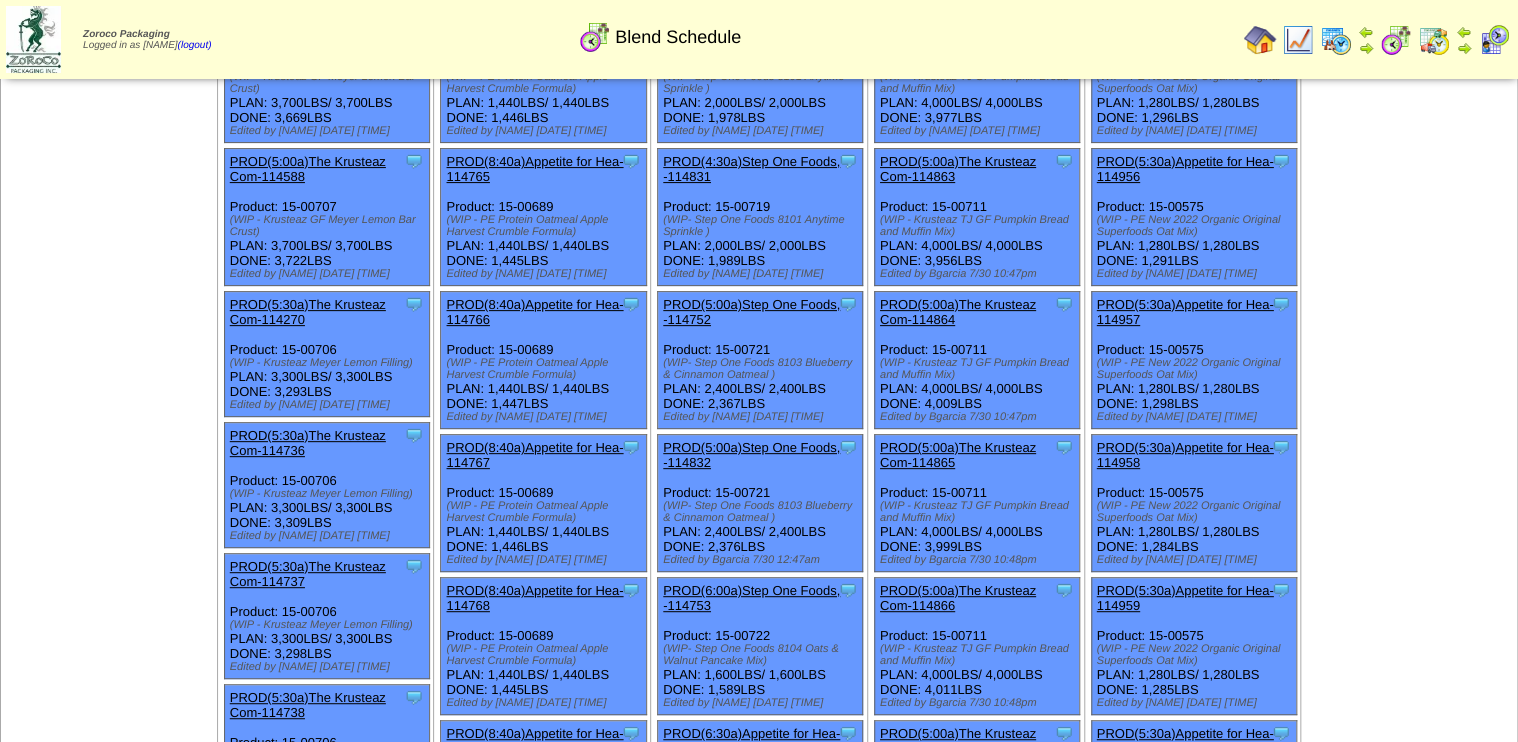 click on "PROD(5:30a)Appetite for Hea-114958" at bounding box center (1185, 455) 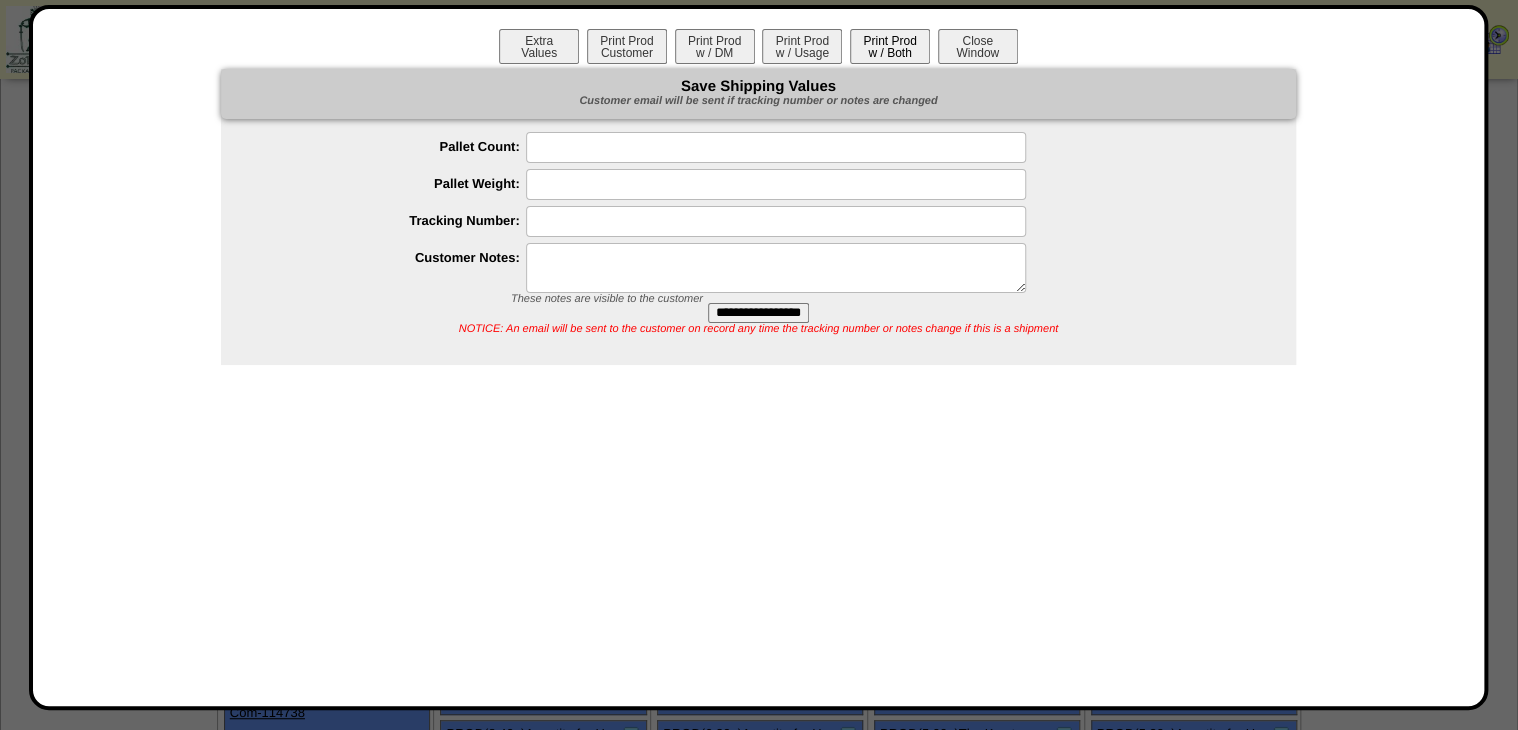 click on "Print Prod w / Both" at bounding box center (890, 46) 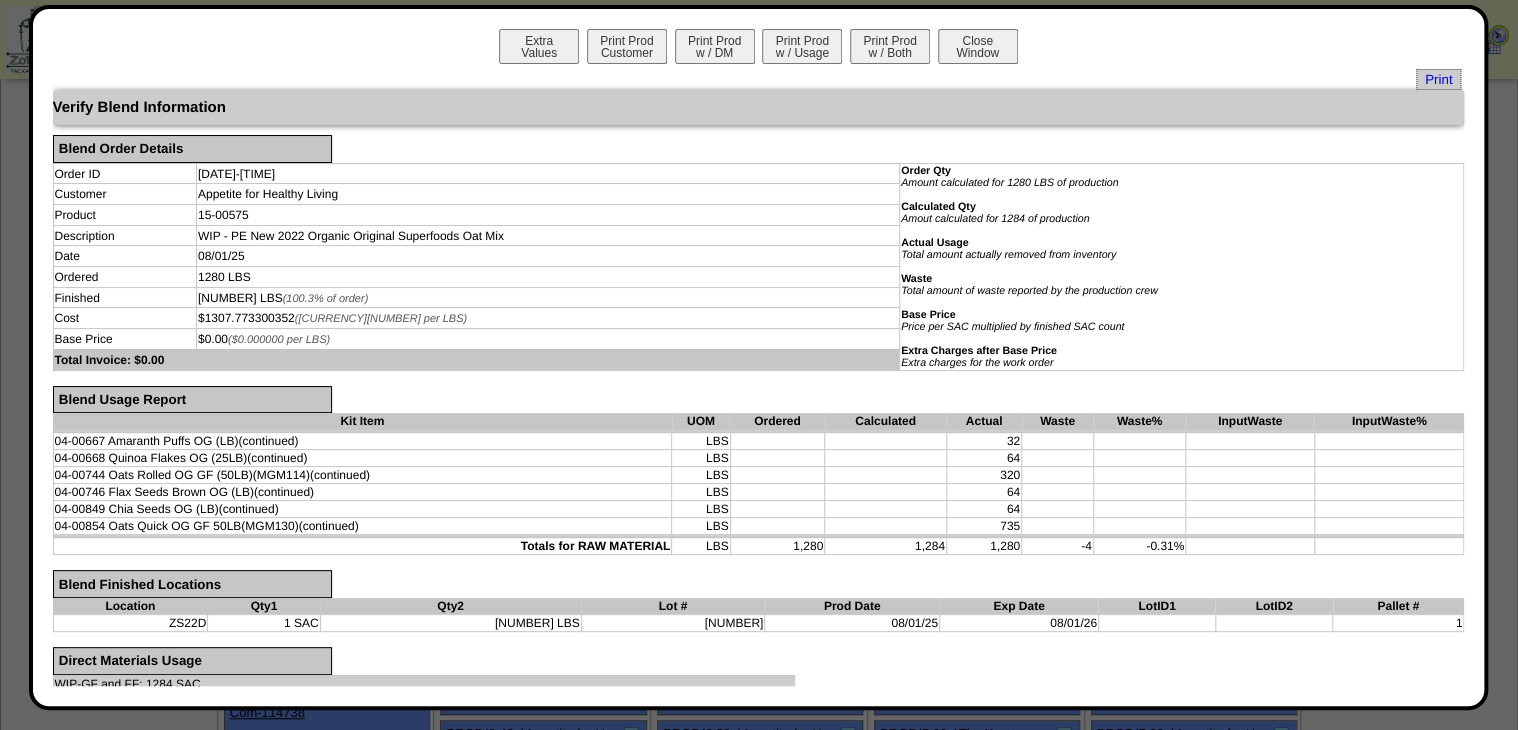 click on "Print" at bounding box center [1438, 79] 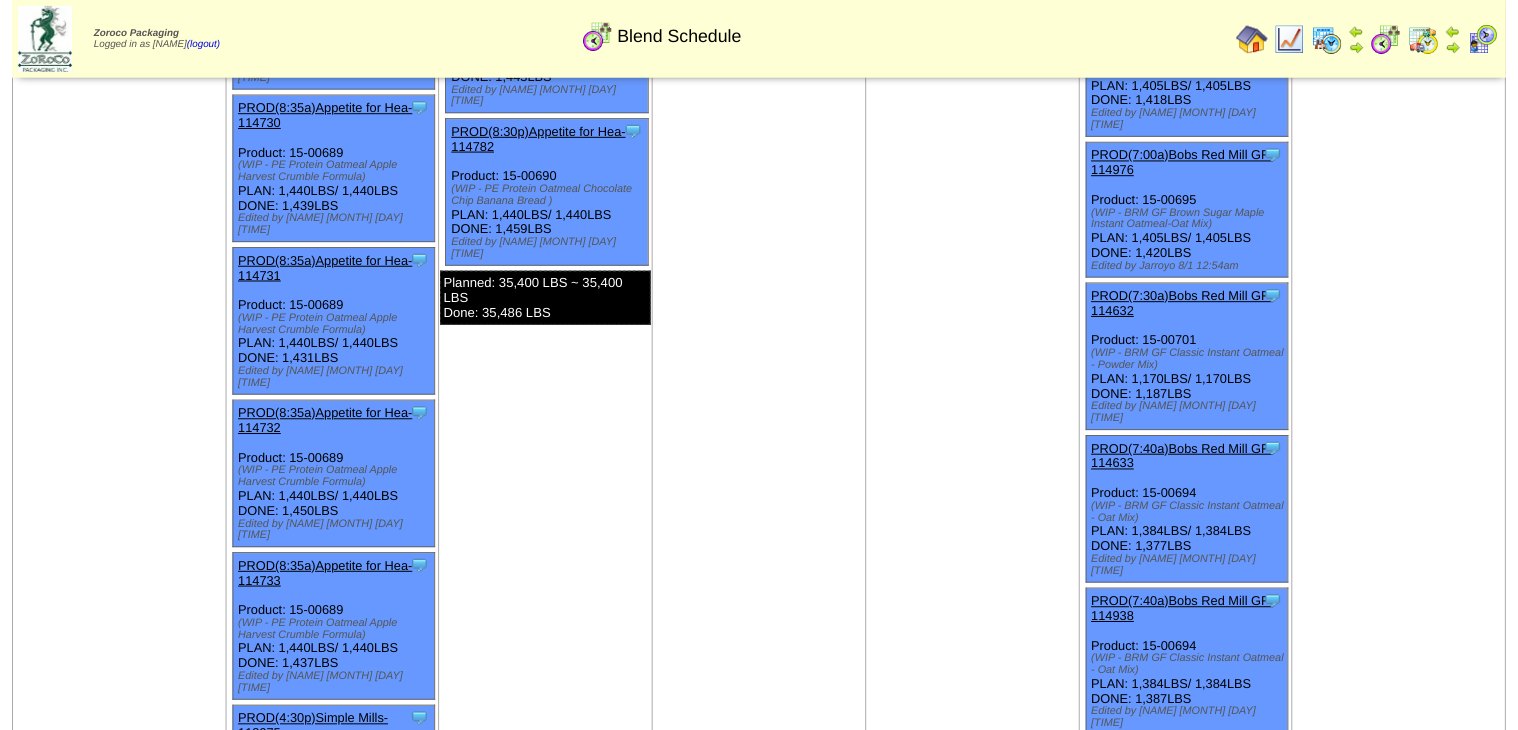 scroll, scrollTop: 2411, scrollLeft: 0, axis: vertical 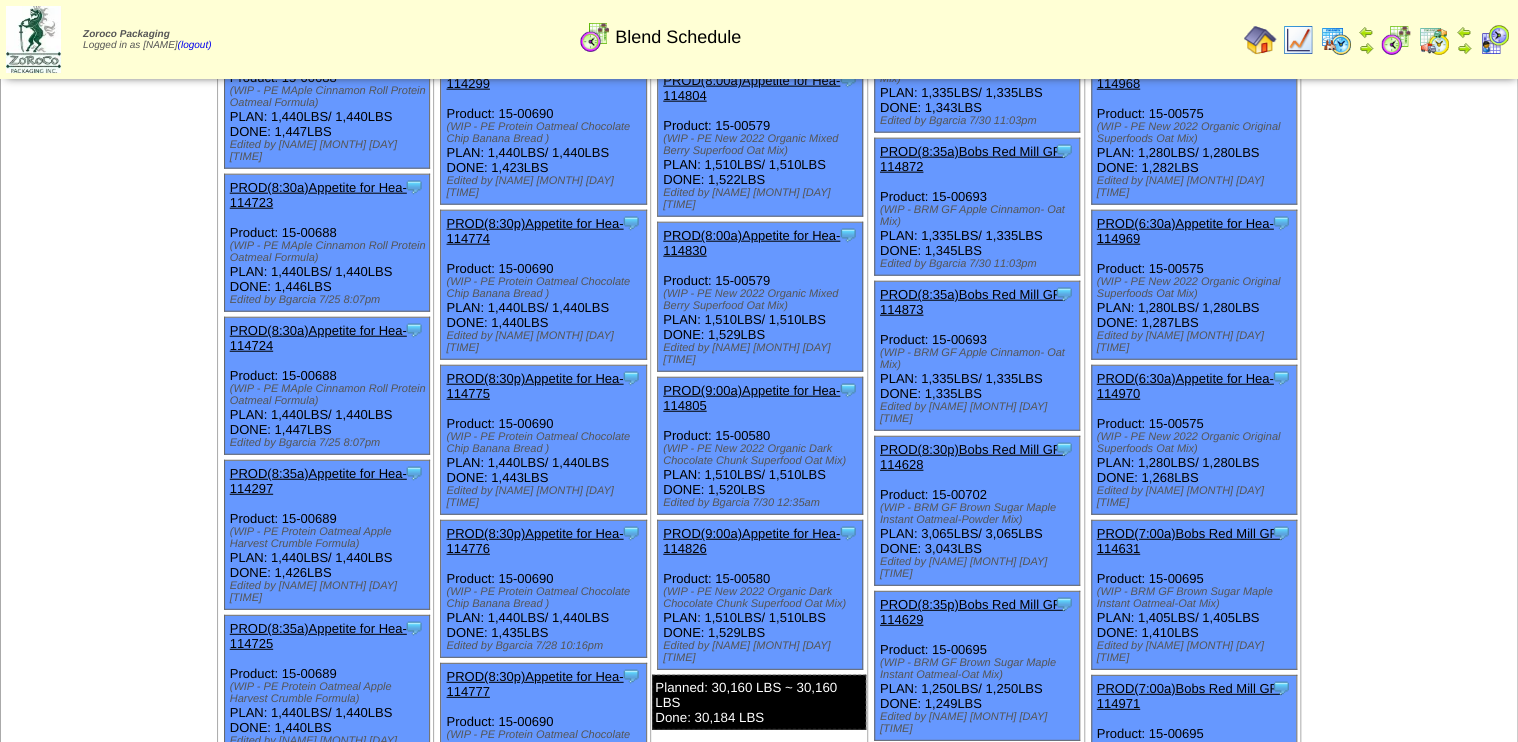 click on "PROD(7:00a)Bobs Red Mill GF-114631" at bounding box center (1189, 541) 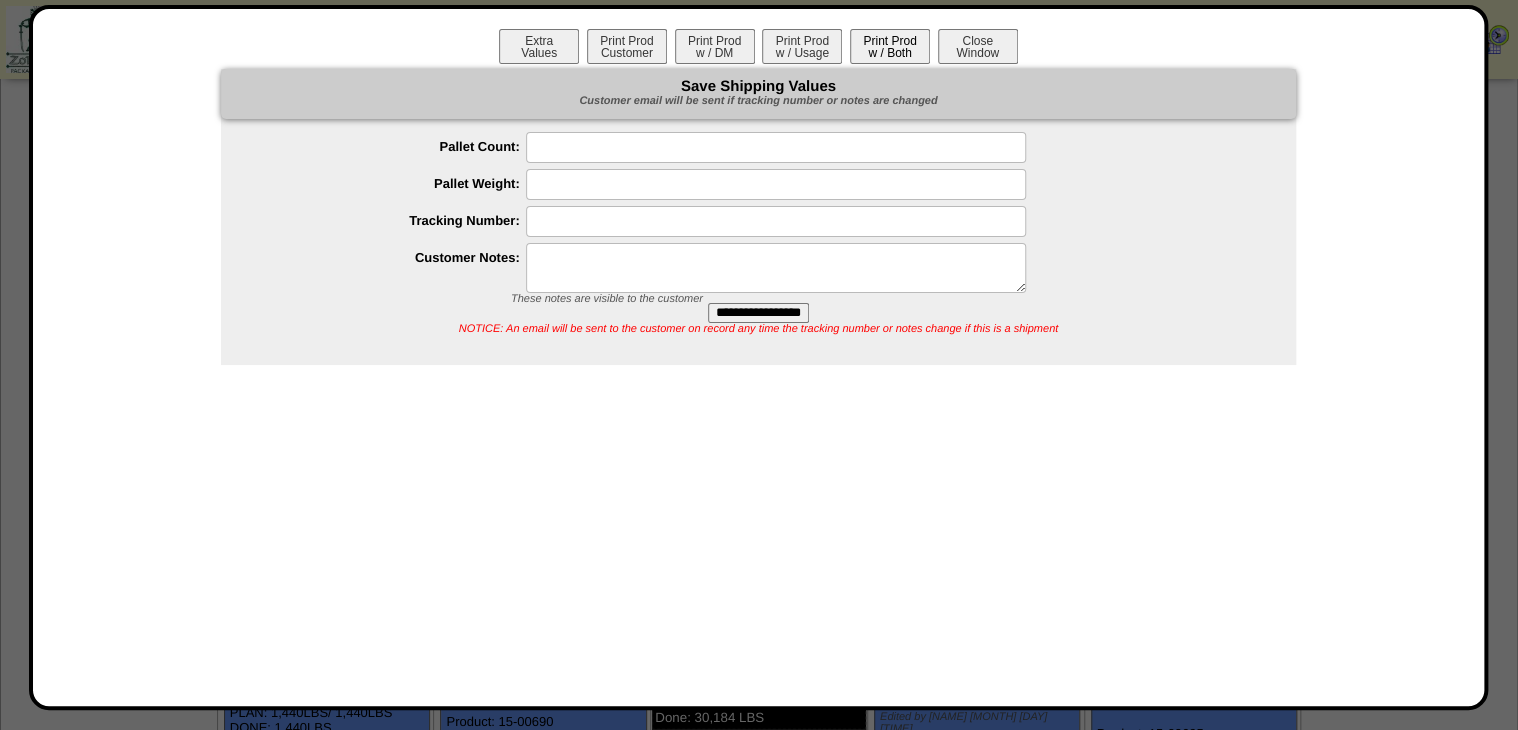 click on "Print Prod w / Both" at bounding box center [890, 46] 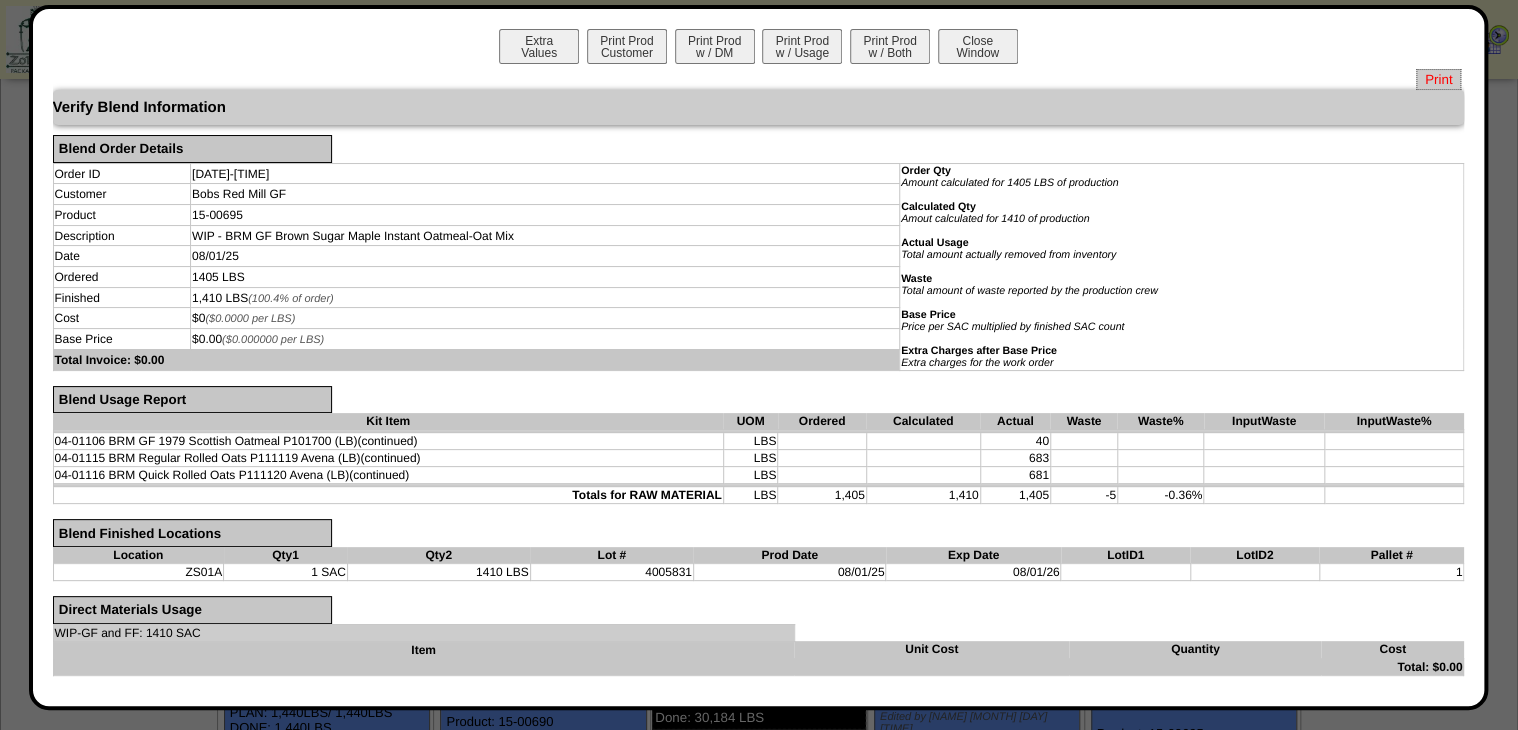 click on "Print" at bounding box center (1438, 79) 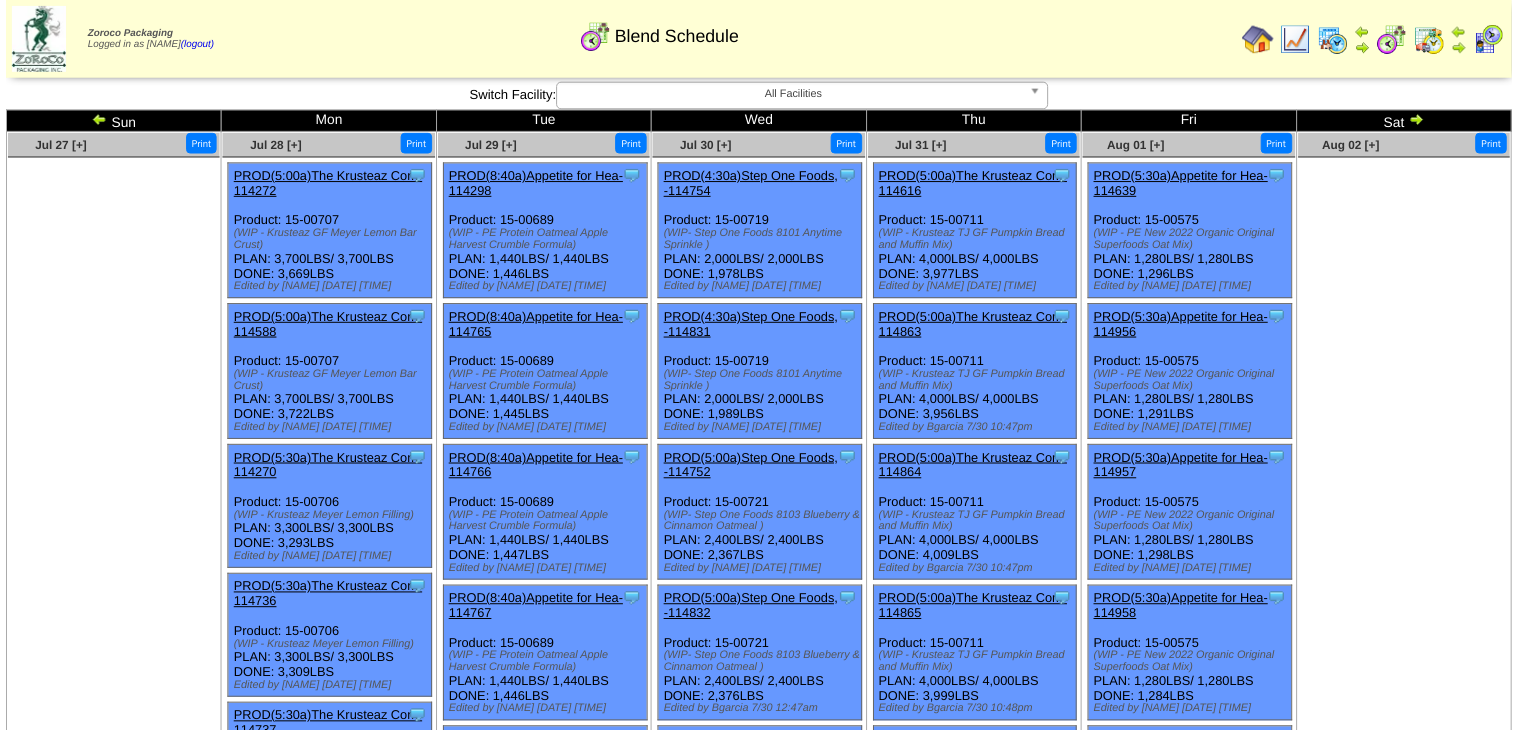scroll, scrollTop: 2411, scrollLeft: 0, axis: vertical 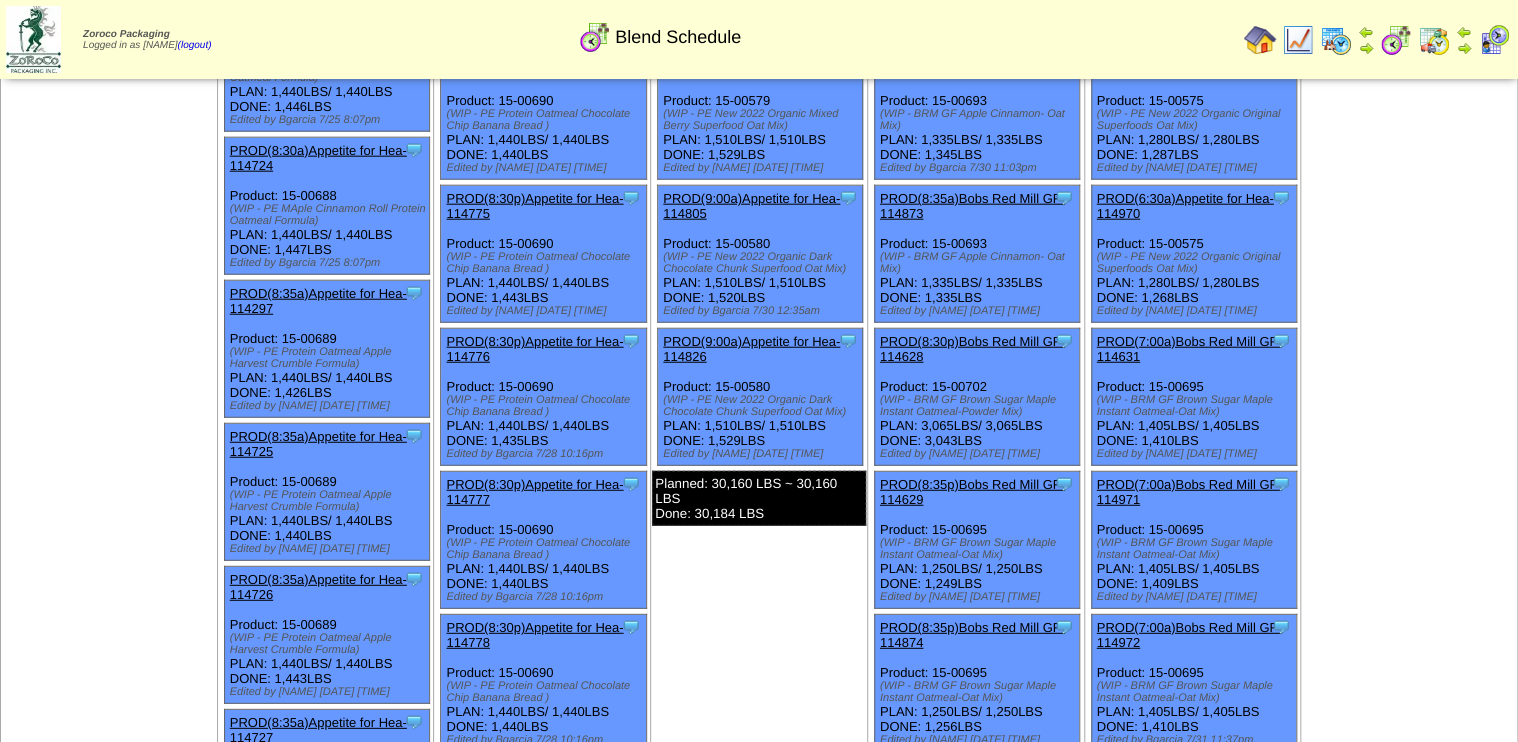 click on "PROD(7:00a)Bobs Red Mill GF-114971" at bounding box center [1189, 492] 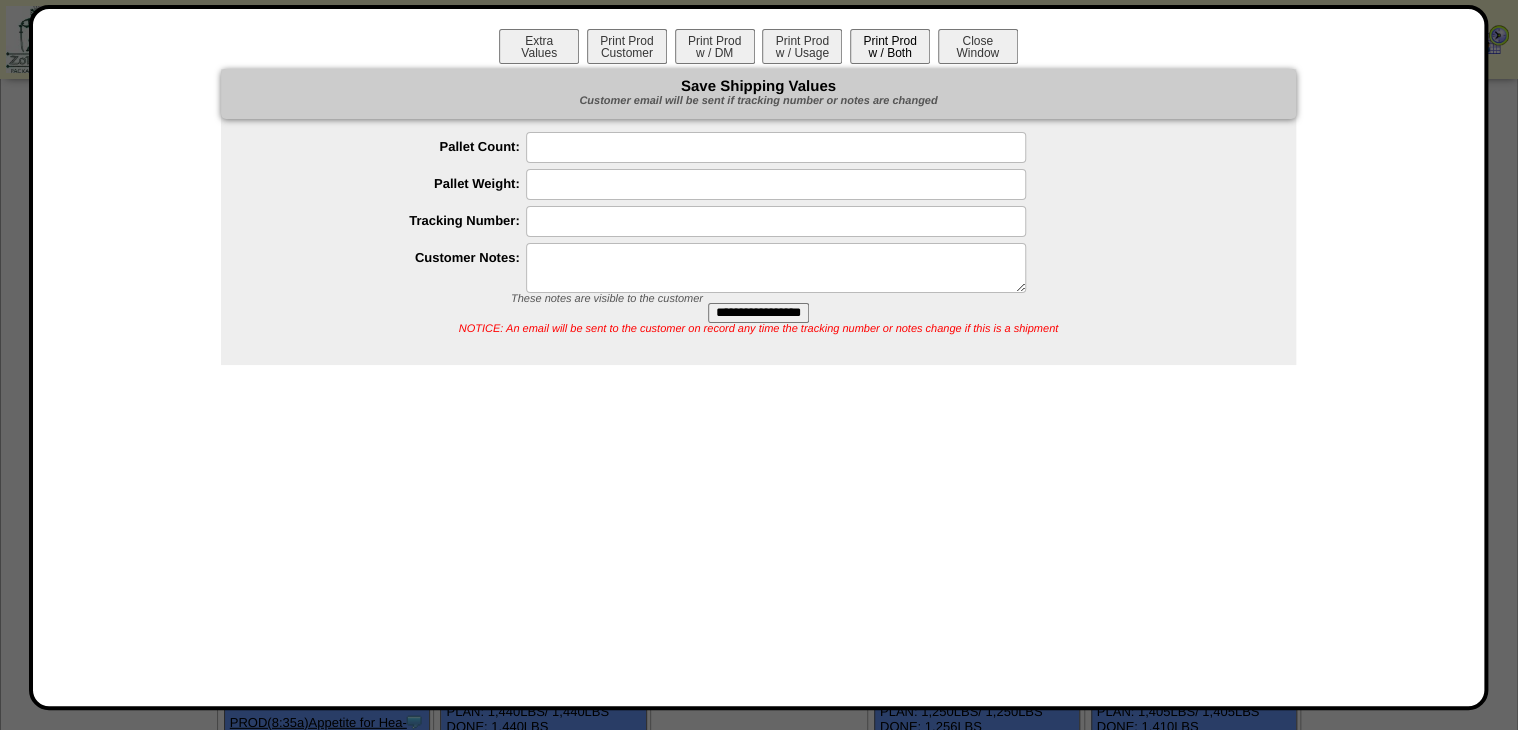 click on "Print Prod w / Both" at bounding box center (890, 46) 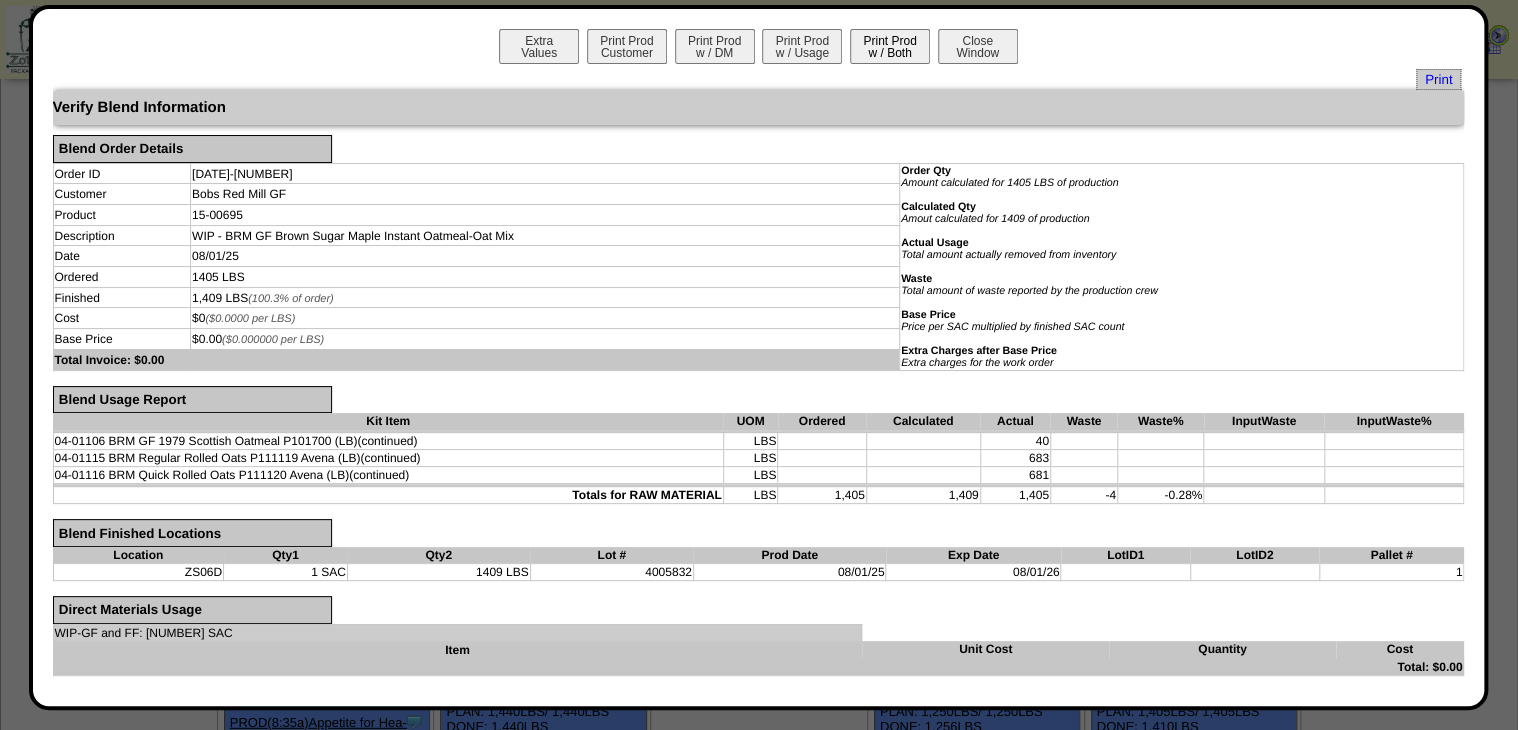 click on "Print Prod w / Both" at bounding box center [890, 46] 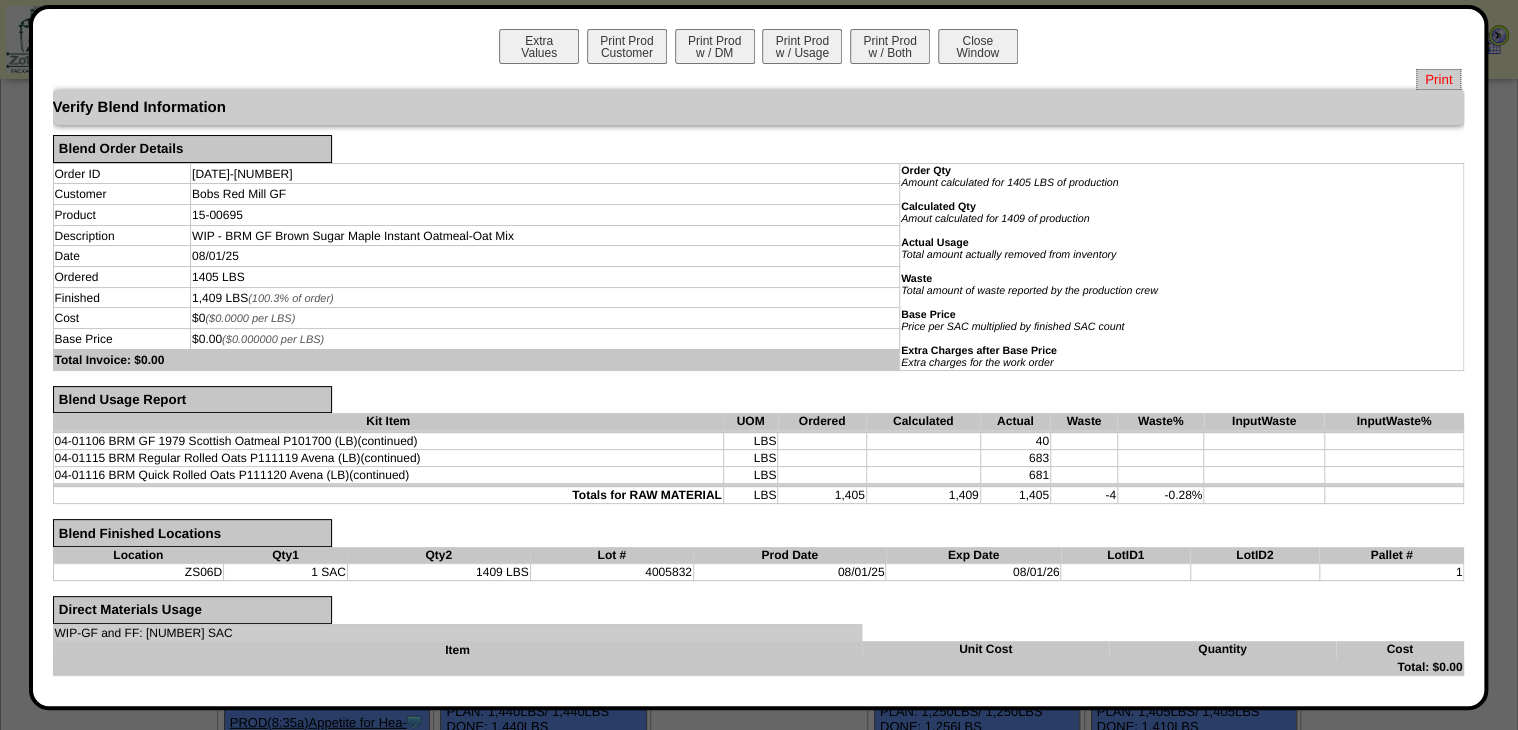 click on "Print" at bounding box center (1438, 79) 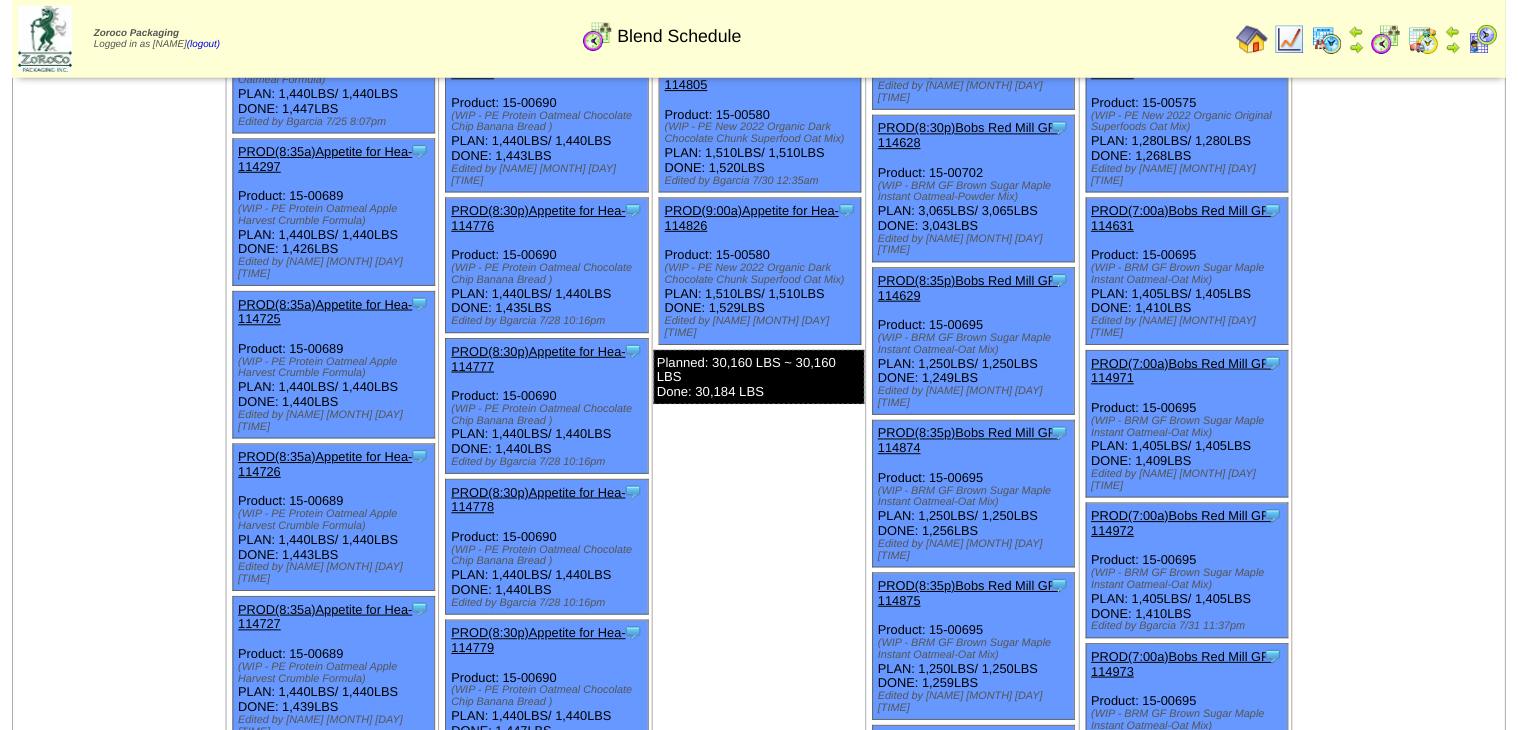 scroll, scrollTop: 2731, scrollLeft: 0, axis: vertical 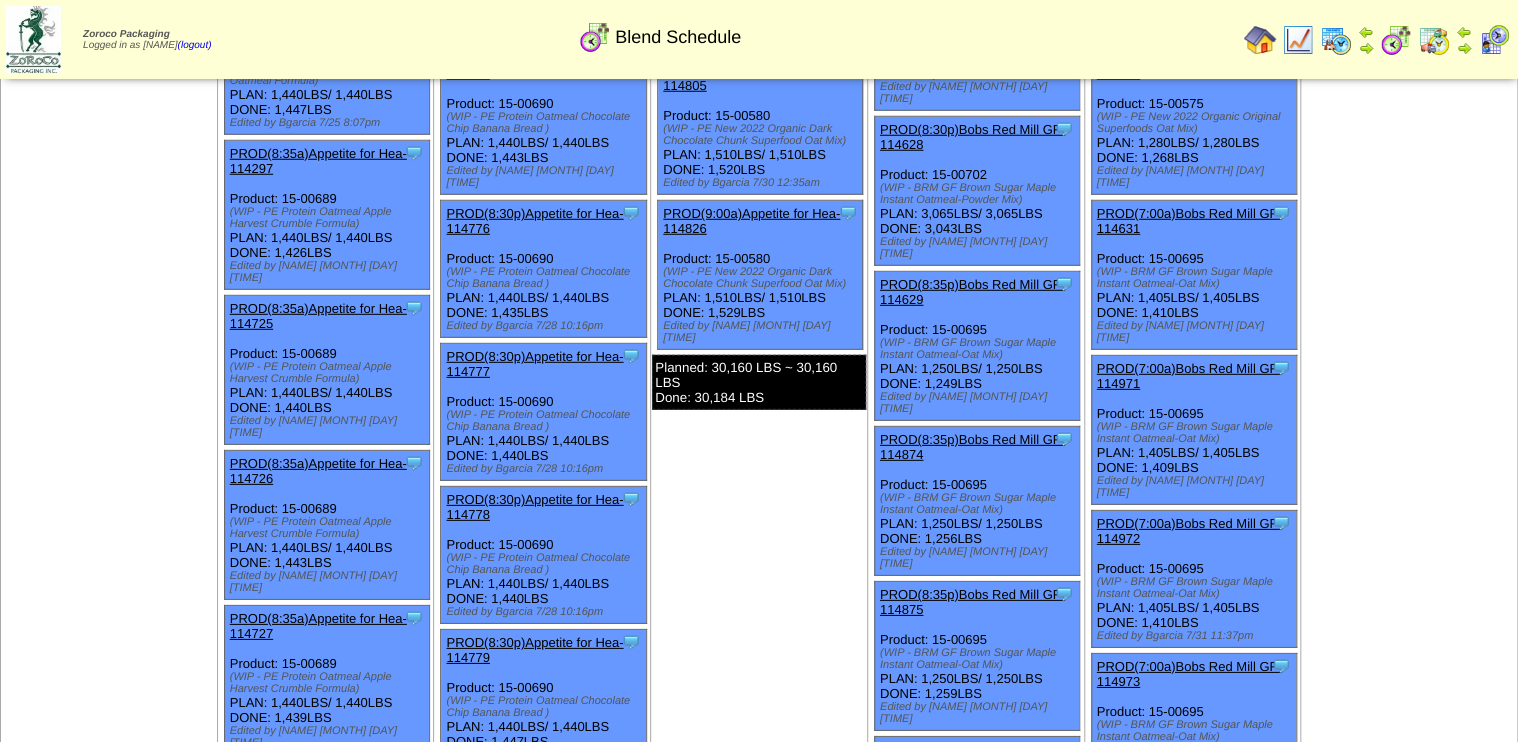 click on "PROD(7:00a)Bobs Red Mill GF-114972" at bounding box center (1189, 531) 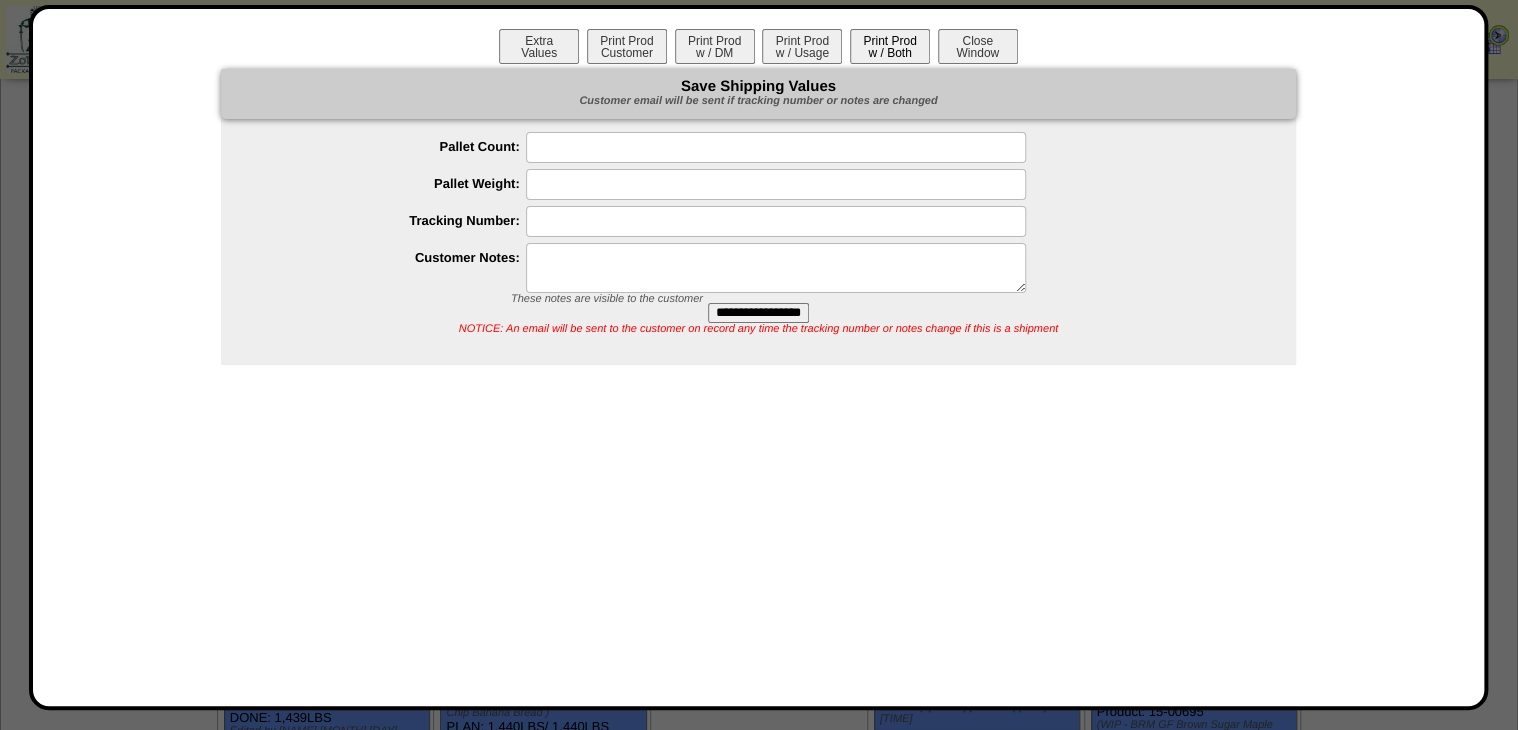 click on "Print Prod w / Both" at bounding box center (890, 46) 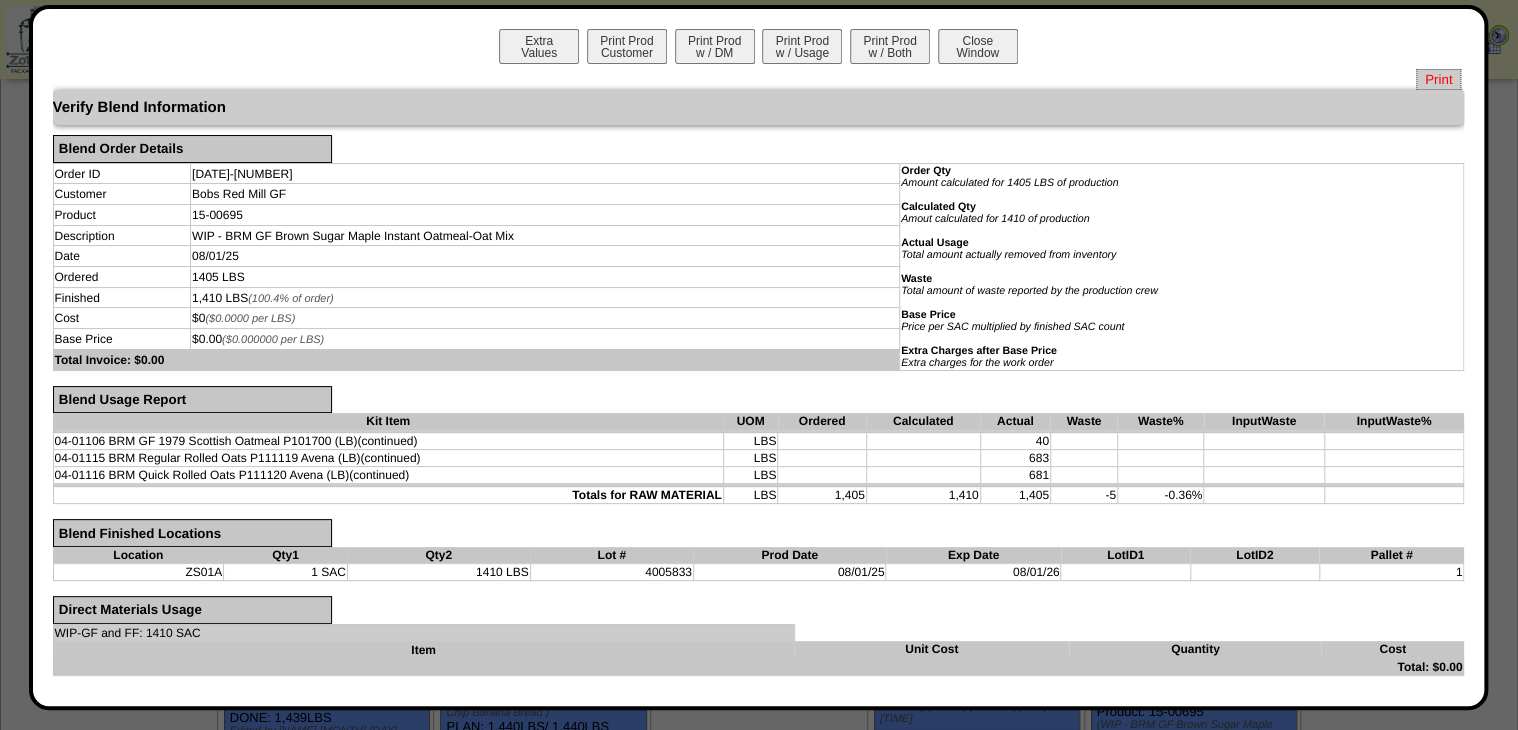 click on "Print" at bounding box center (1438, 79) 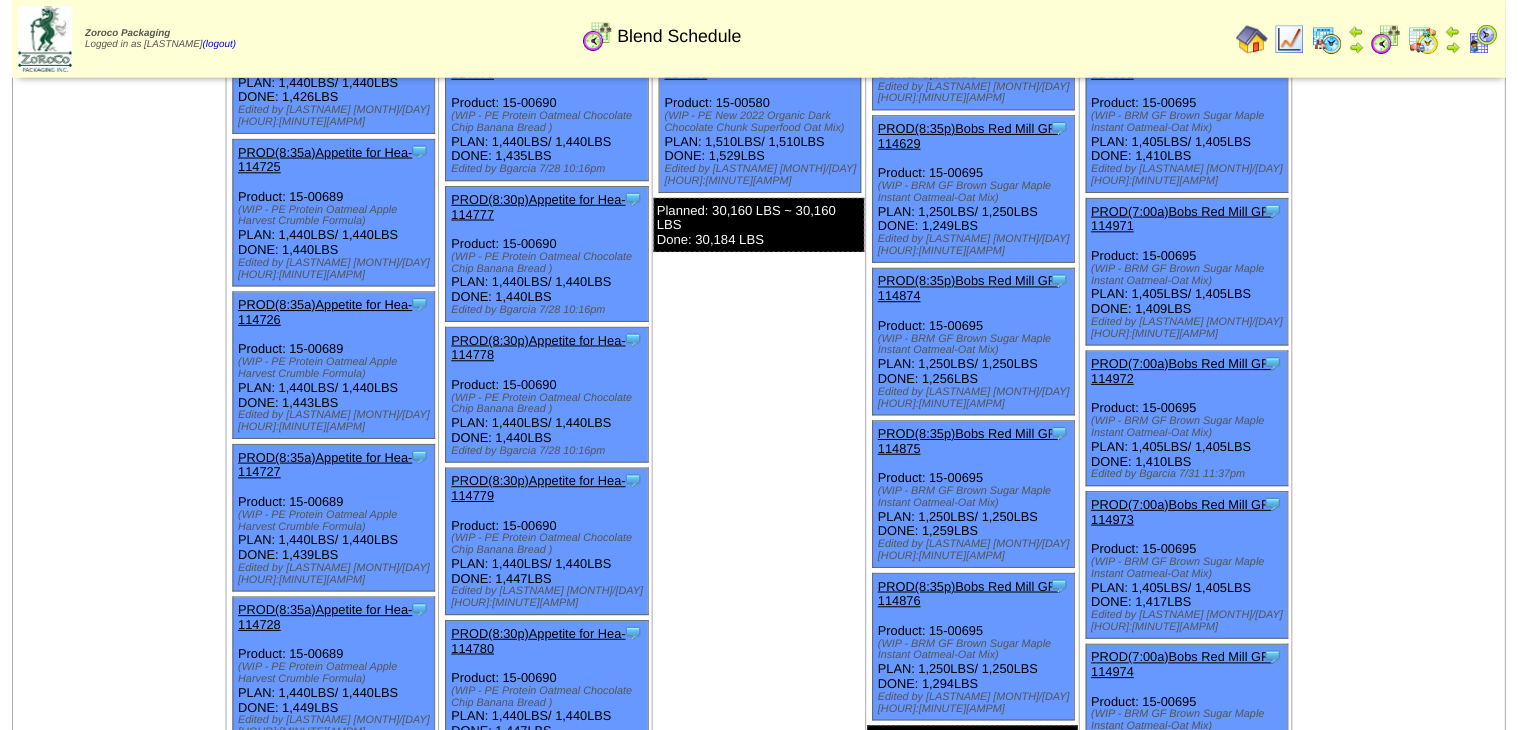 scroll, scrollTop: 2891, scrollLeft: 0, axis: vertical 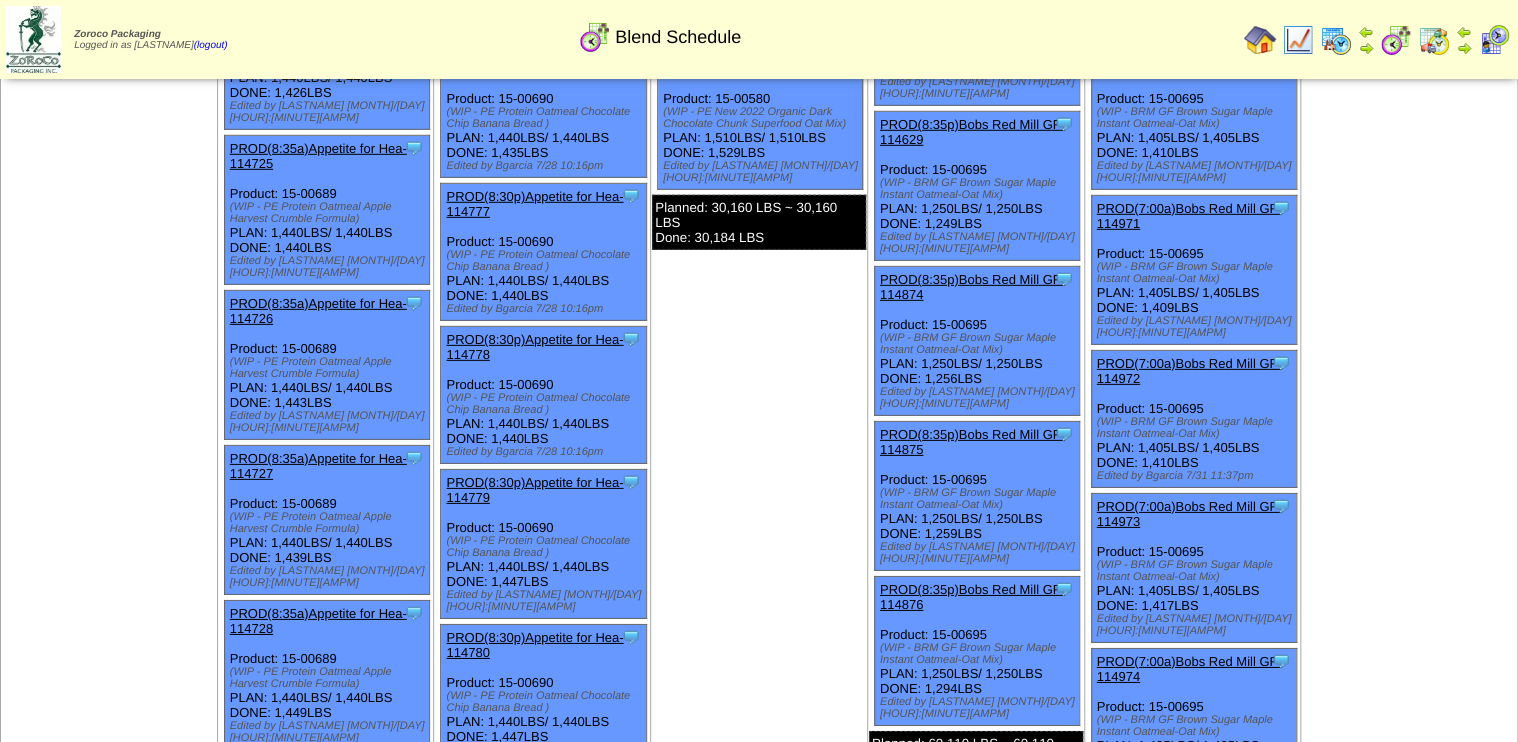 click on "PROD(7:00a)Bobs Red Mill GF-114973" at bounding box center [1189, 514] 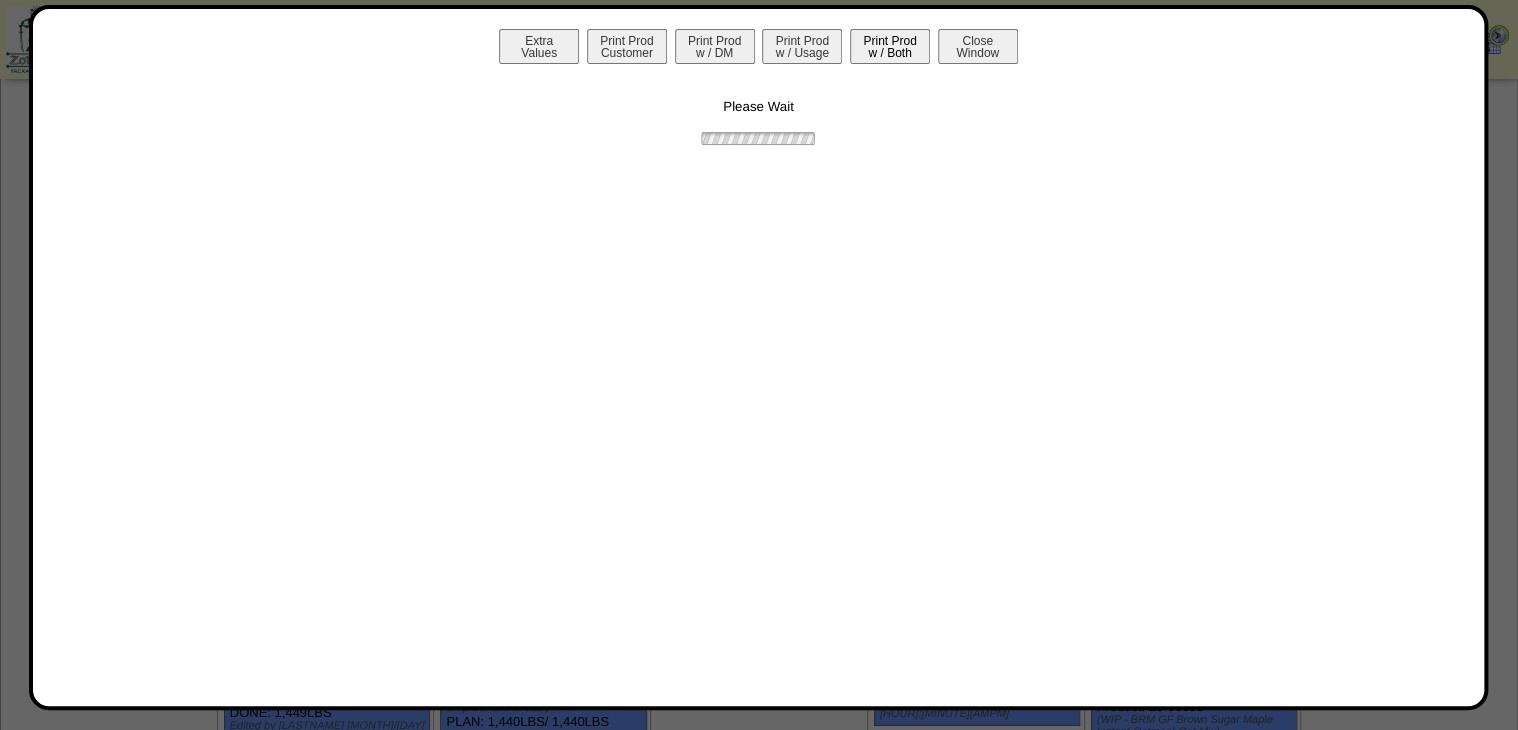 click on "Print Prod w / Both" at bounding box center [890, 46] 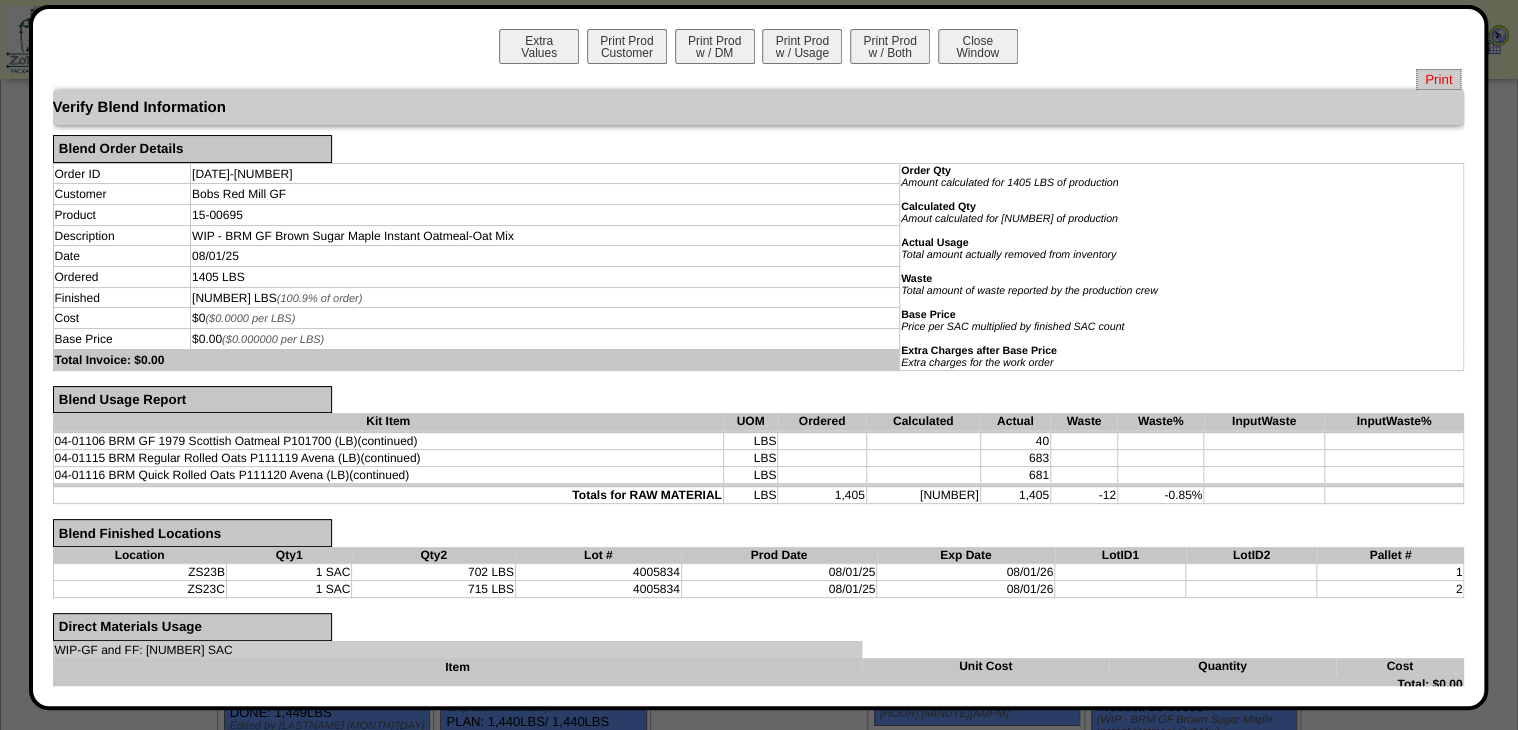 click on "Print" at bounding box center [1438, 79] 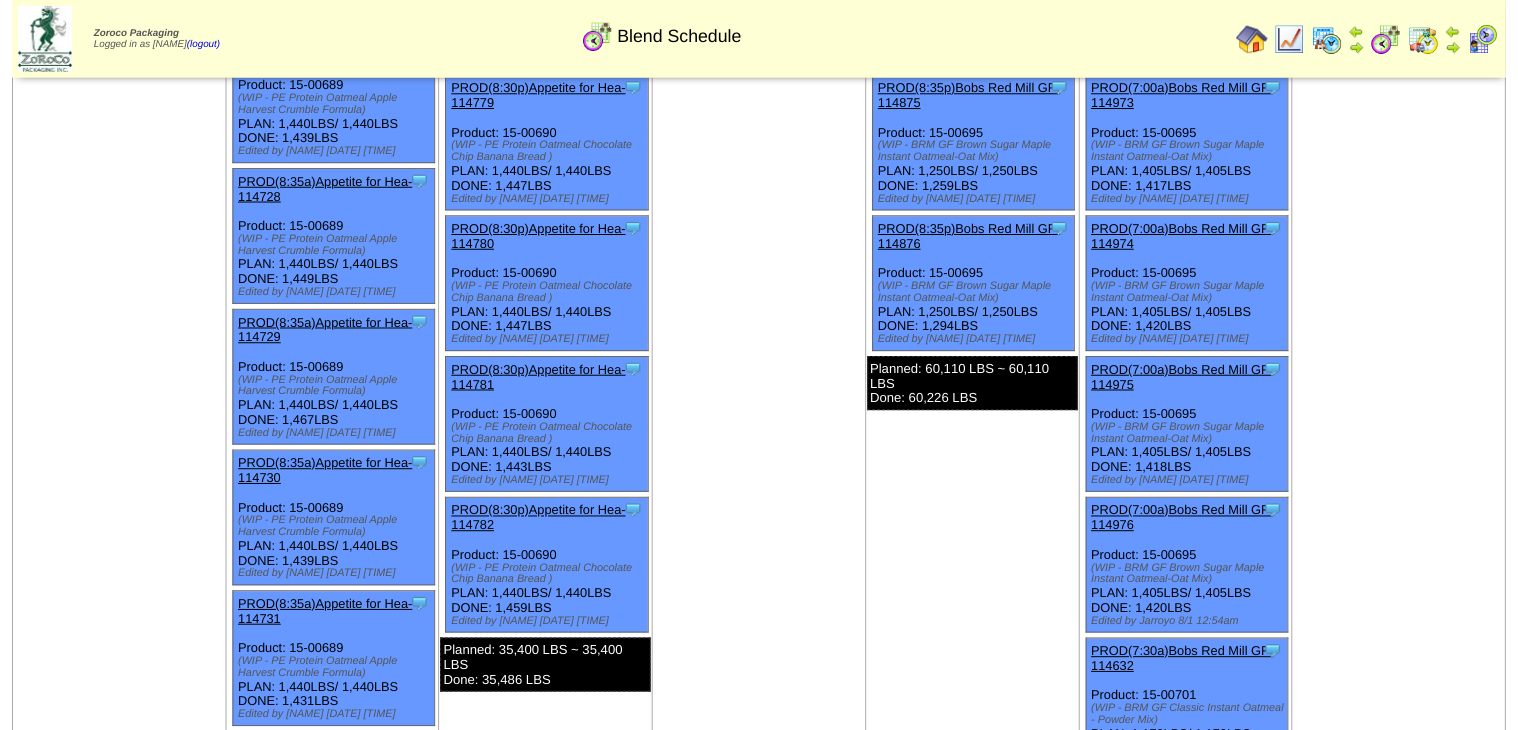 scroll, scrollTop: 3131, scrollLeft: 0, axis: vertical 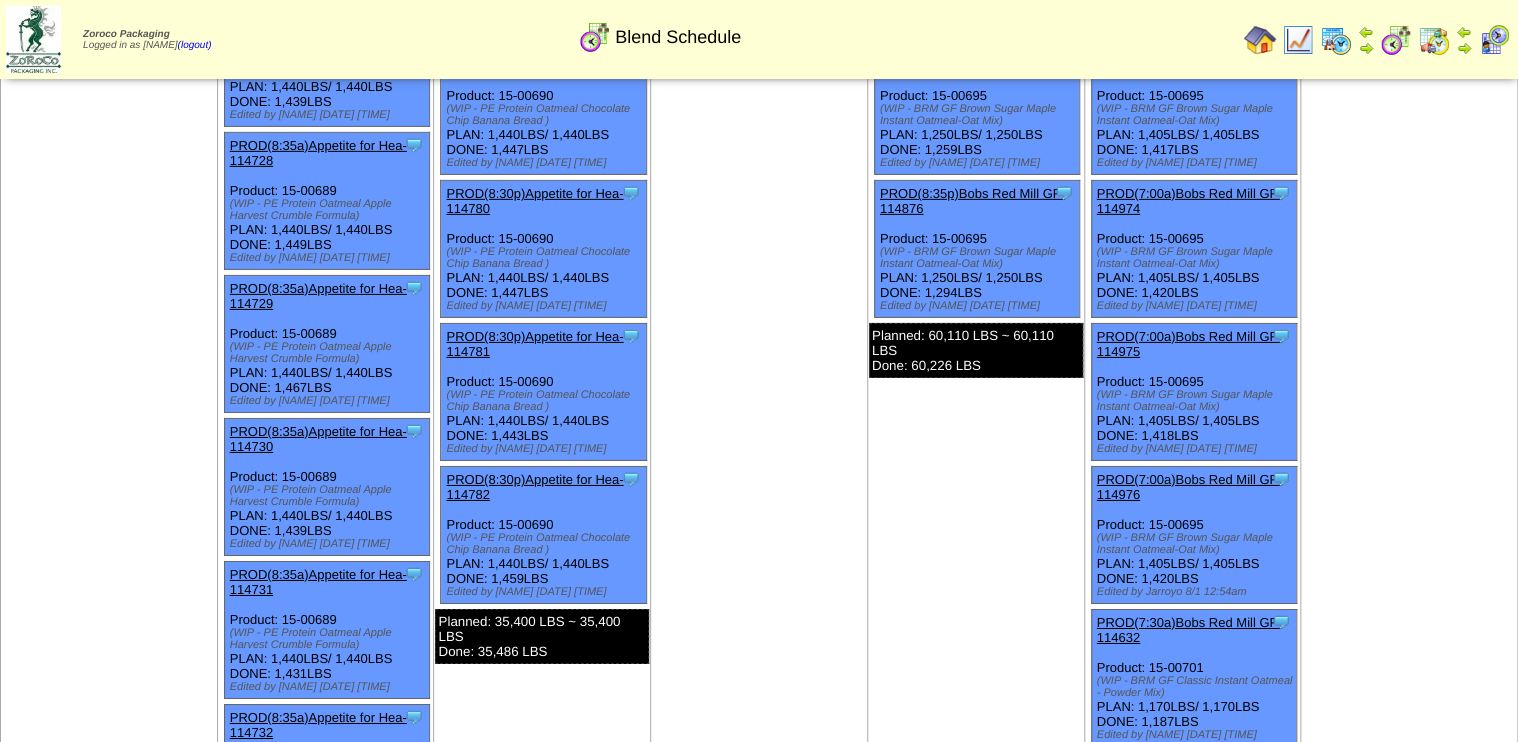 click on "PROD(7:00a)Bobs Red Mill GF-114974" at bounding box center (1189, 201) 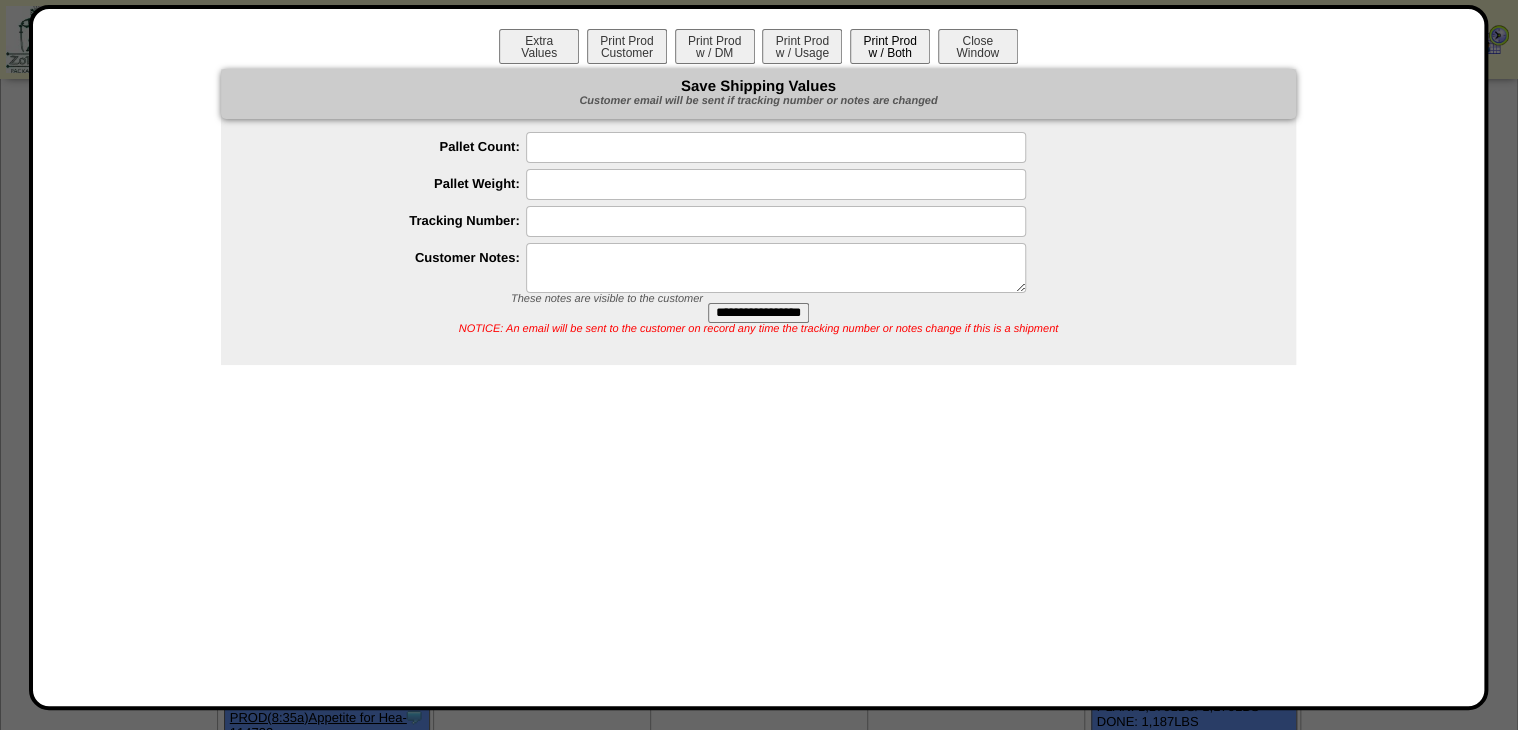 click on "Print Prod w / Both" at bounding box center (890, 46) 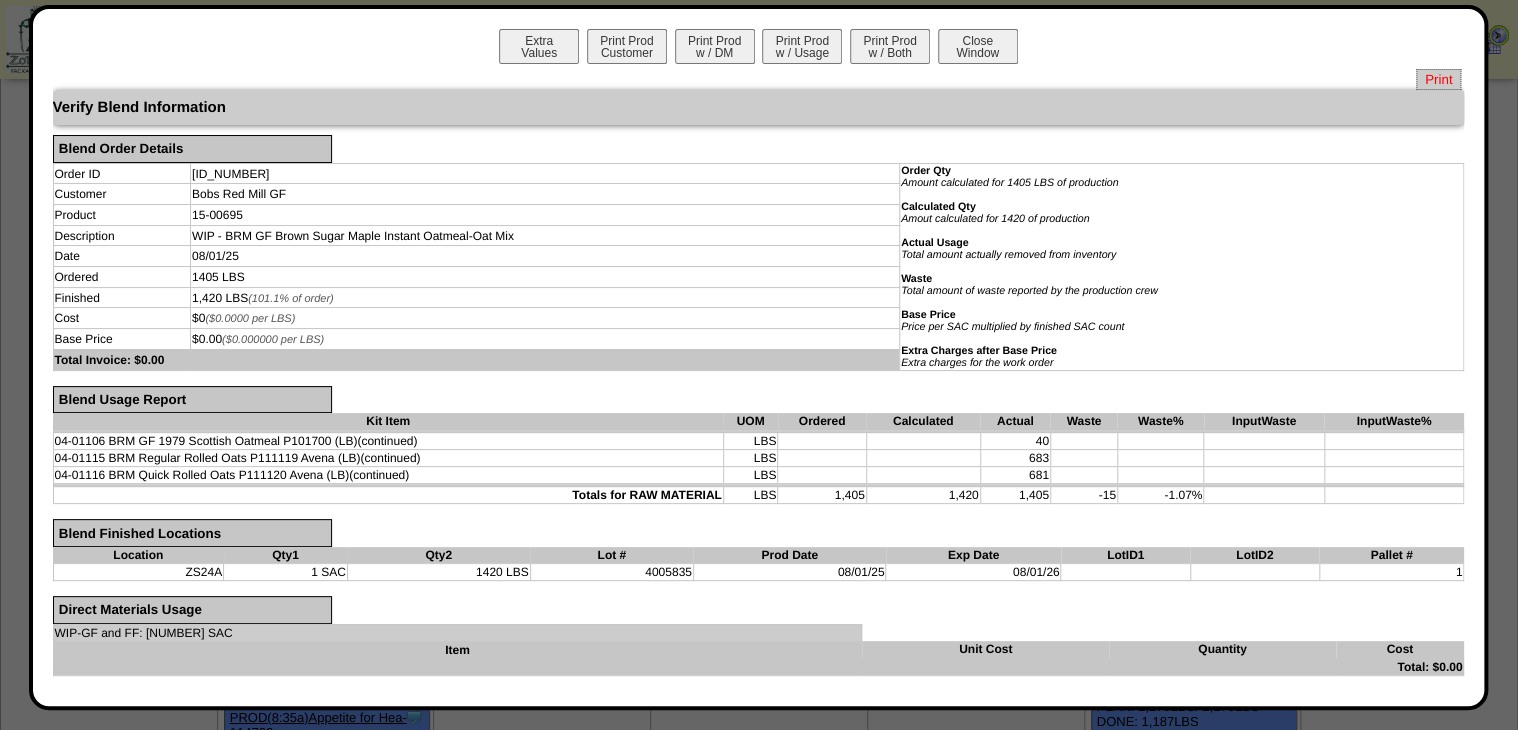 click on "Print" at bounding box center (1438, 79) 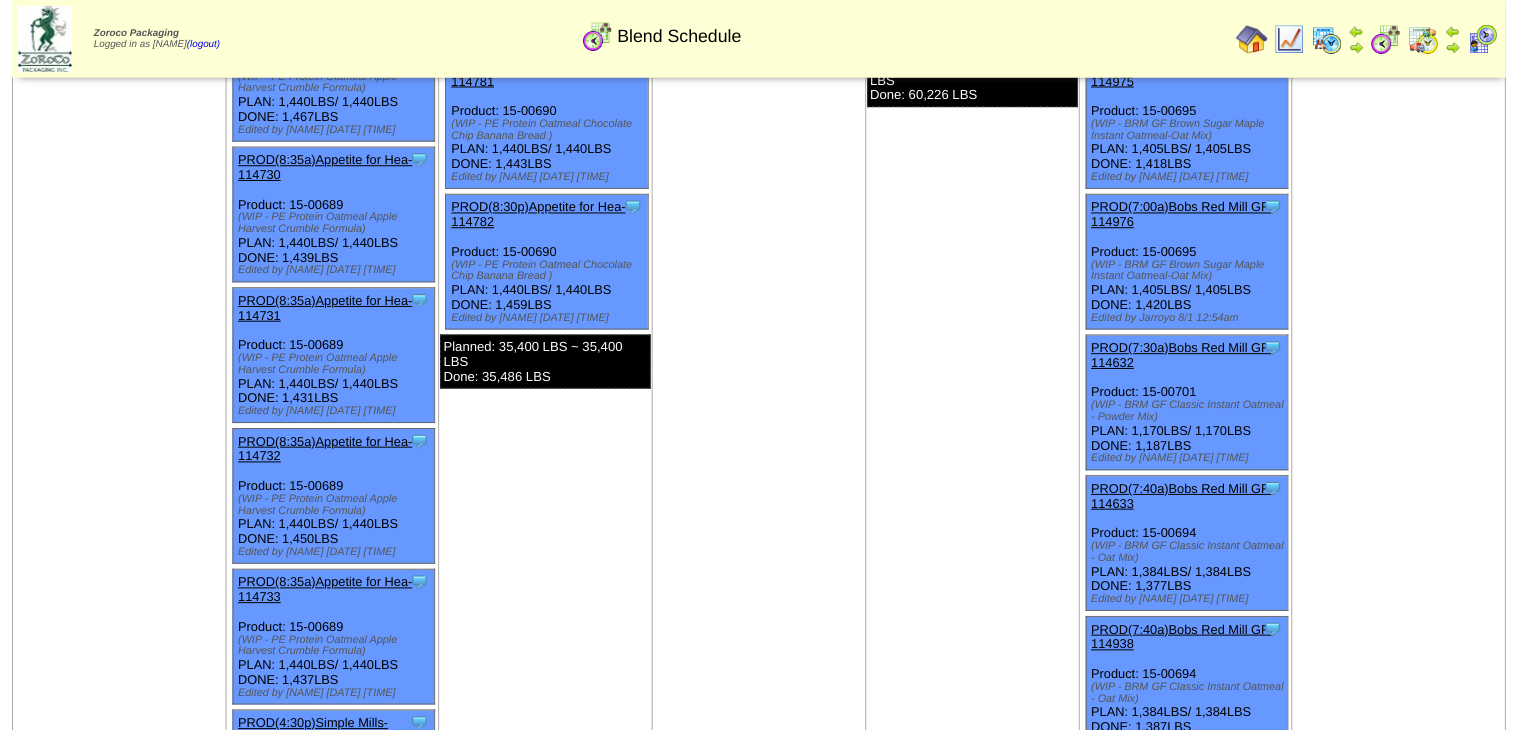 scroll, scrollTop: 3371, scrollLeft: 0, axis: vertical 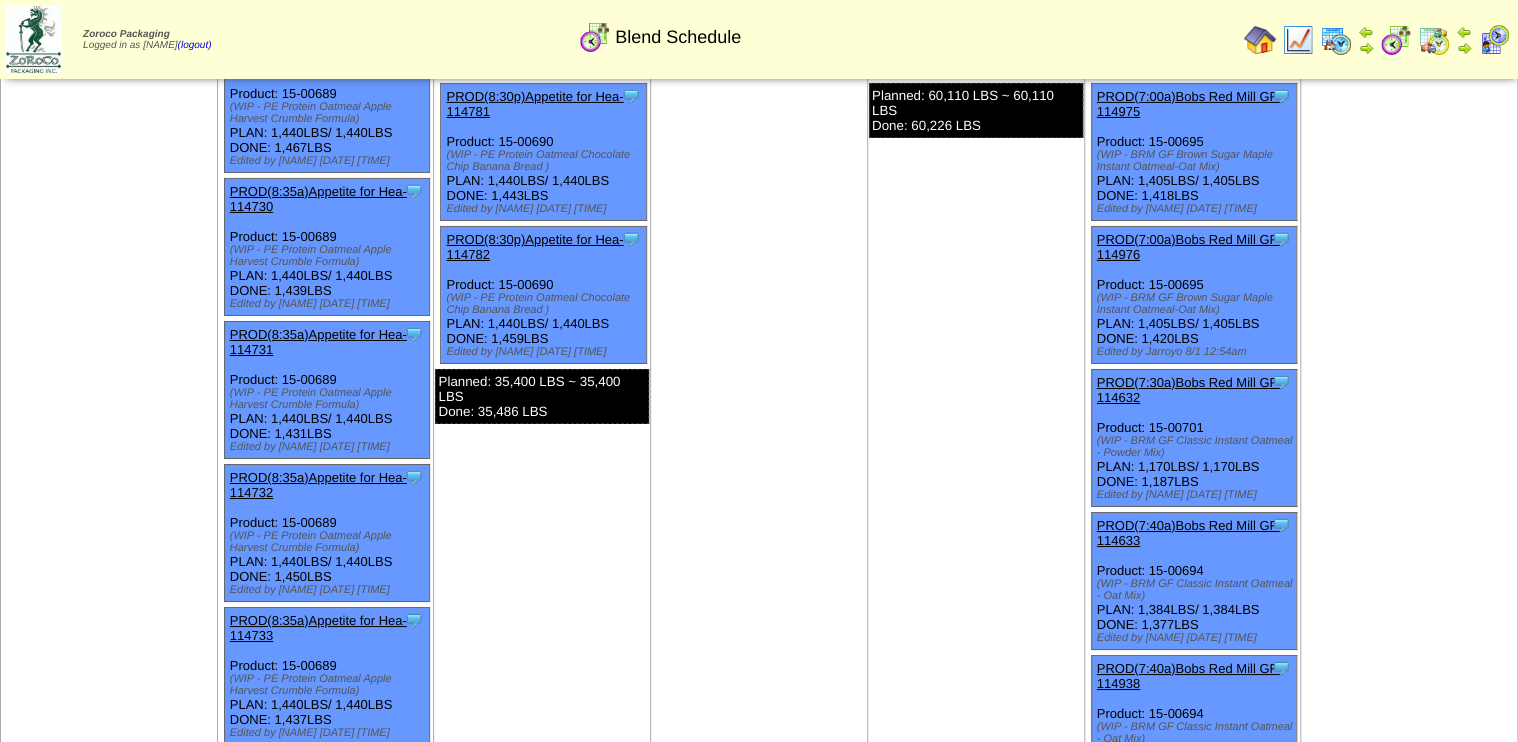 click on "PROD(7:00a)Bobs Red Mill GF-114975" at bounding box center (1189, 104) 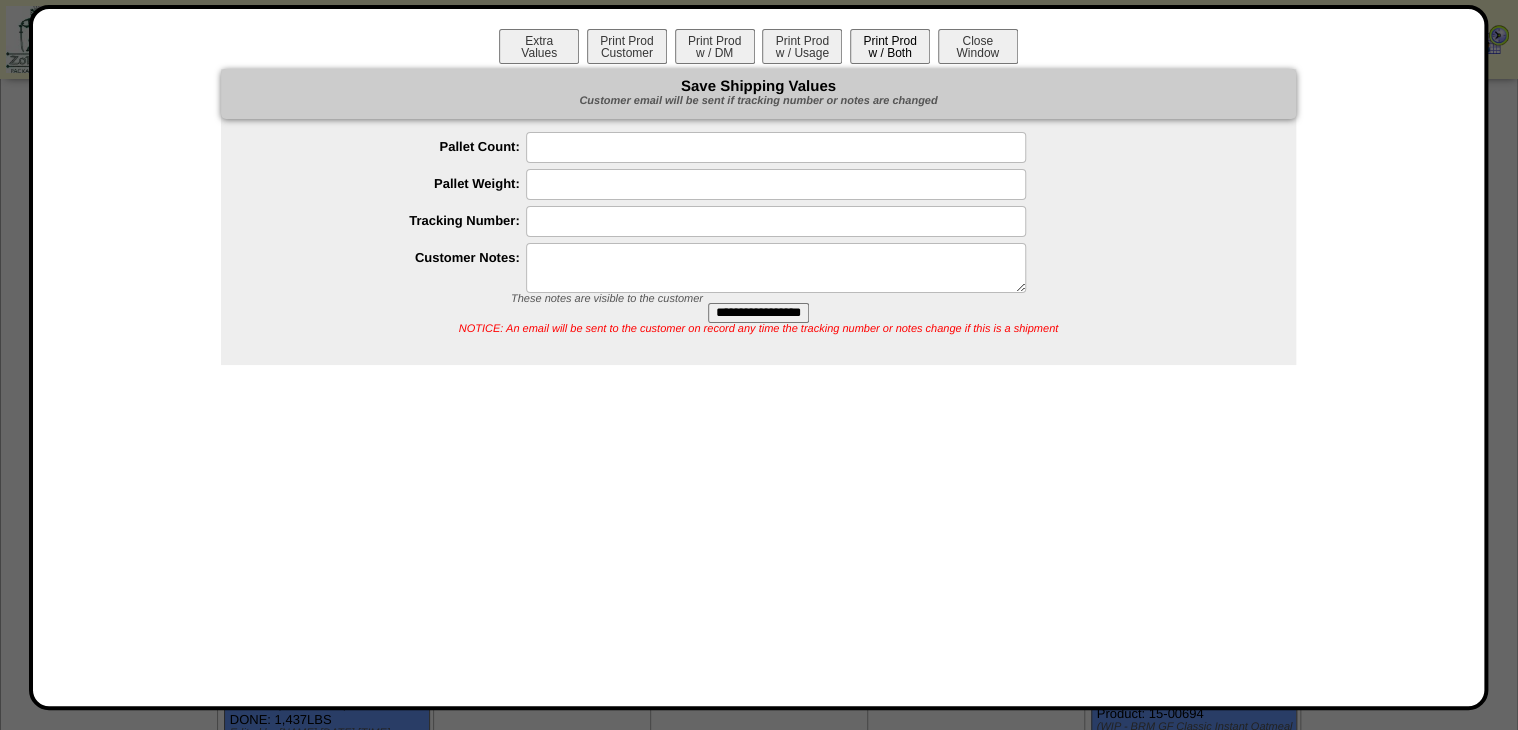 click on "Print Prod w / Both" at bounding box center [890, 46] 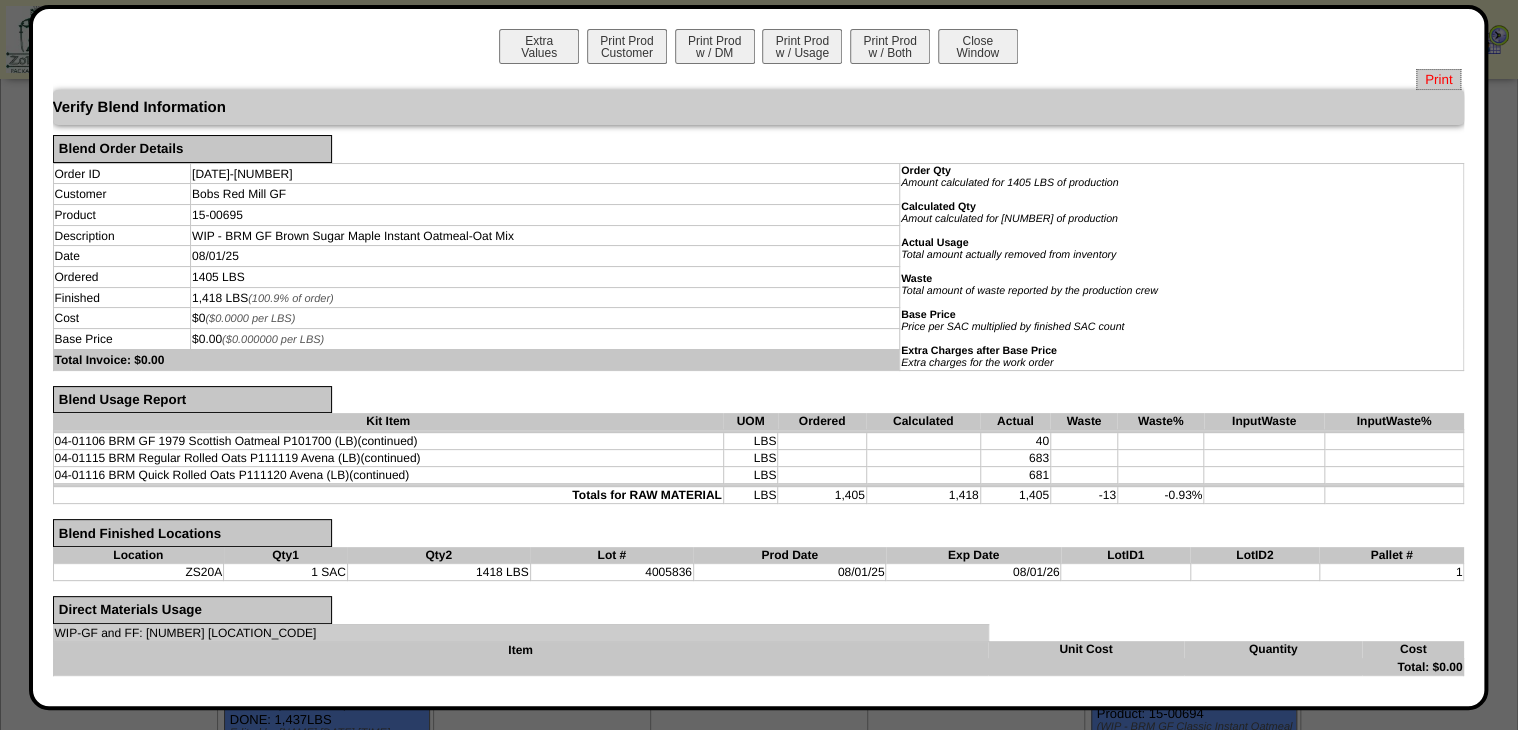 click on "Print" at bounding box center (1438, 79) 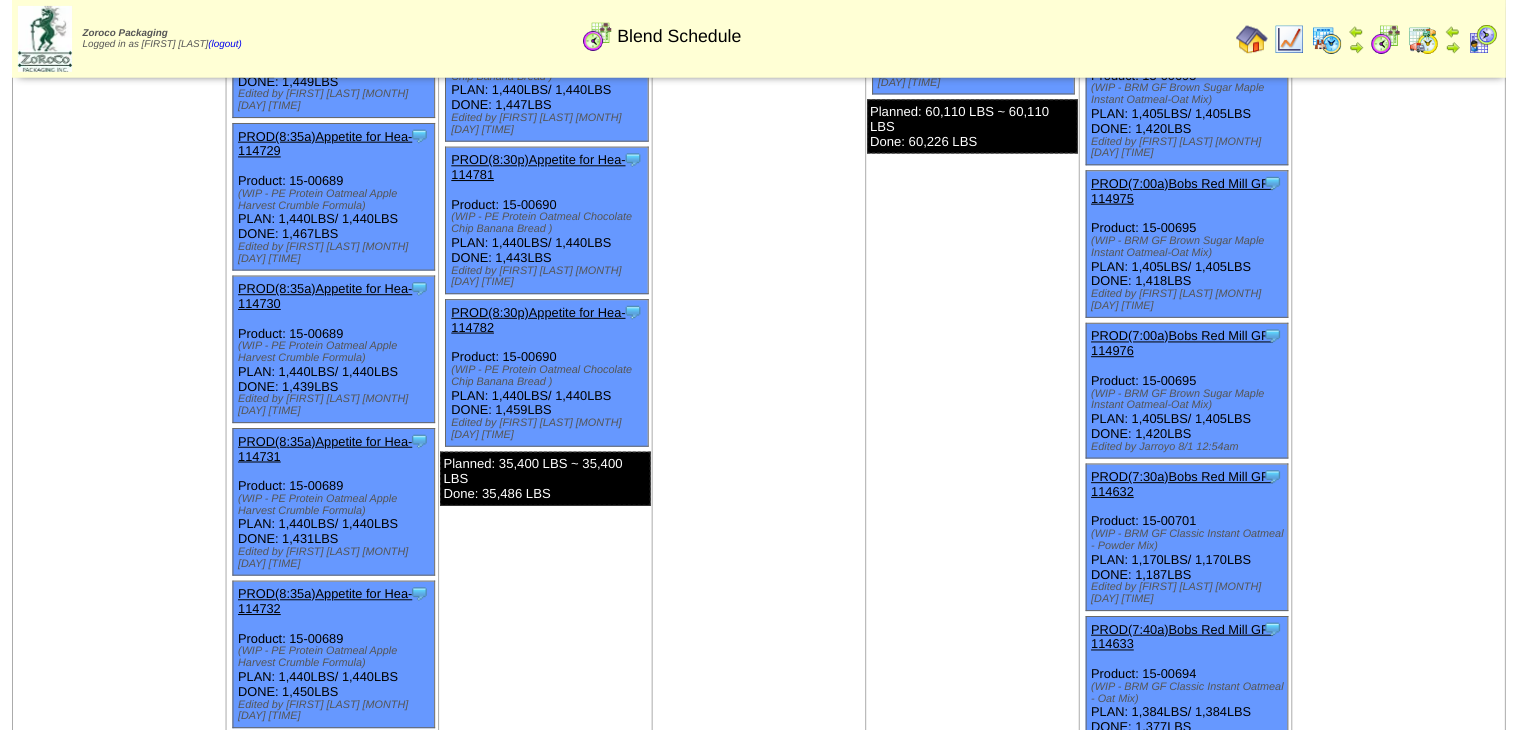 scroll, scrollTop: 3531, scrollLeft: 0, axis: vertical 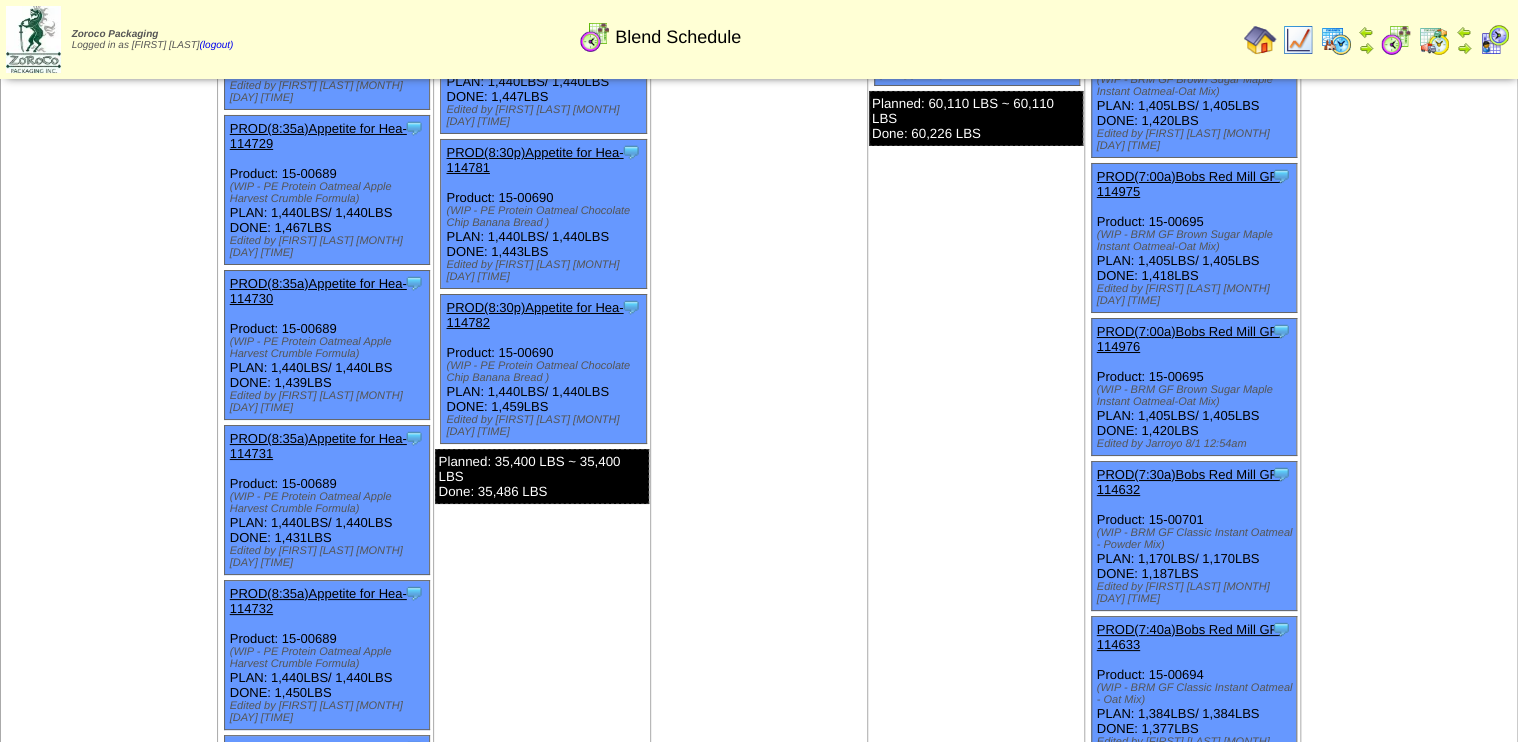 click on "PROD([TIME])[PRODUCT] [PRODUCT_CODE]
[PRODUCT]
ScheduleID: [NUMBER]
[NUMBER] LBS: [NUMBER]
([PRODUCT] [PRODUCT_CODE] [PRODUCT_NAME] ([UNIT]))
[NUMBER] LBS: [NUMBER]
([PRODUCT] [PRODUCT_CODE] [PRODUCT_NAME] ([UNIT]))
[NUMBER] LBS: [NUMBER]" at bounding box center (1193, 387) 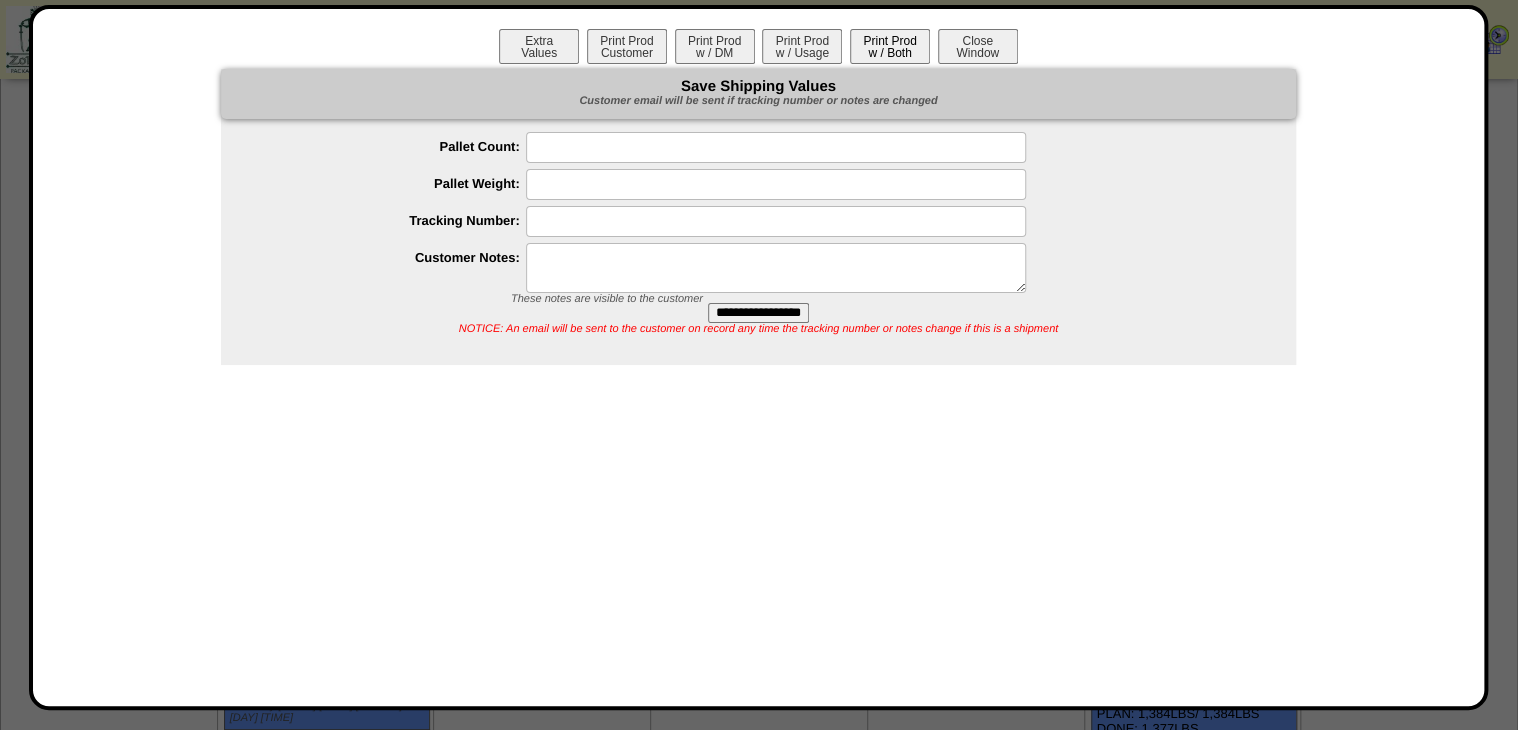 click on "Print Prod w / Both" at bounding box center (890, 46) 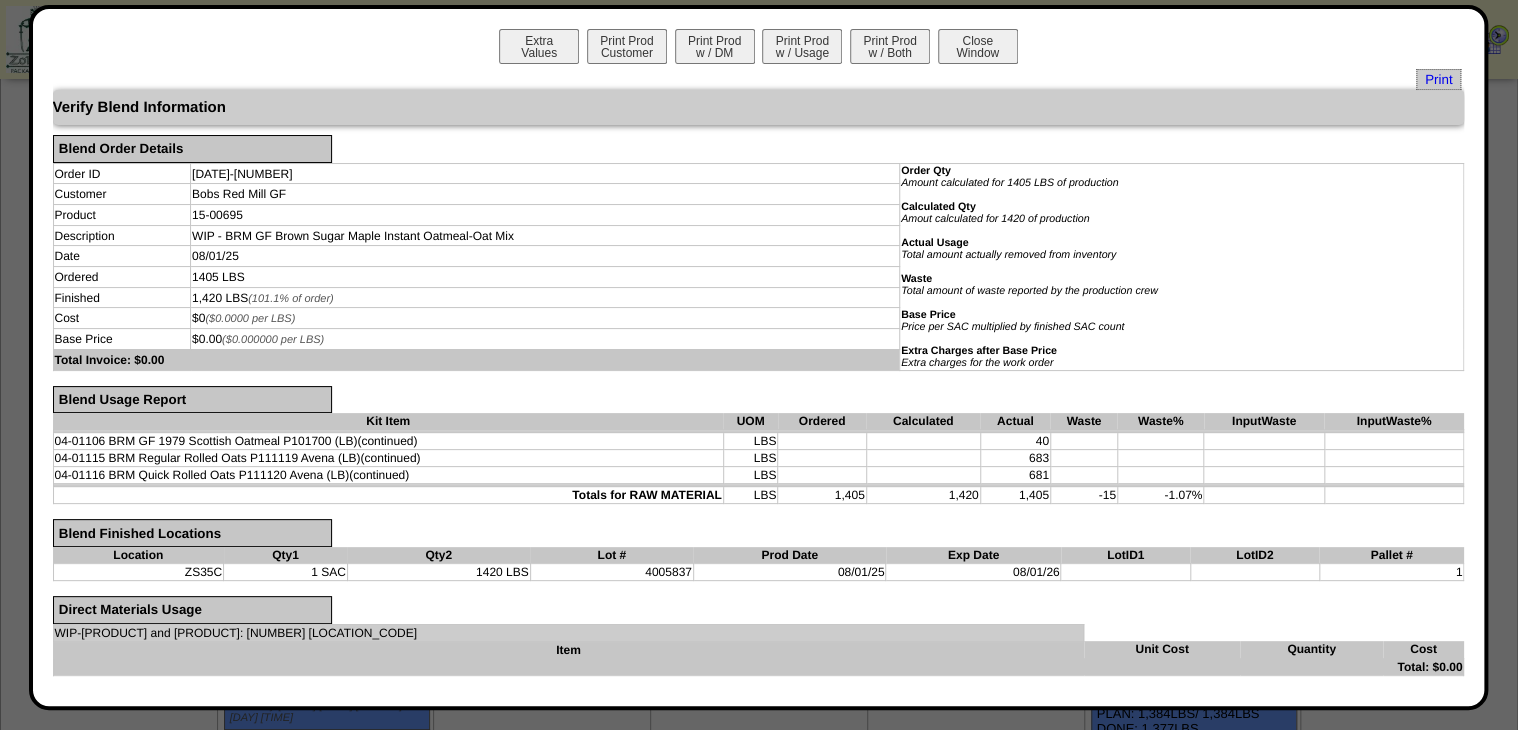 click on "Print" at bounding box center (759, 79) 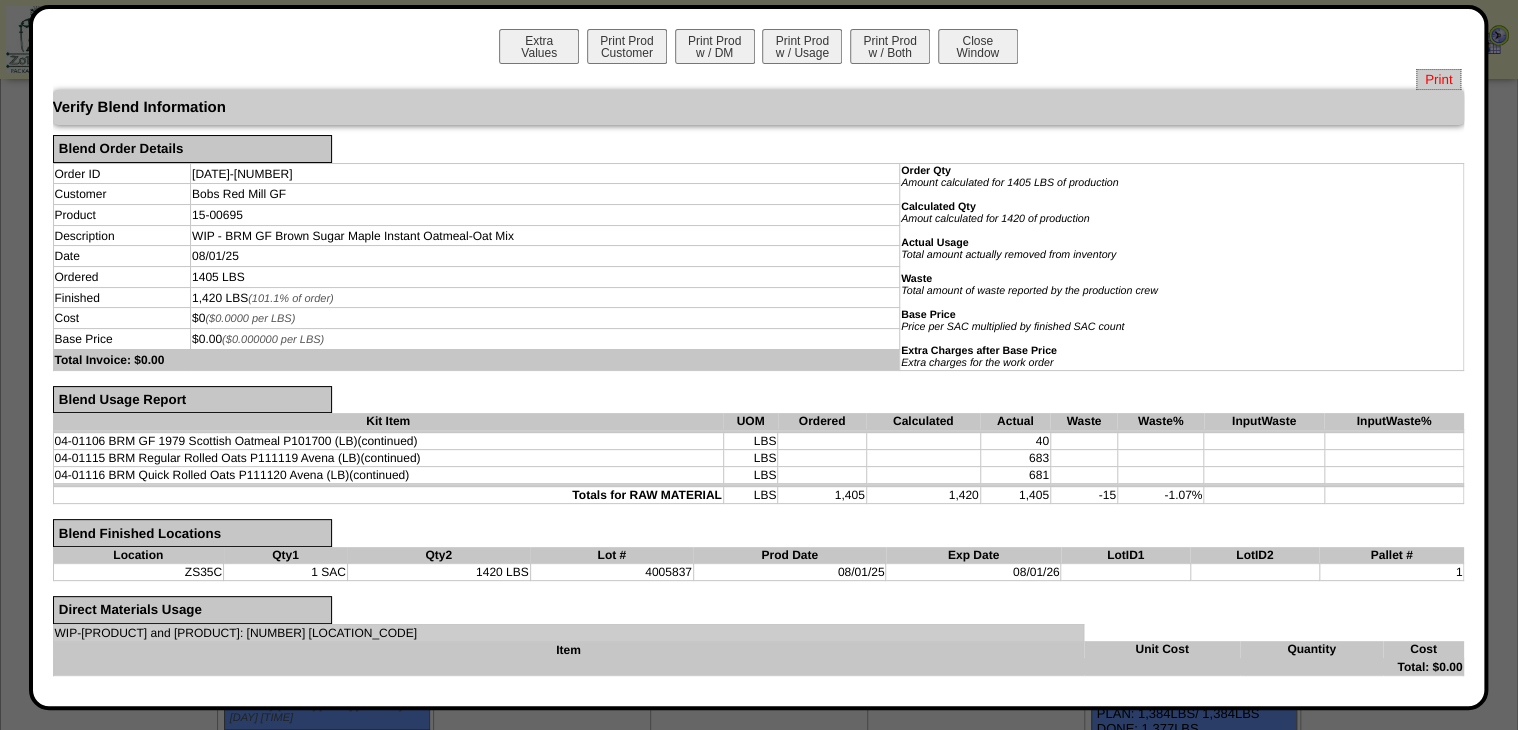 click on "Print" at bounding box center (1438, 79) 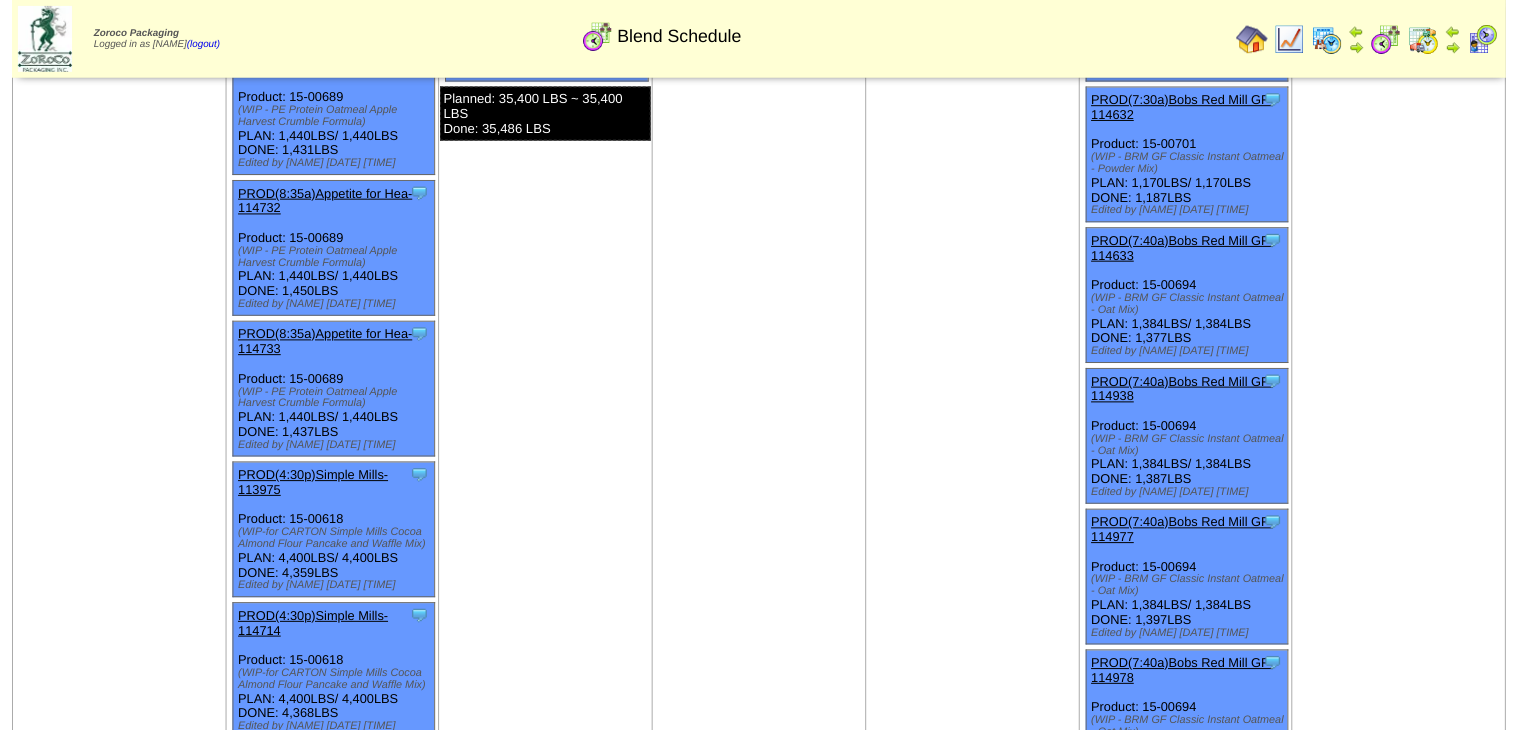 scroll, scrollTop: 3691, scrollLeft: 0, axis: vertical 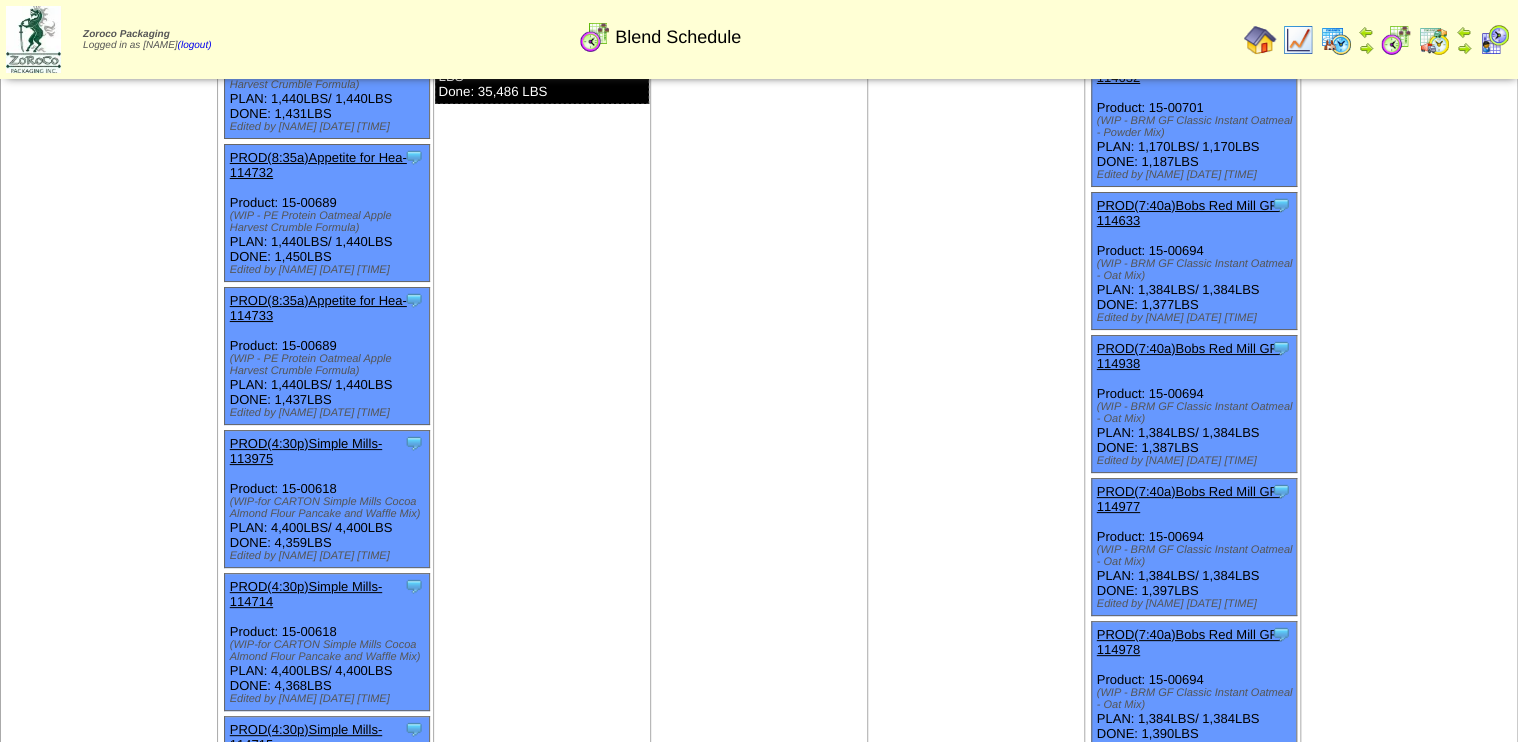 click on "PROD(7:30a)Bobs Red Mill GF-114632" at bounding box center (1189, 70) 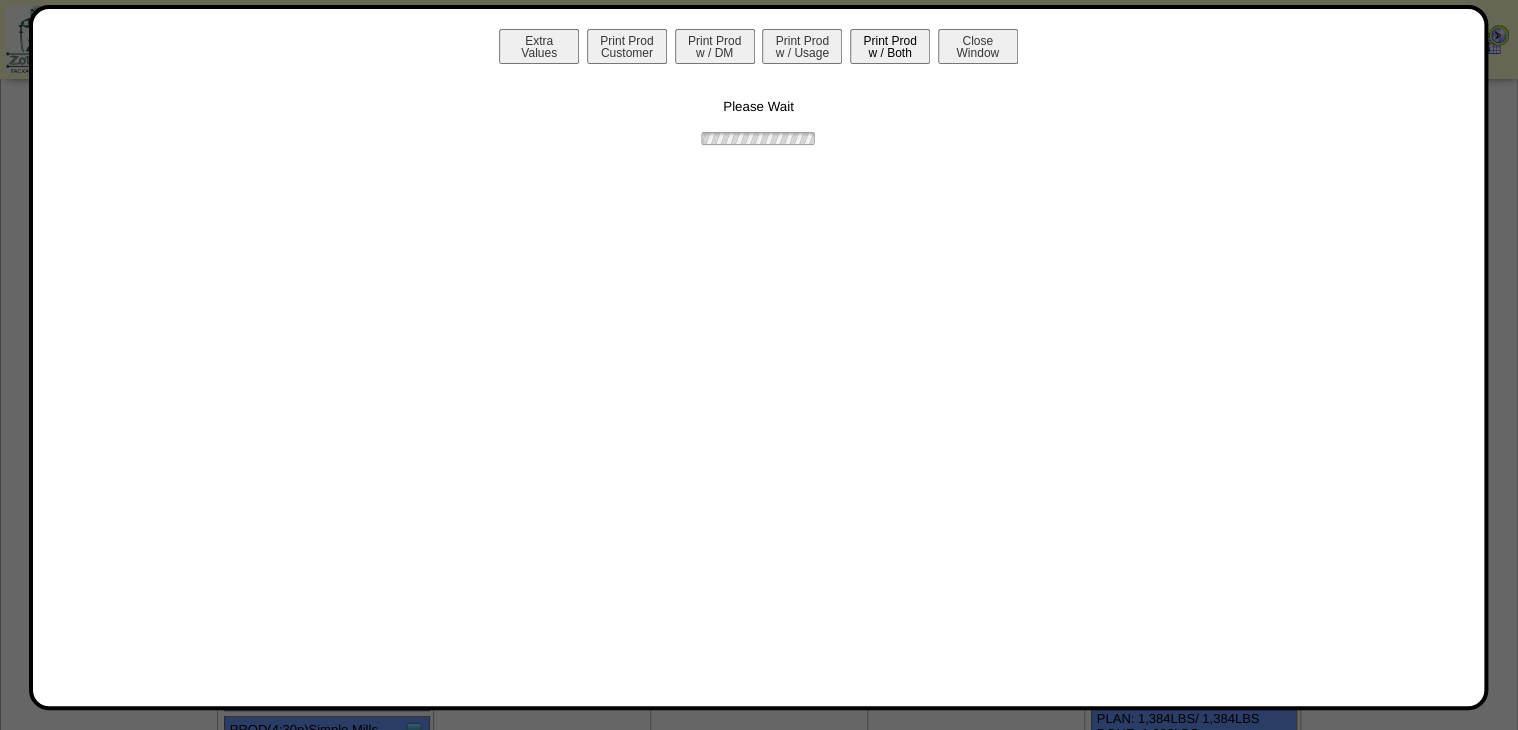 click on "Print Prod w / Both" at bounding box center (890, 46) 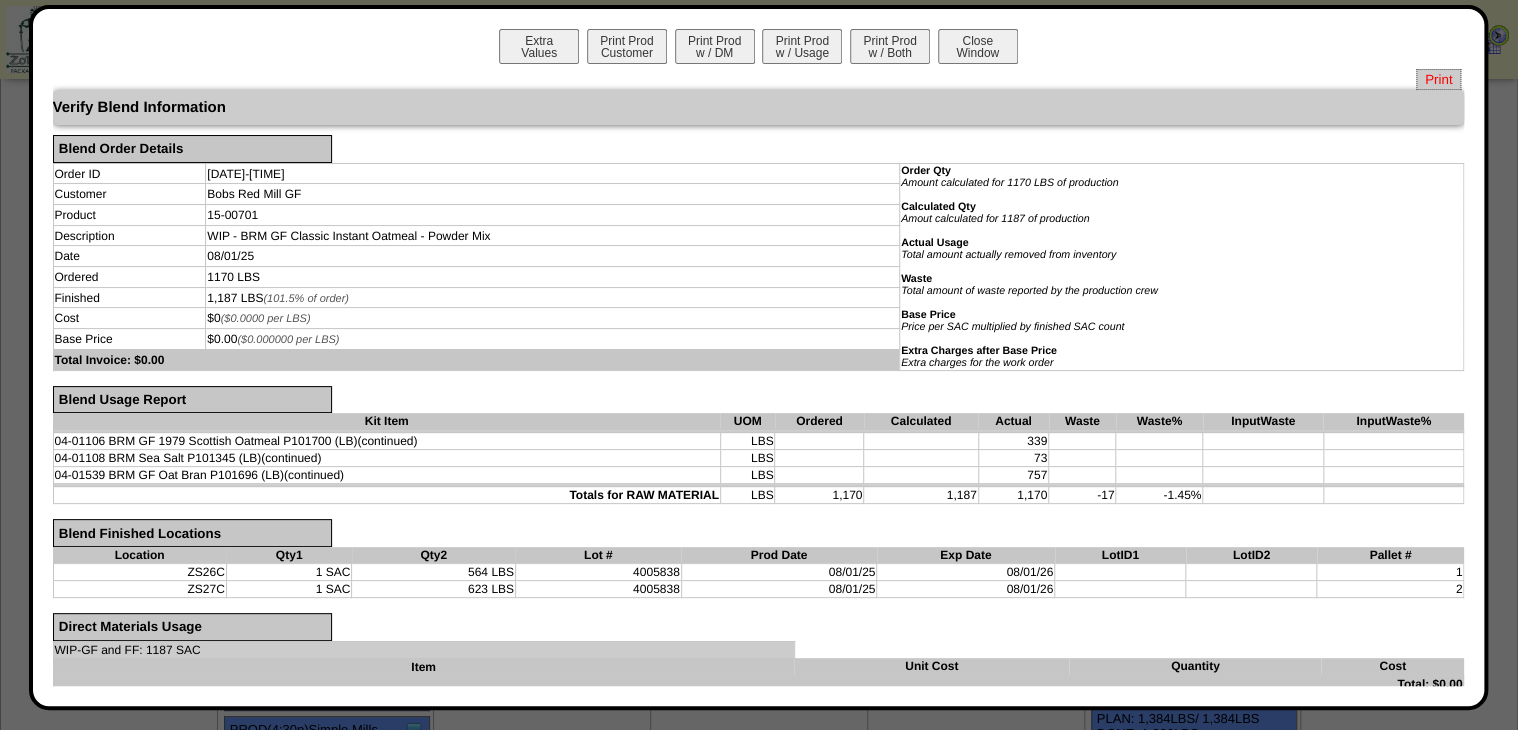 click on "Print" at bounding box center (1438, 79) 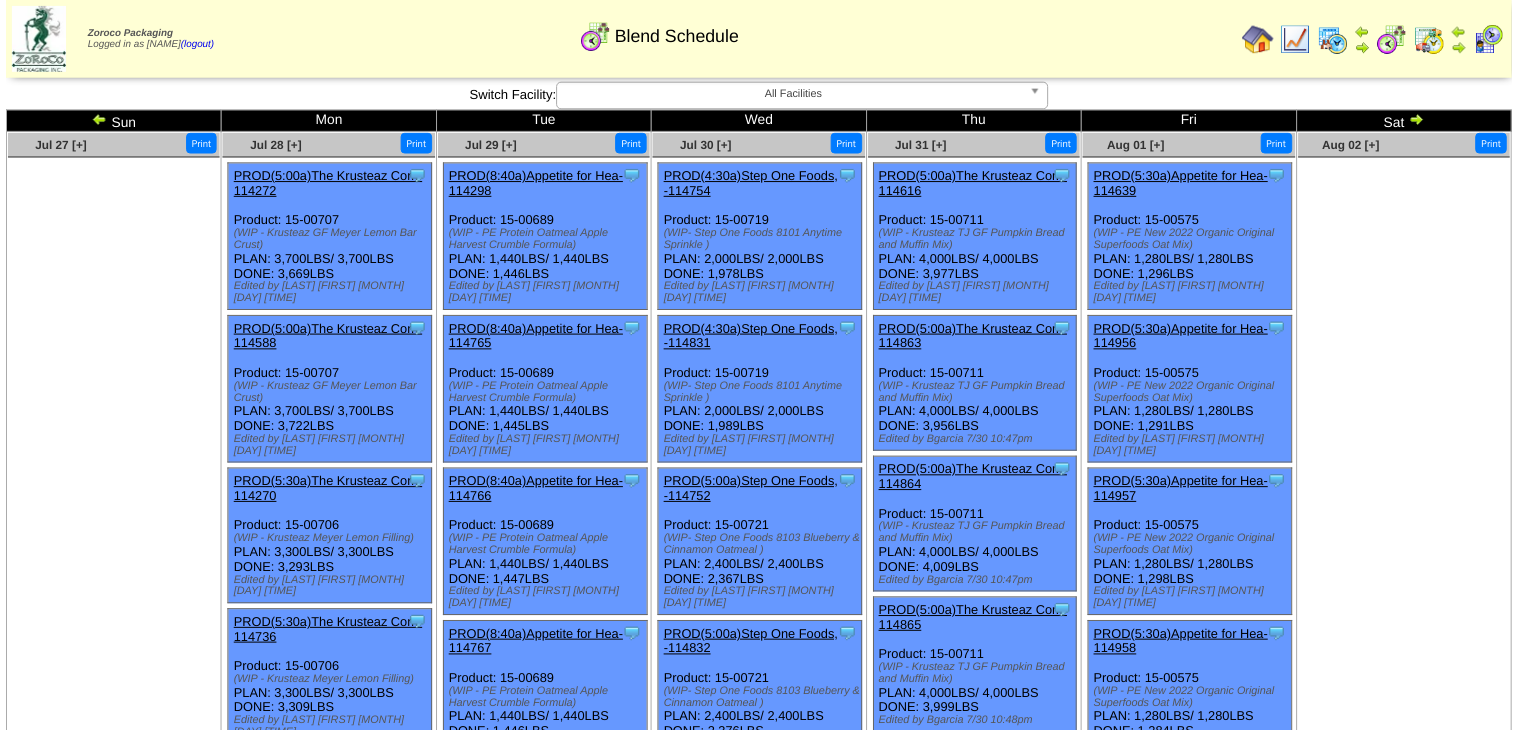 scroll, scrollTop: 3691, scrollLeft: 0, axis: vertical 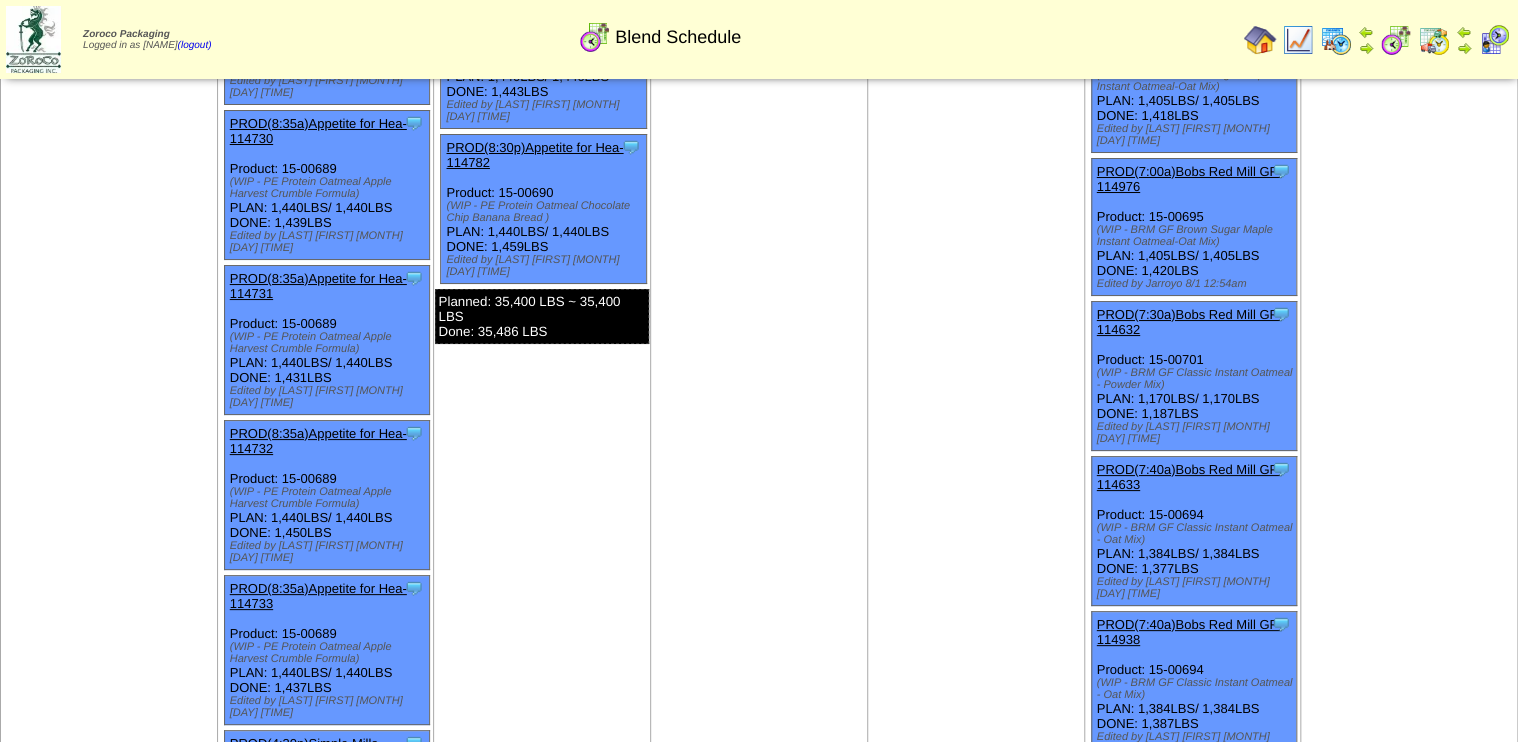 click on "PROD(7:40a)Bobs Red Mill GF-114633" at bounding box center (1189, 477) 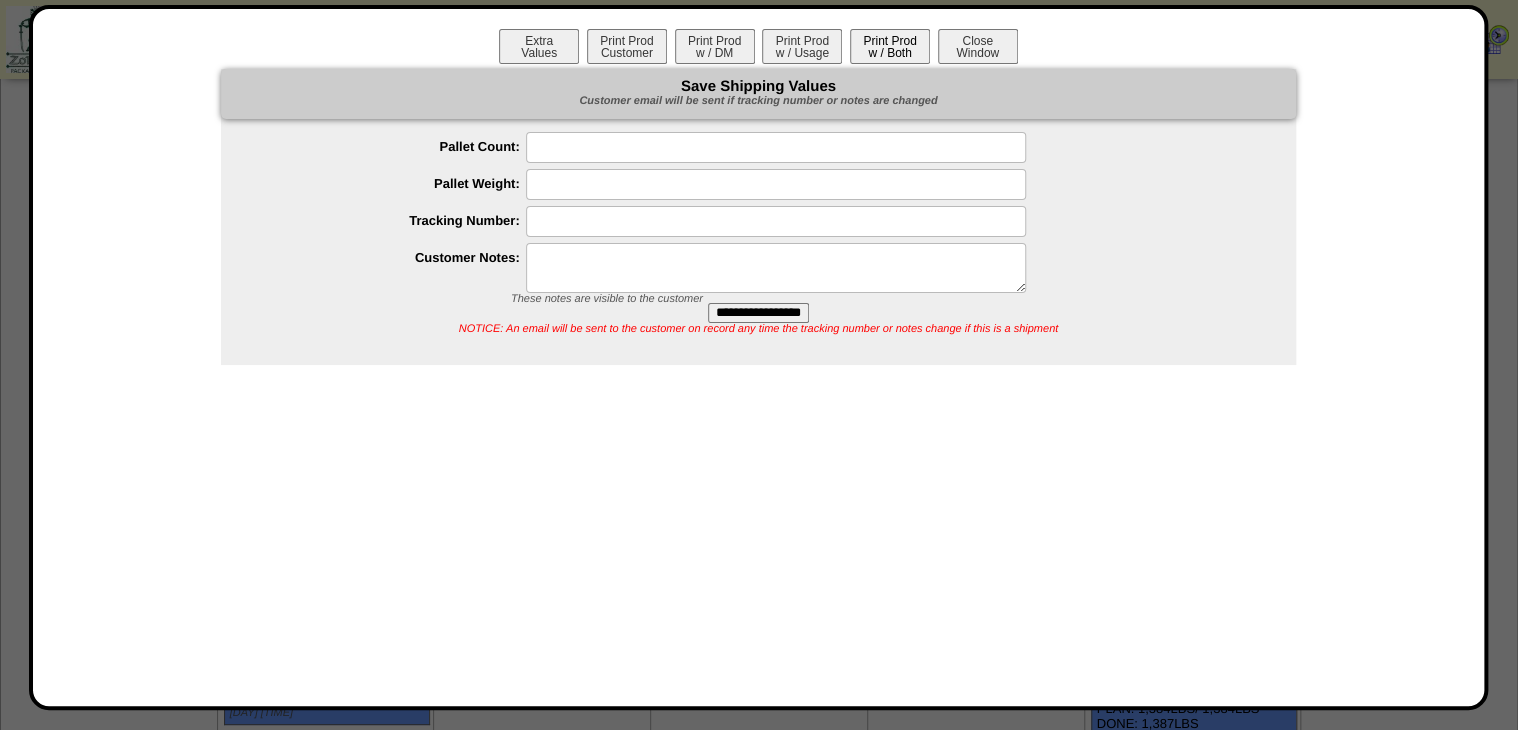 click on "Print Prod w / Both" at bounding box center [890, 46] 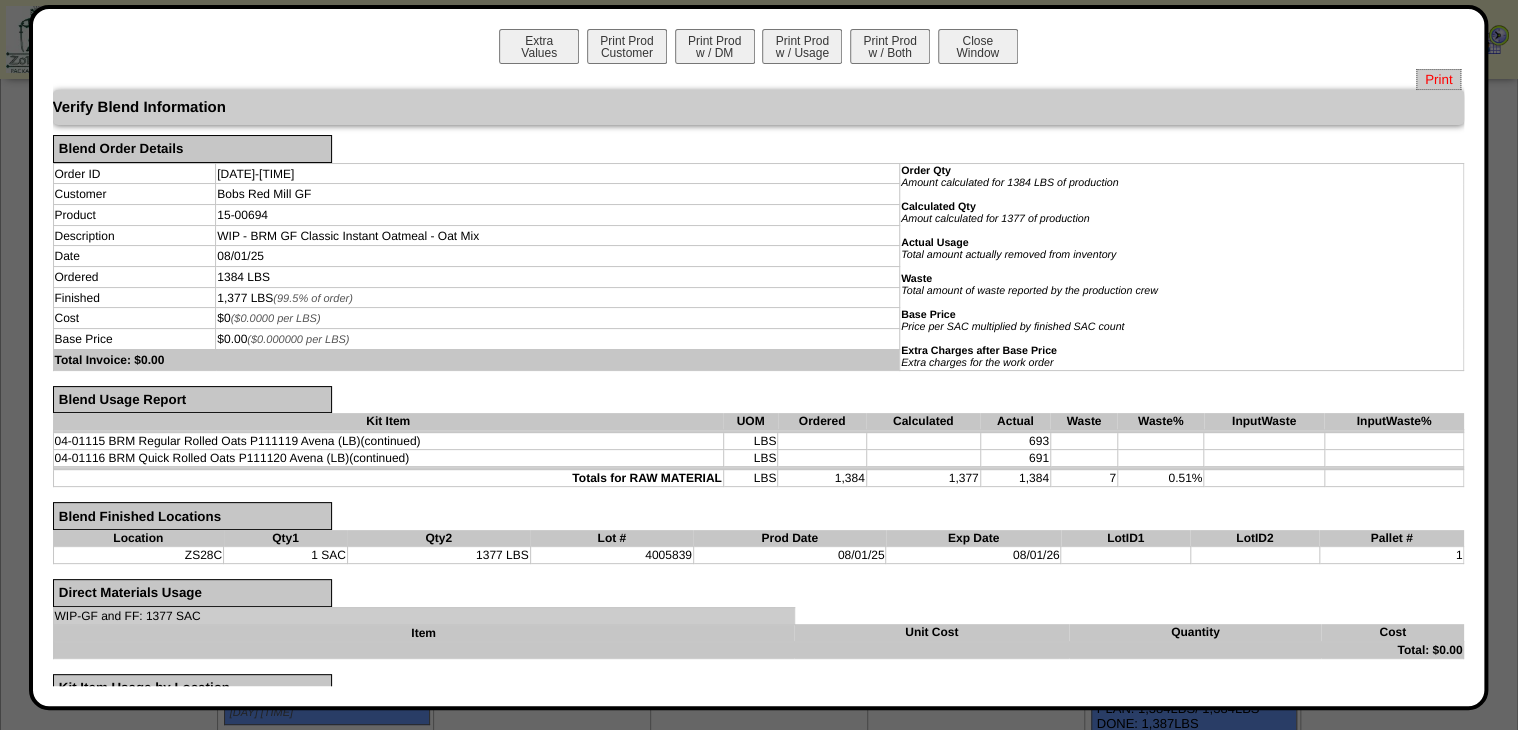 click on "Print" at bounding box center [1438, 79] 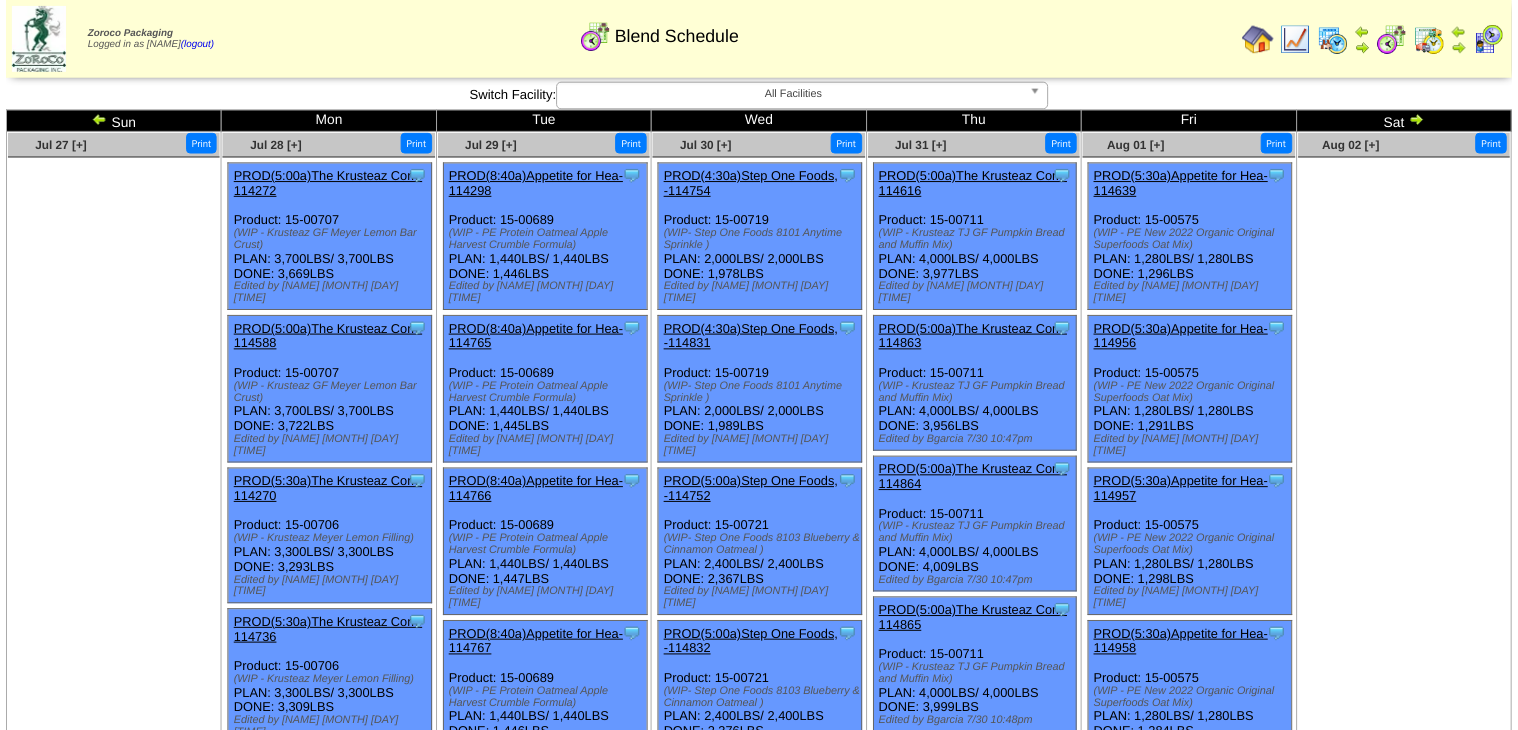 scroll, scrollTop: 3691, scrollLeft: 0, axis: vertical 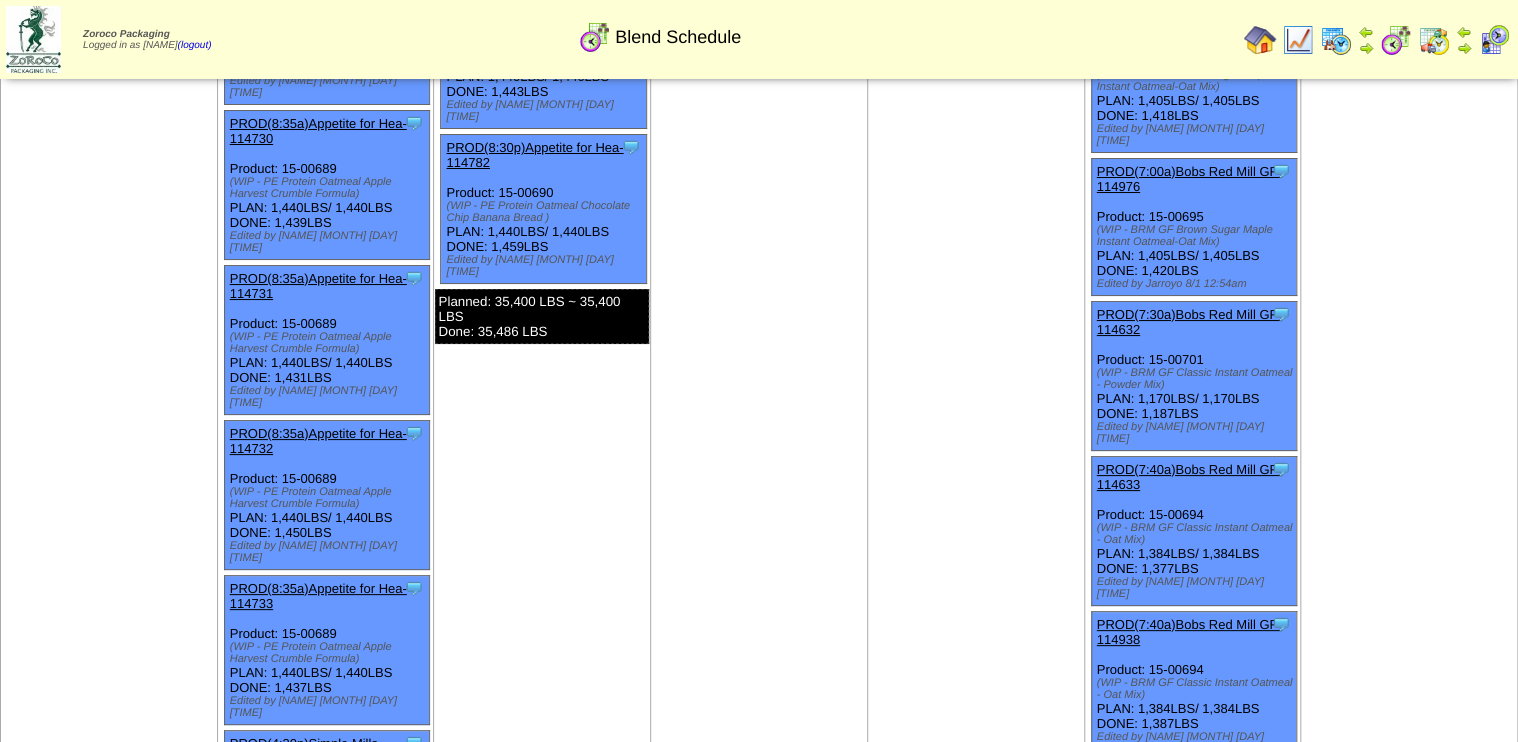 click on "PROD(7:40a)Bobs Red Mill GF-114938" at bounding box center [1189, 632] 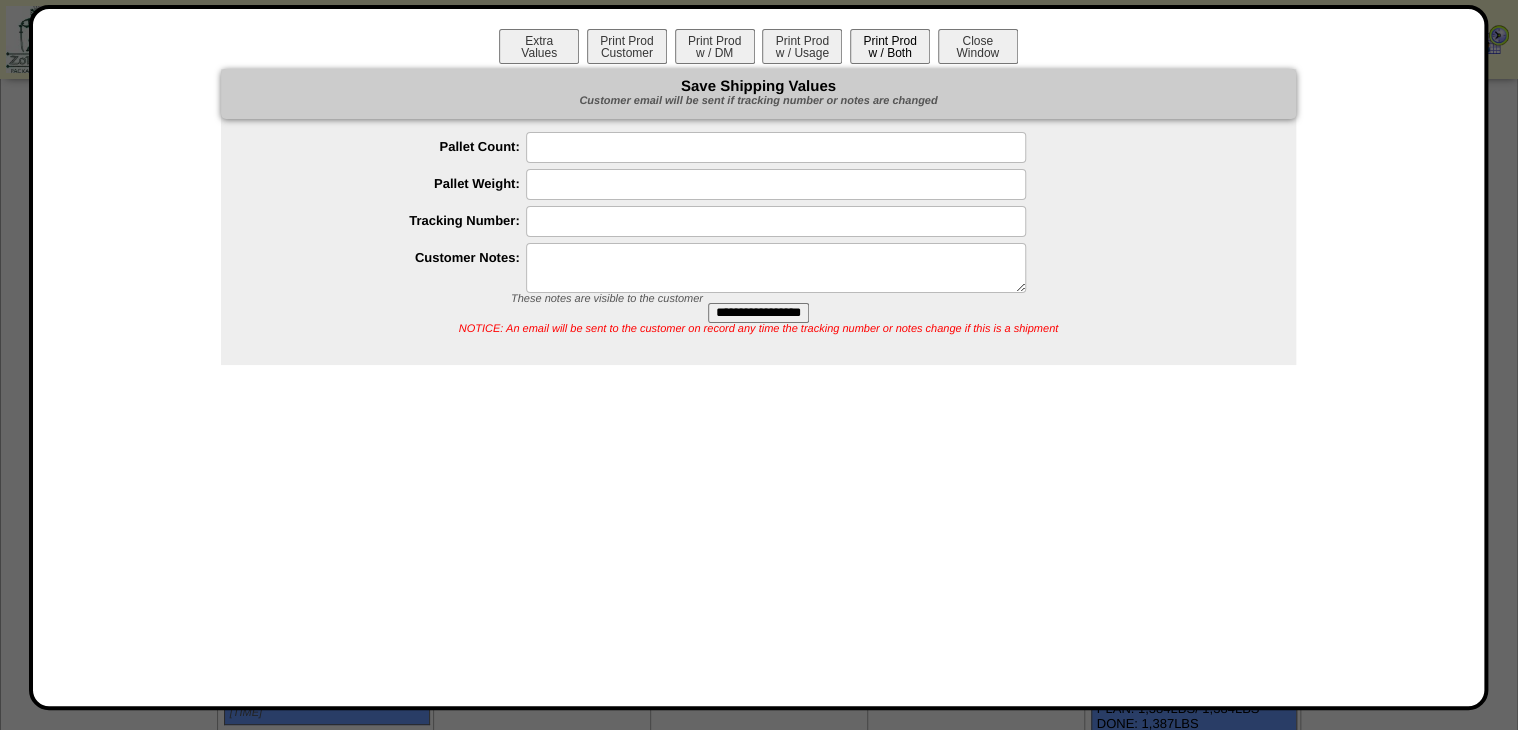 click on "Print Prod w / Both" at bounding box center (890, 46) 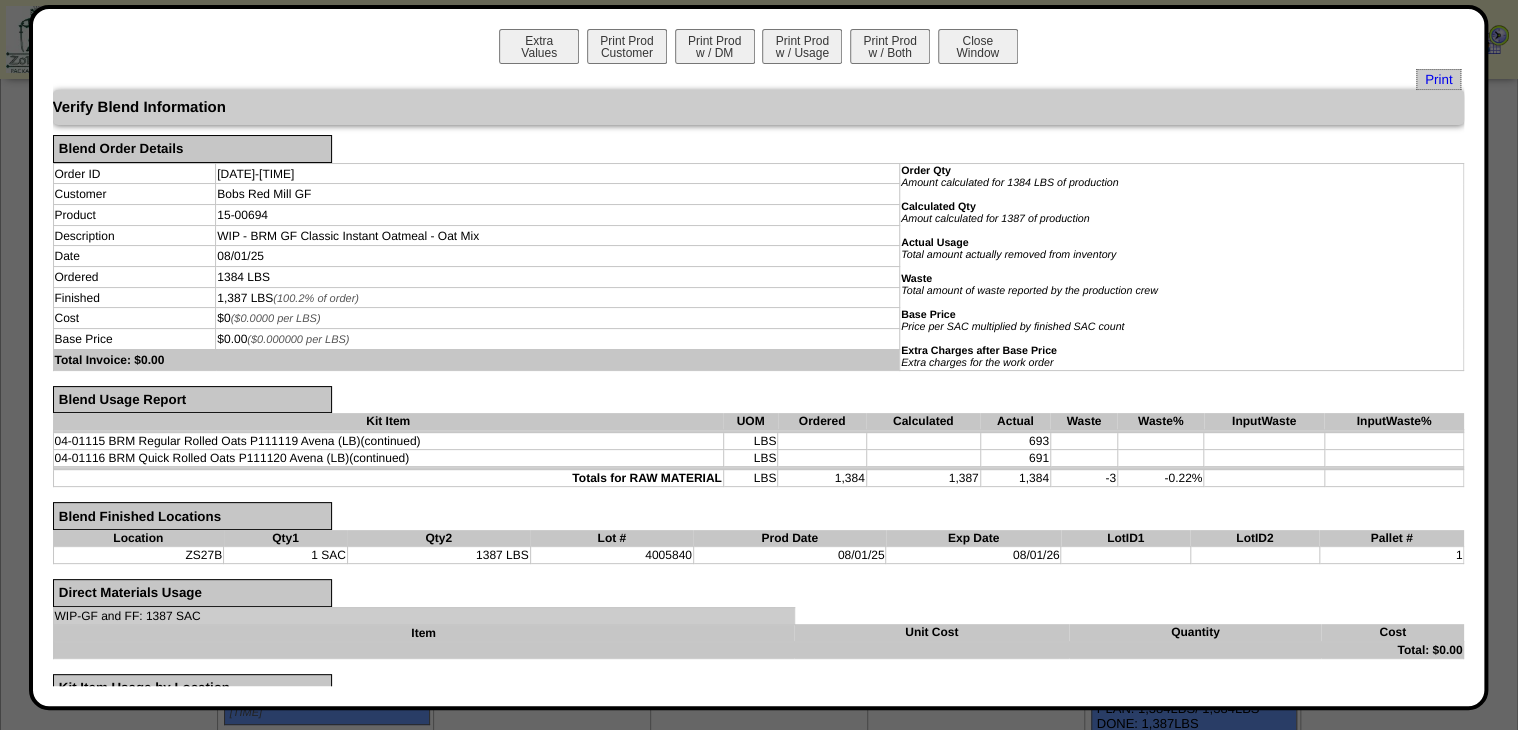 type 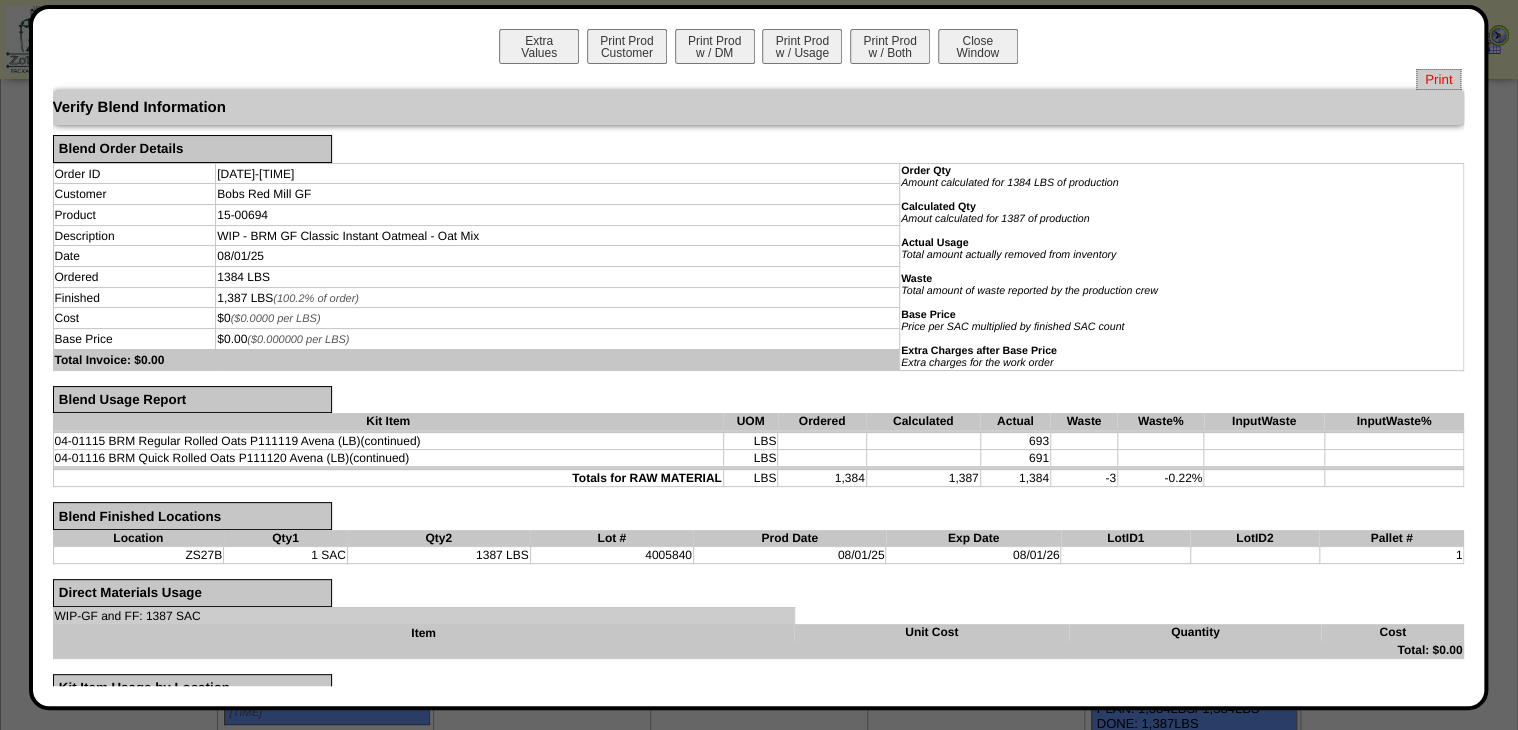 click on "Print" at bounding box center (1438, 79) 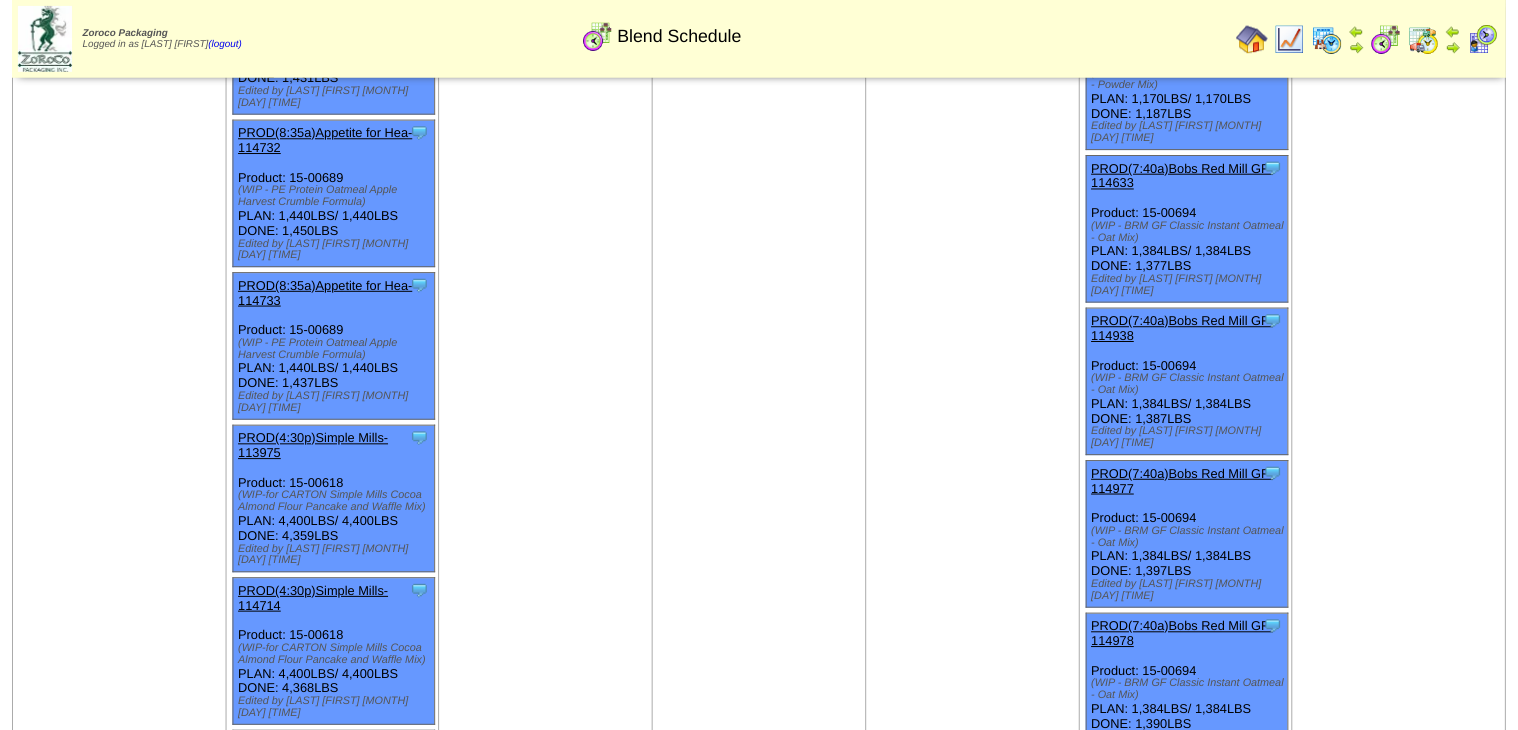 scroll, scrollTop: 4011, scrollLeft: 0, axis: vertical 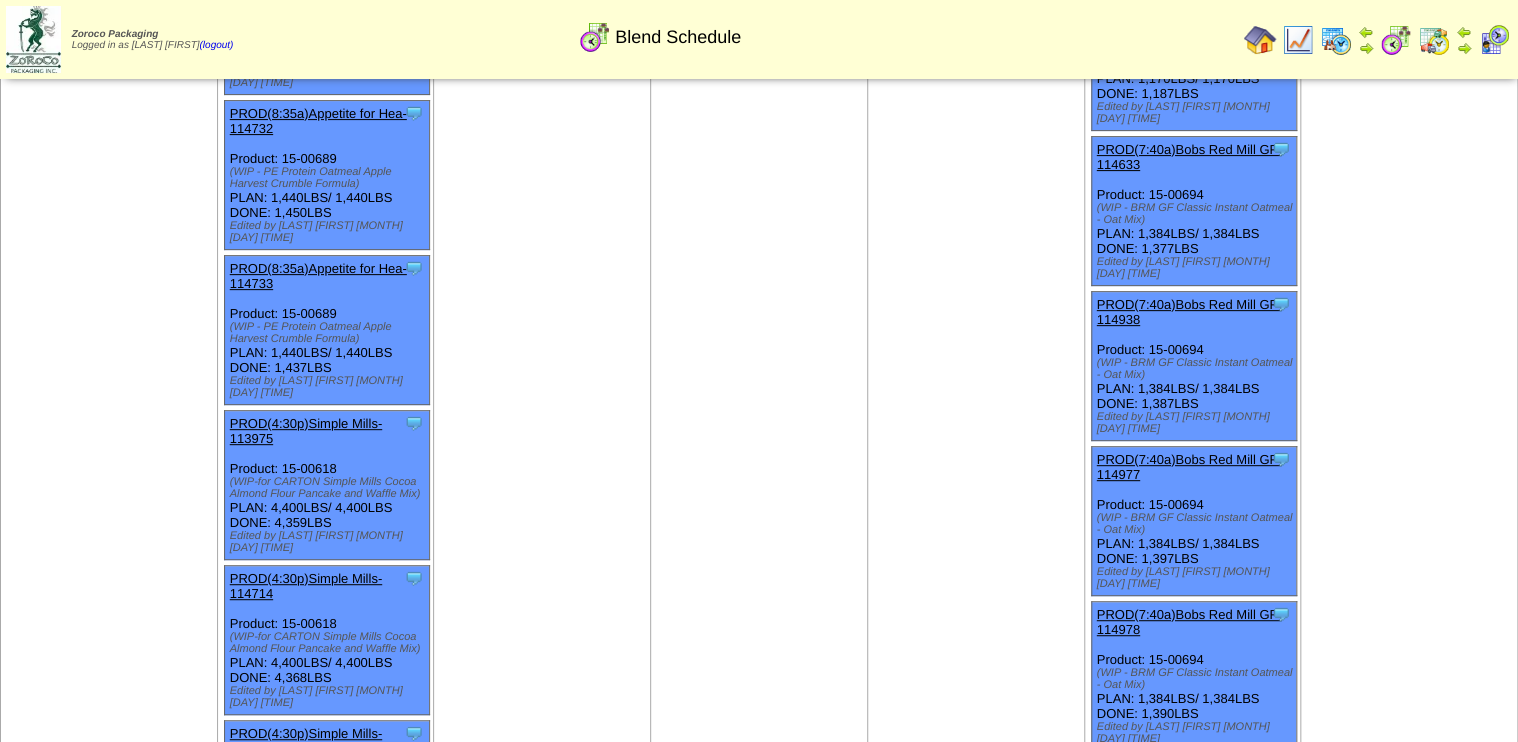 click on "PROD(7:40a)Bobs Red Mill GF-114977" at bounding box center [1189, 467] 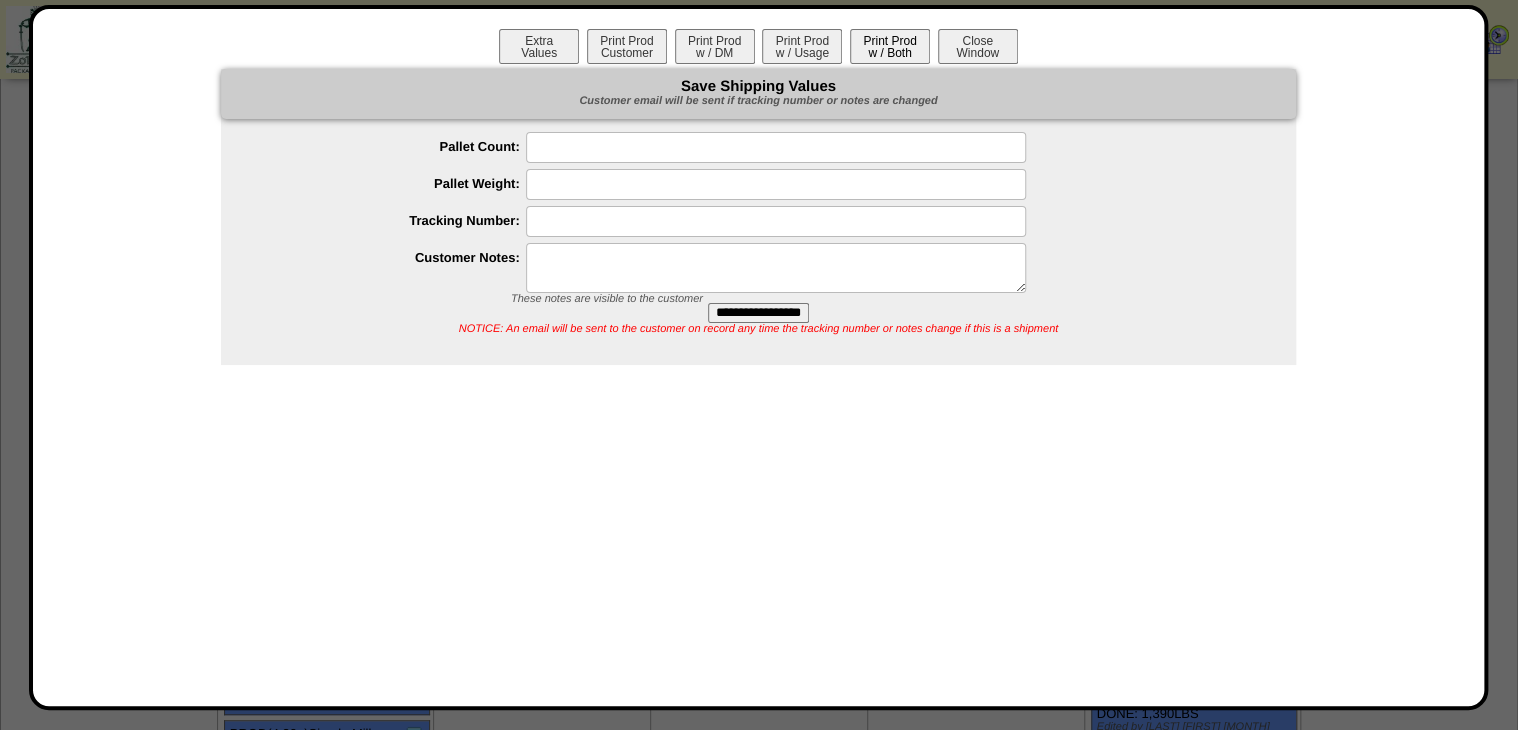 click on "Print Prod w / Both" at bounding box center (890, 46) 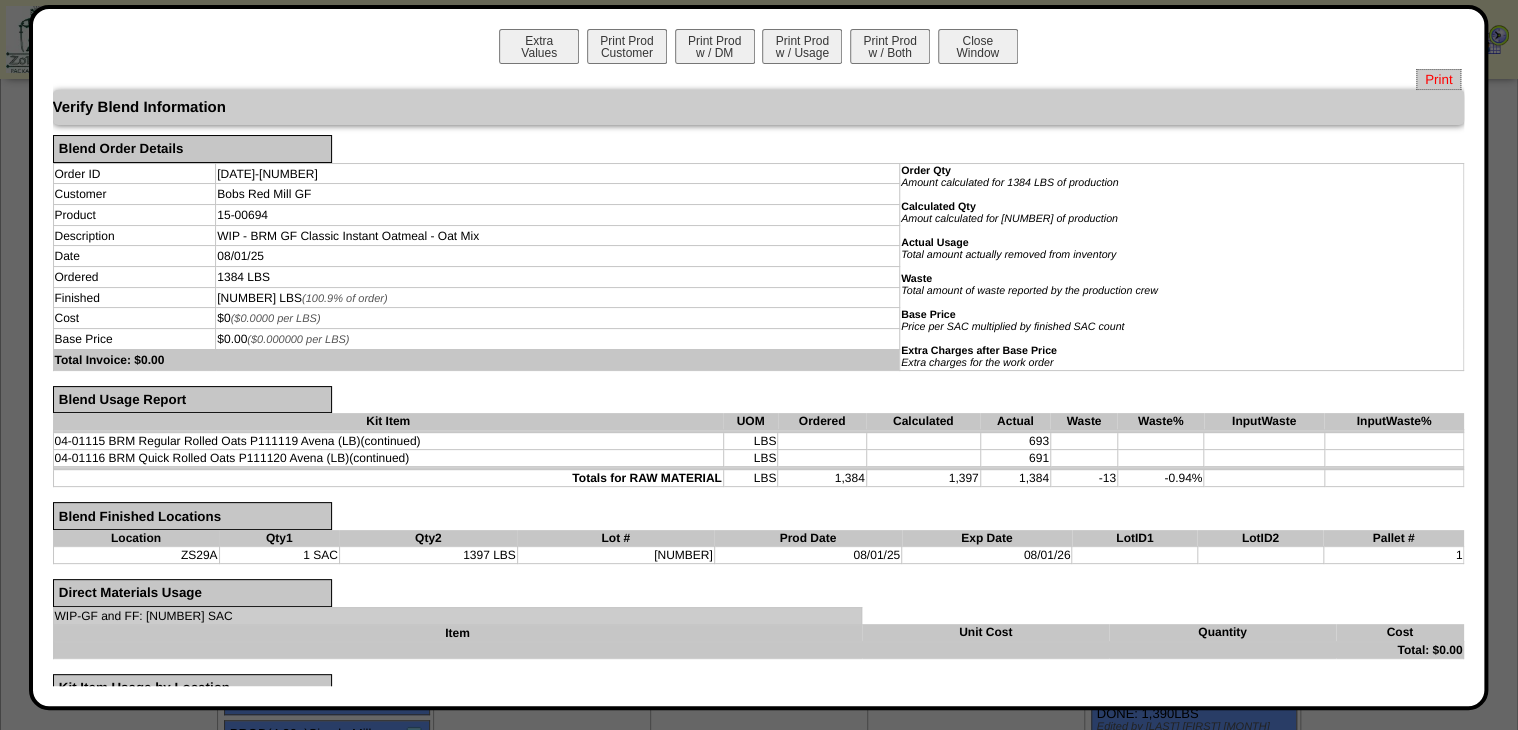click on "Print" at bounding box center (1438, 79) 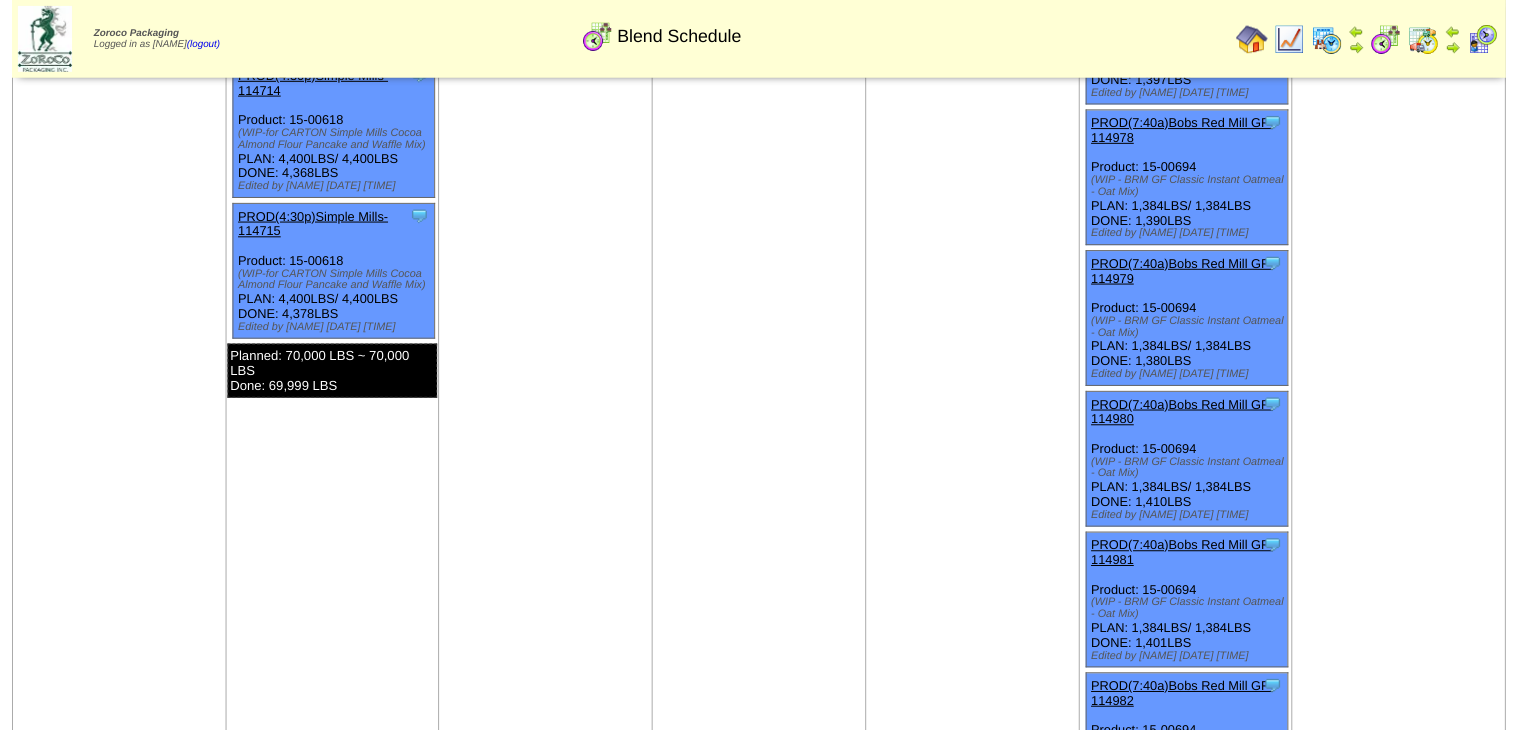 scroll, scrollTop: 4251, scrollLeft: 0, axis: vertical 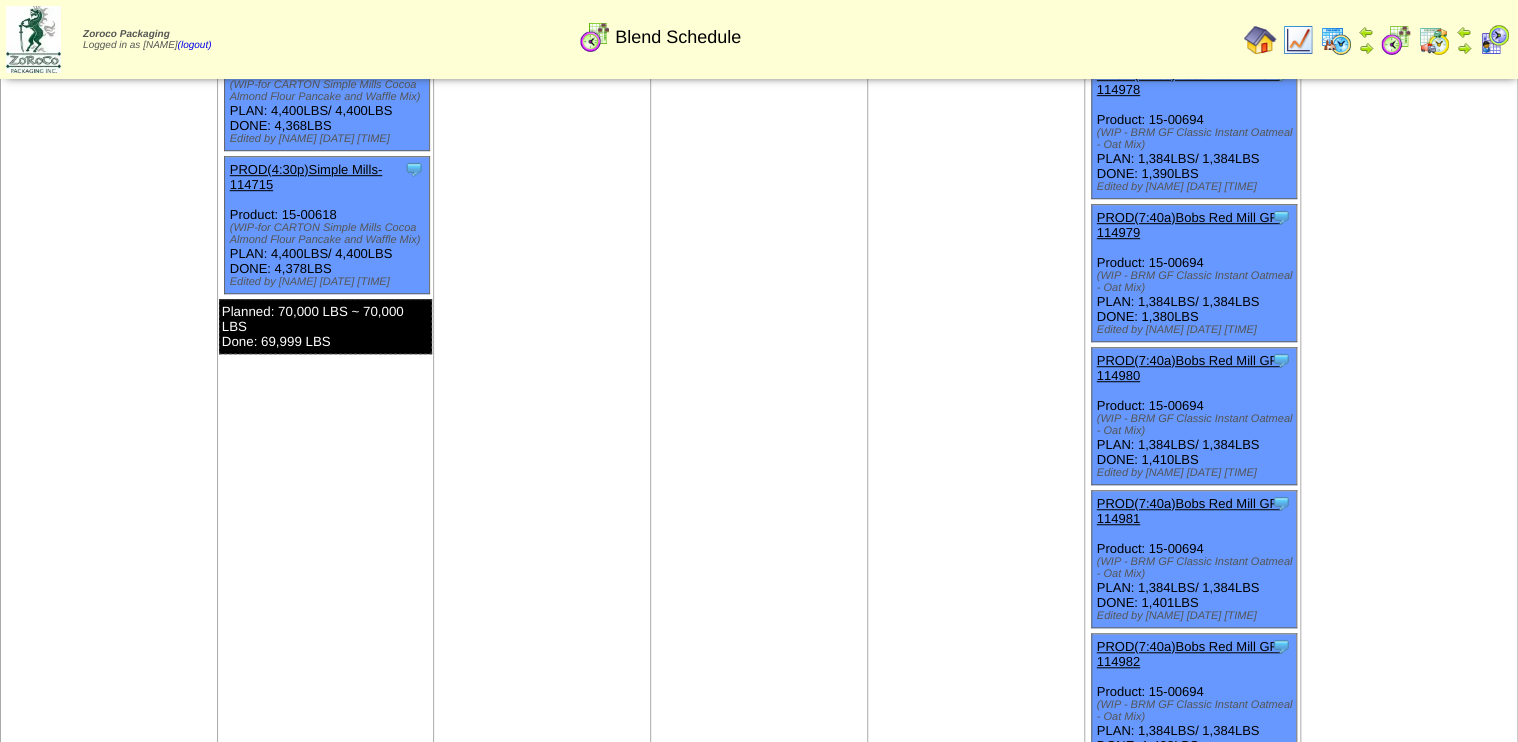 click on "PROD(7:40a)Bobs Red Mill GF-114978" at bounding box center (1189, 82) 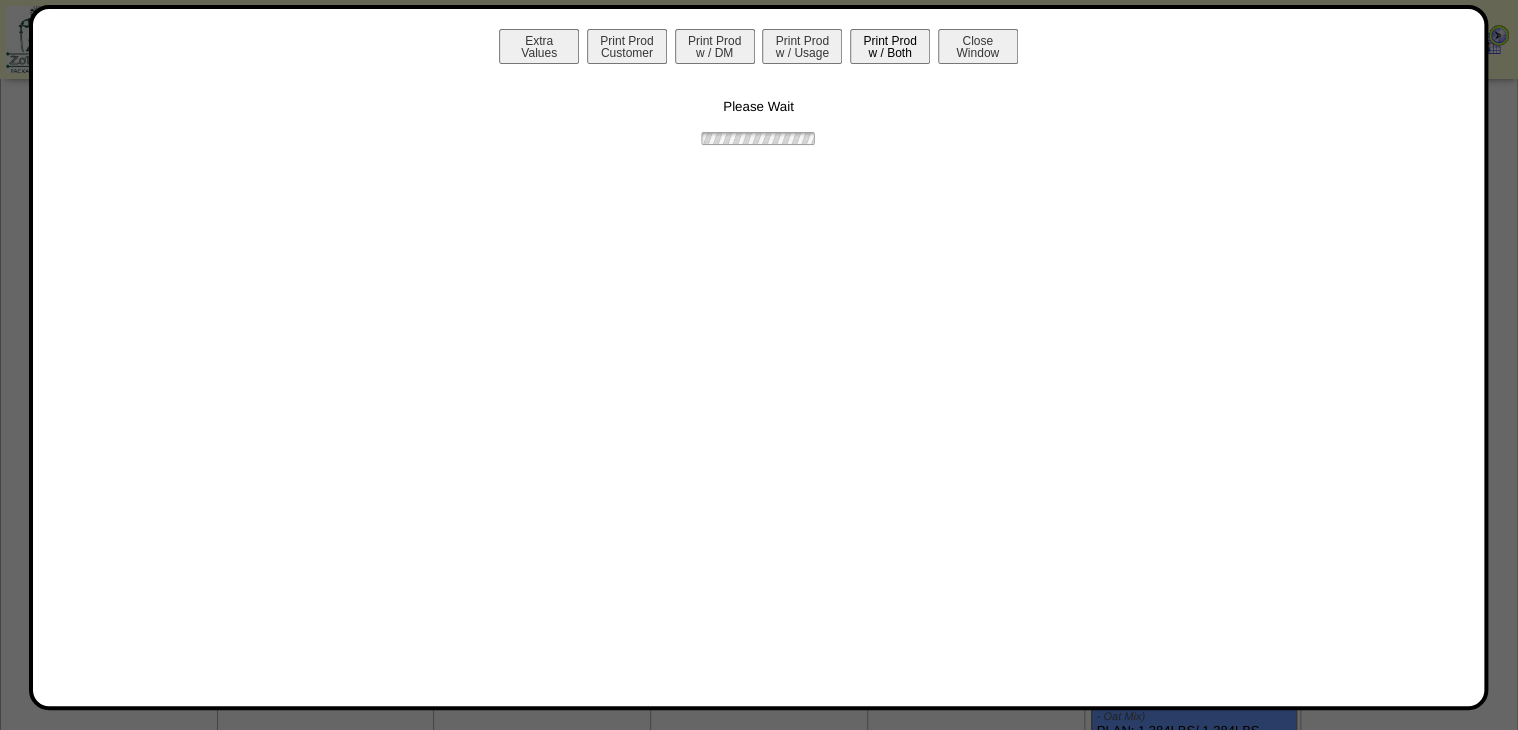 click on "Print Prod w / Both" at bounding box center [890, 46] 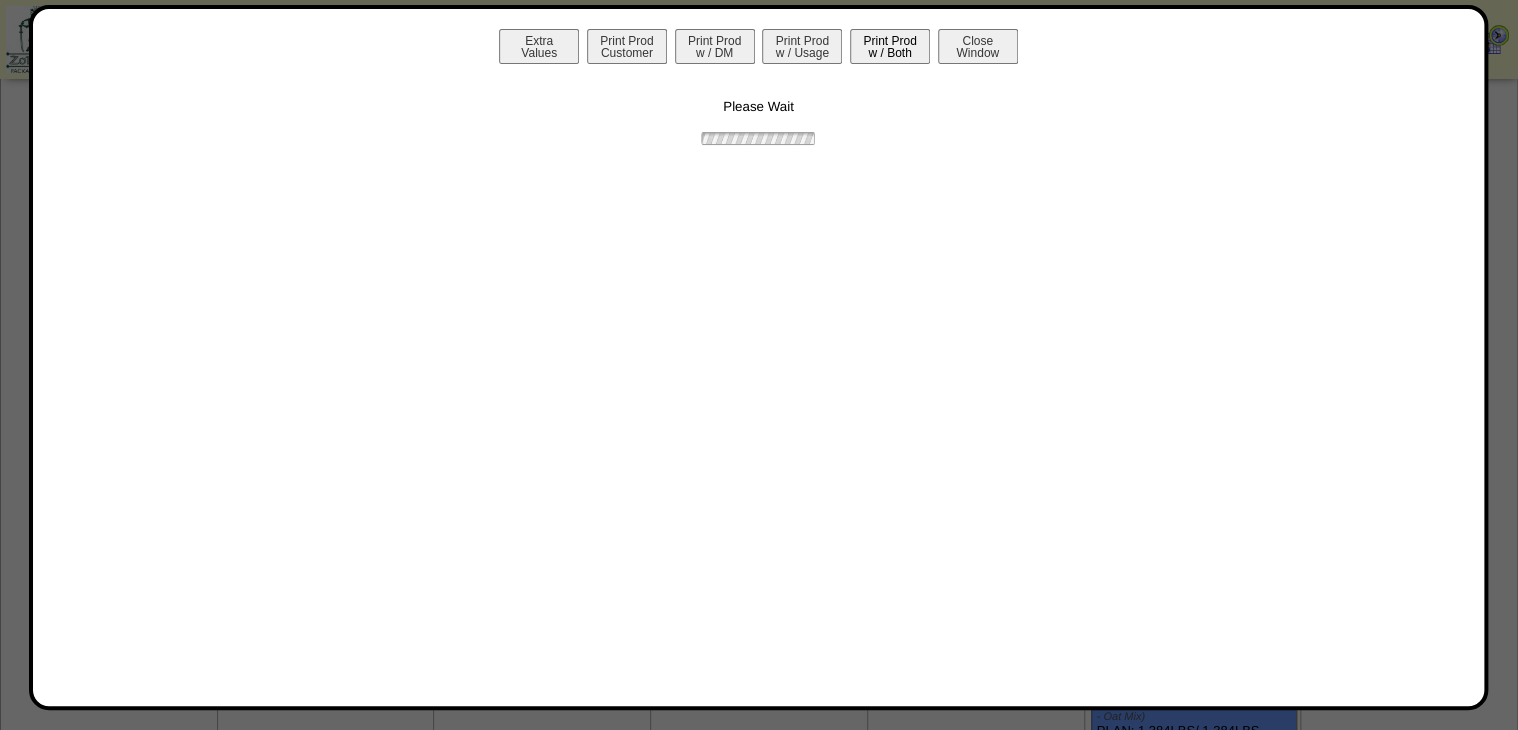 click on "Print Prod w / Both" at bounding box center [890, 46] 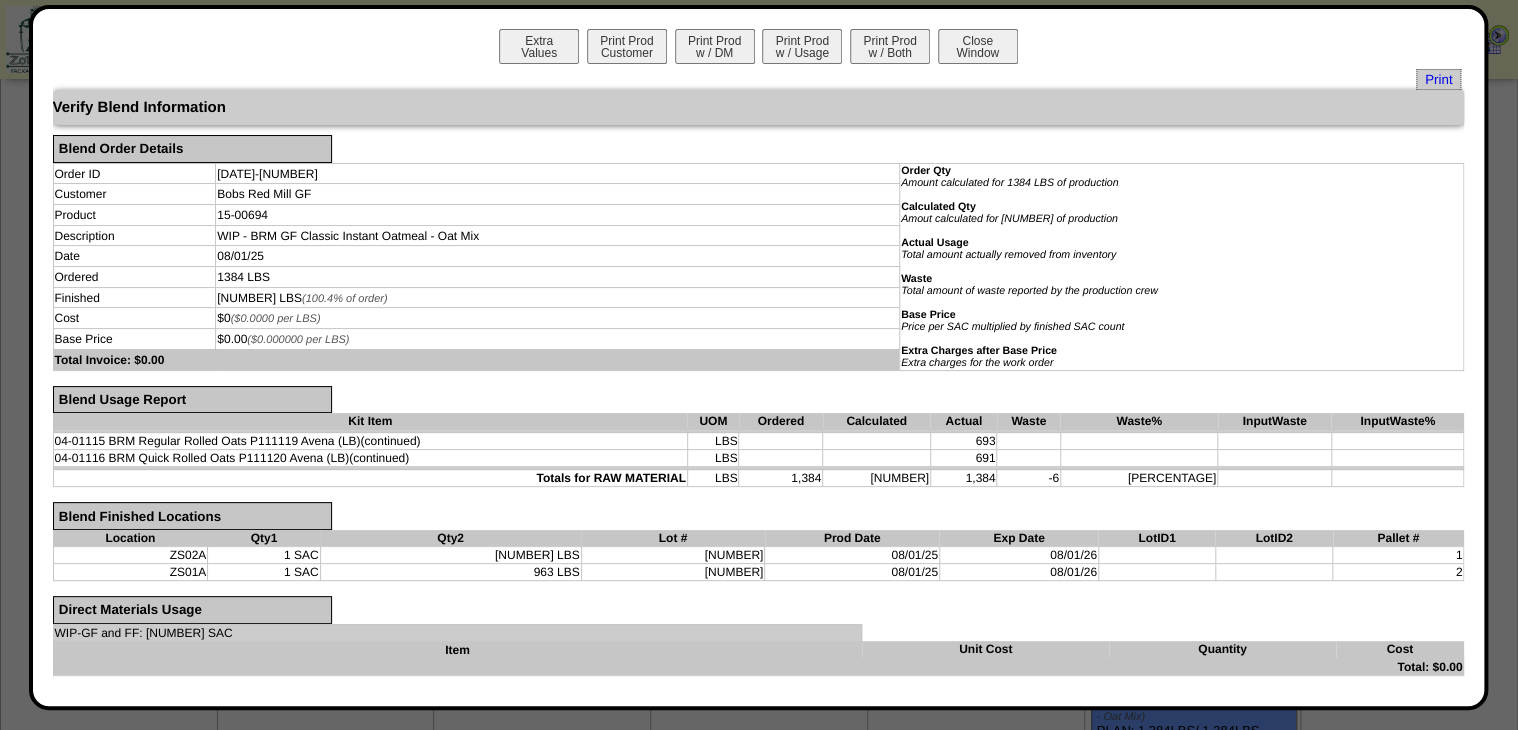 click on "Print" at bounding box center (1438, 79) 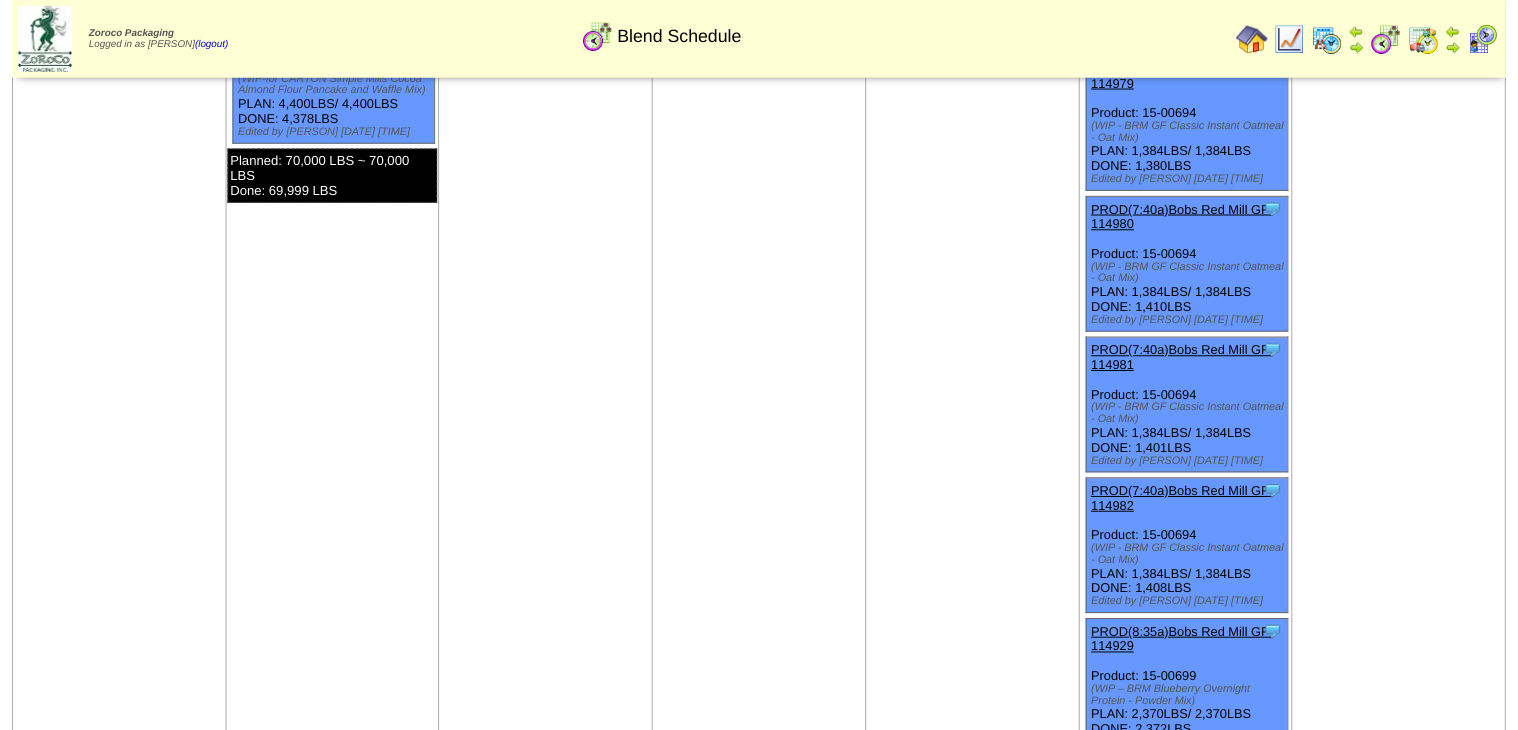 scroll, scrollTop: 4480, scrollLeft: 0, axis: vertical 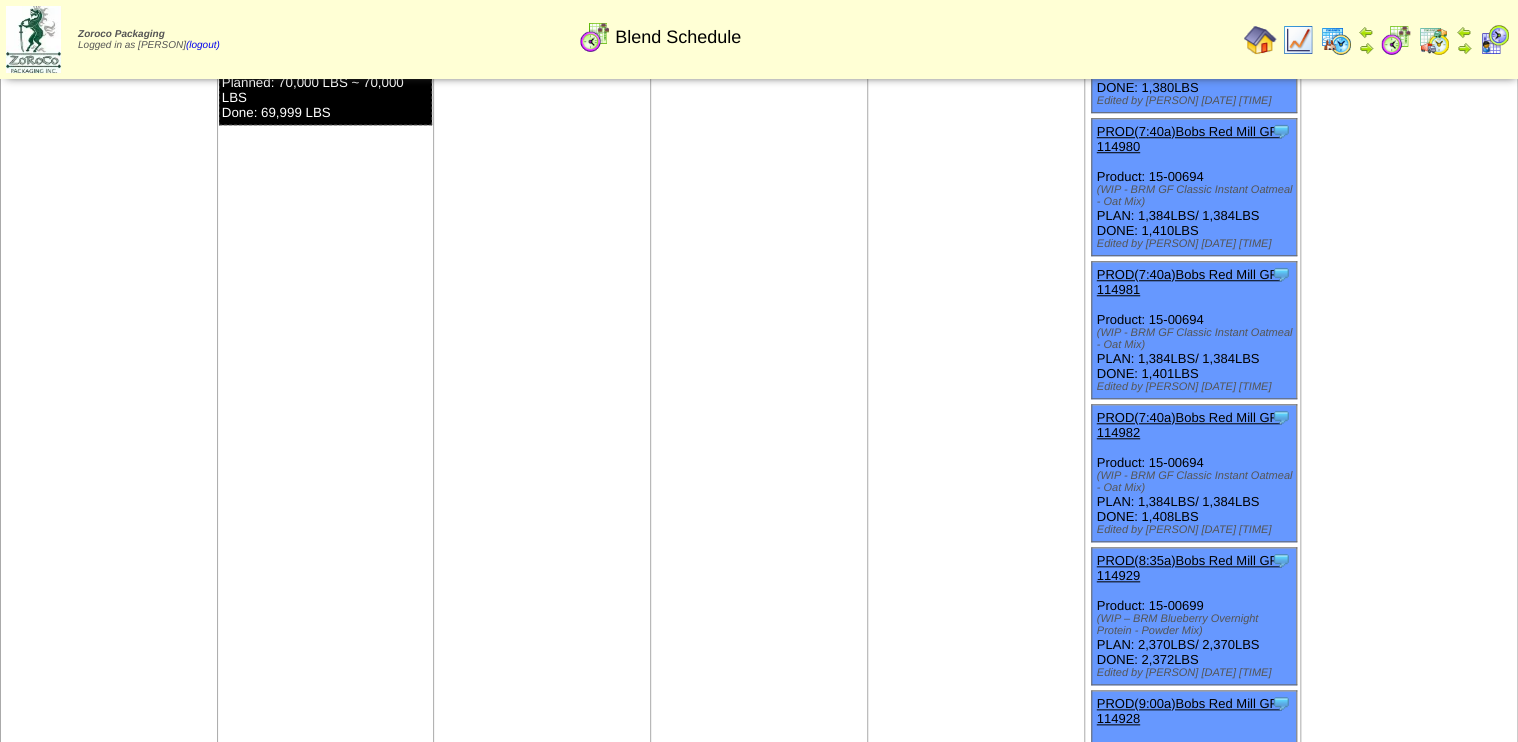 click on "PROD(7:40a)Bobs Red Mill GF-114980" at bounding box center [1189, 139] 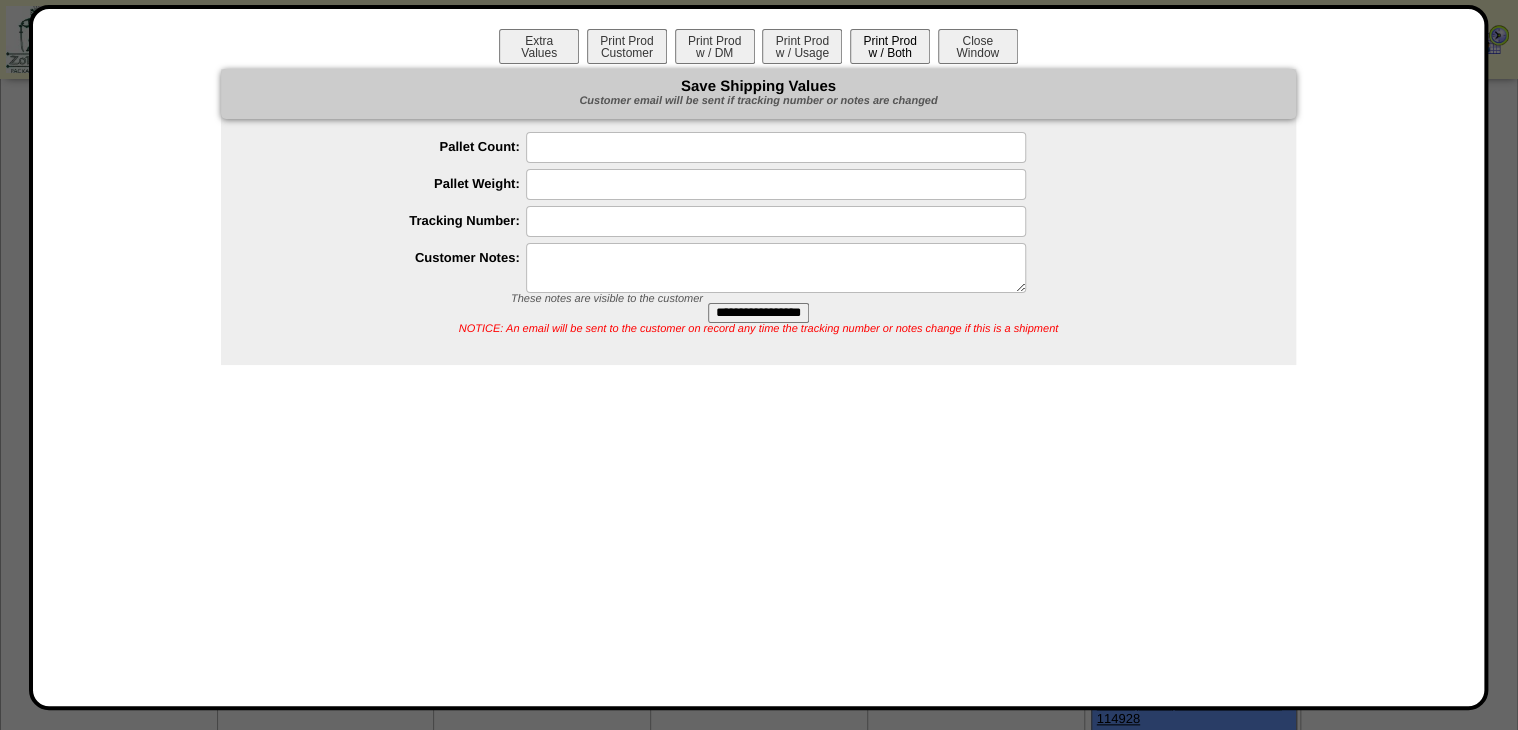 click on "Print Prod w / Both" at bounding box center [890, 46] 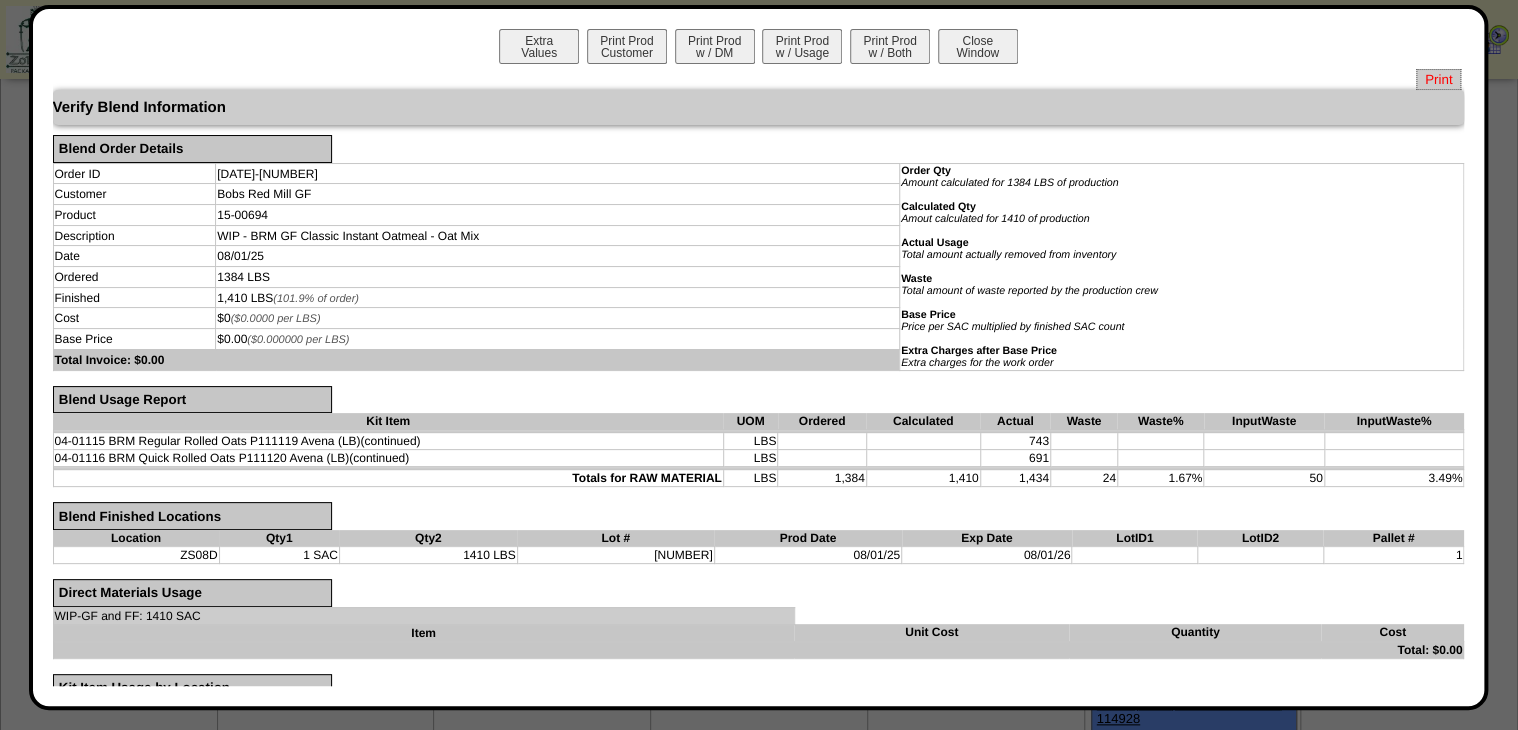click on "Print" at bounding box center (1438, 79) 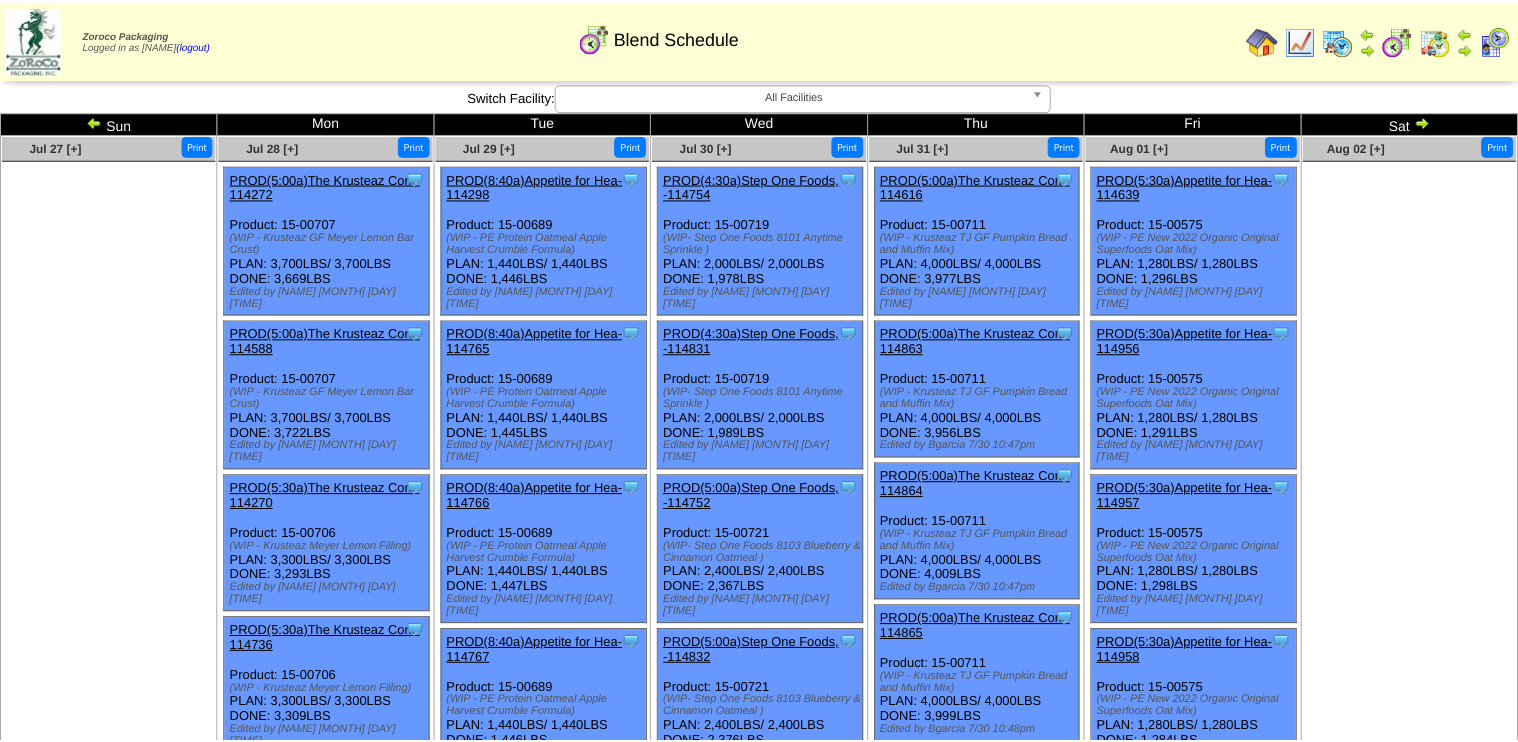 scroll, scrollTop: 0, scrollLeft: 0, axis: both 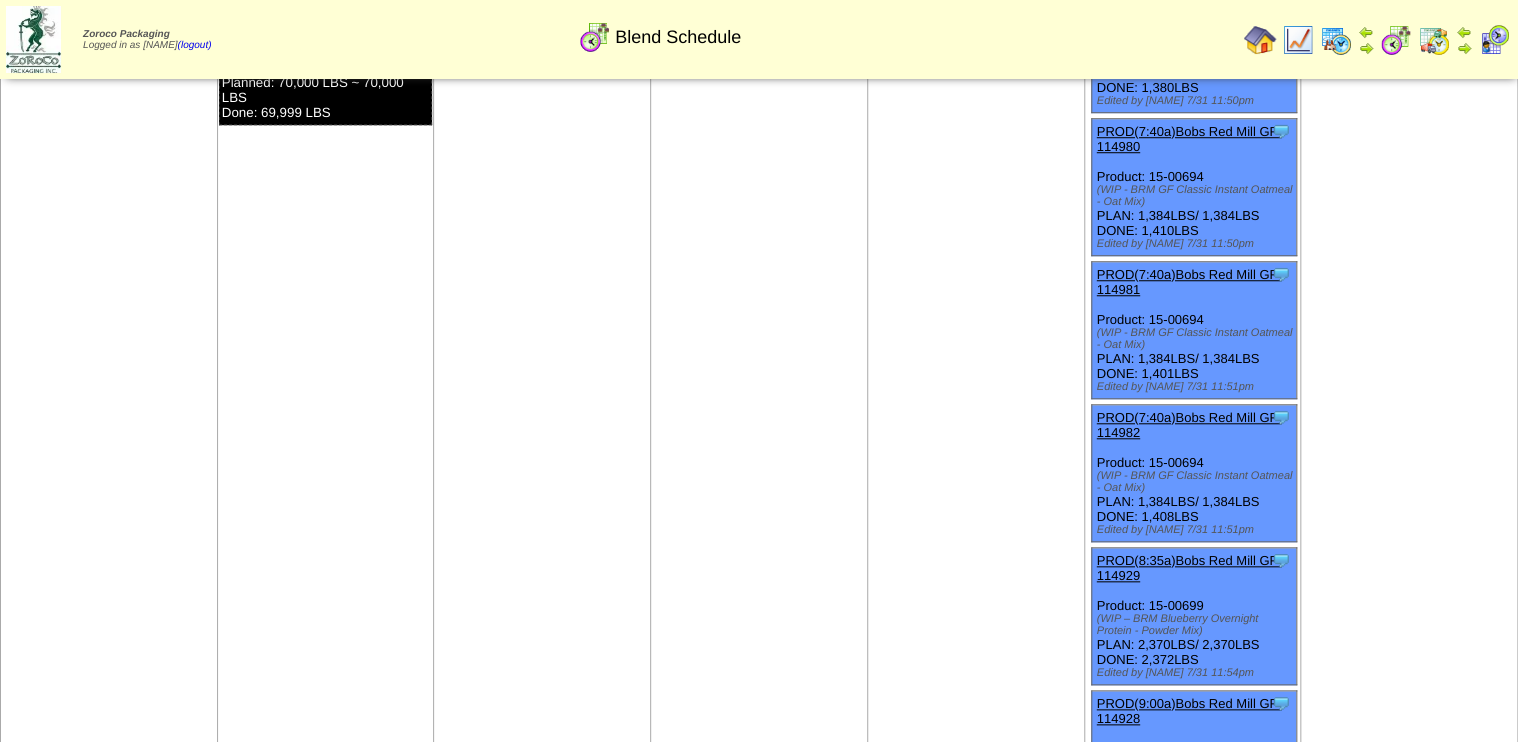 click on "PROD(7:40a)Bobs Red Mill GF-114981" at bounding box center (1189, 282) 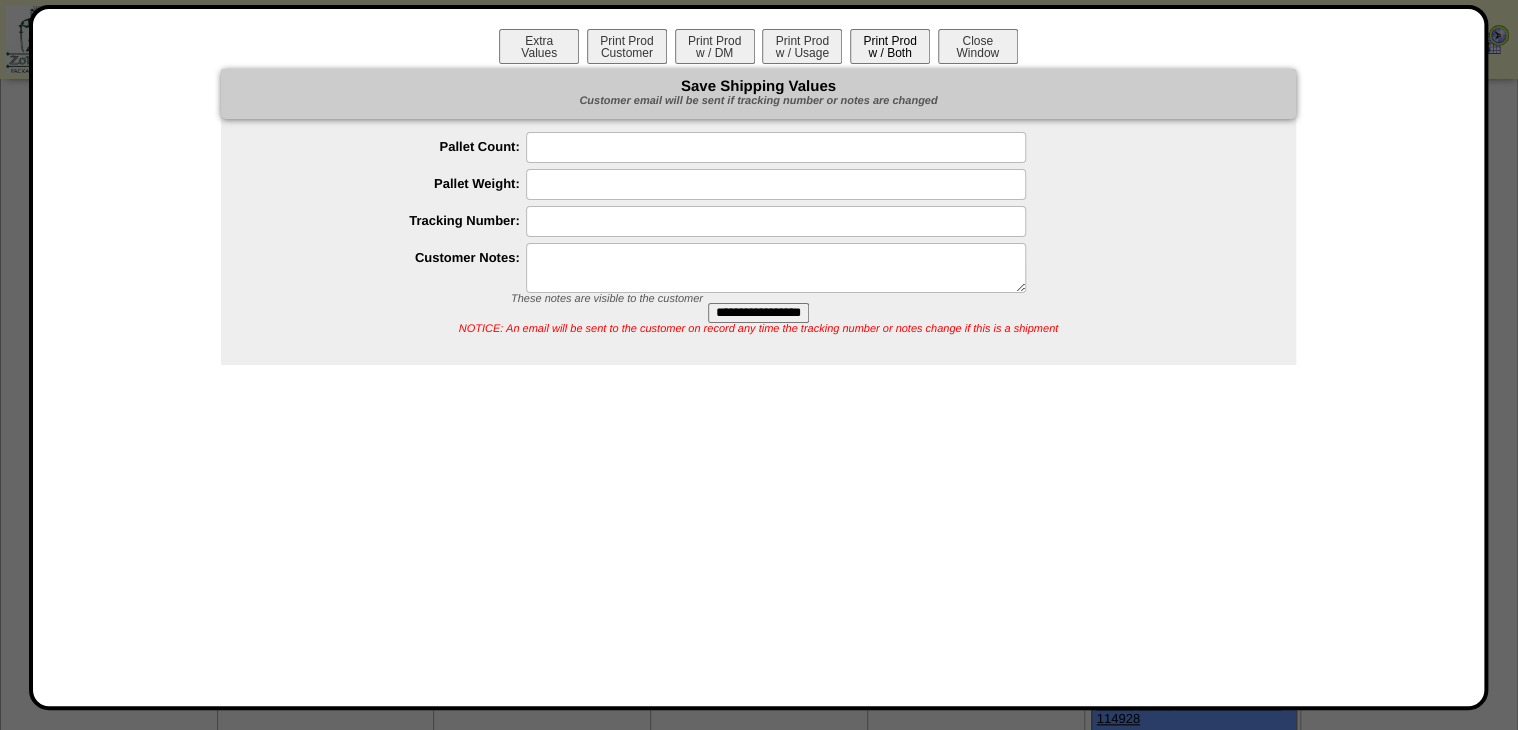 click on "Print Prod w / Both" at bounding box center (890, 46) 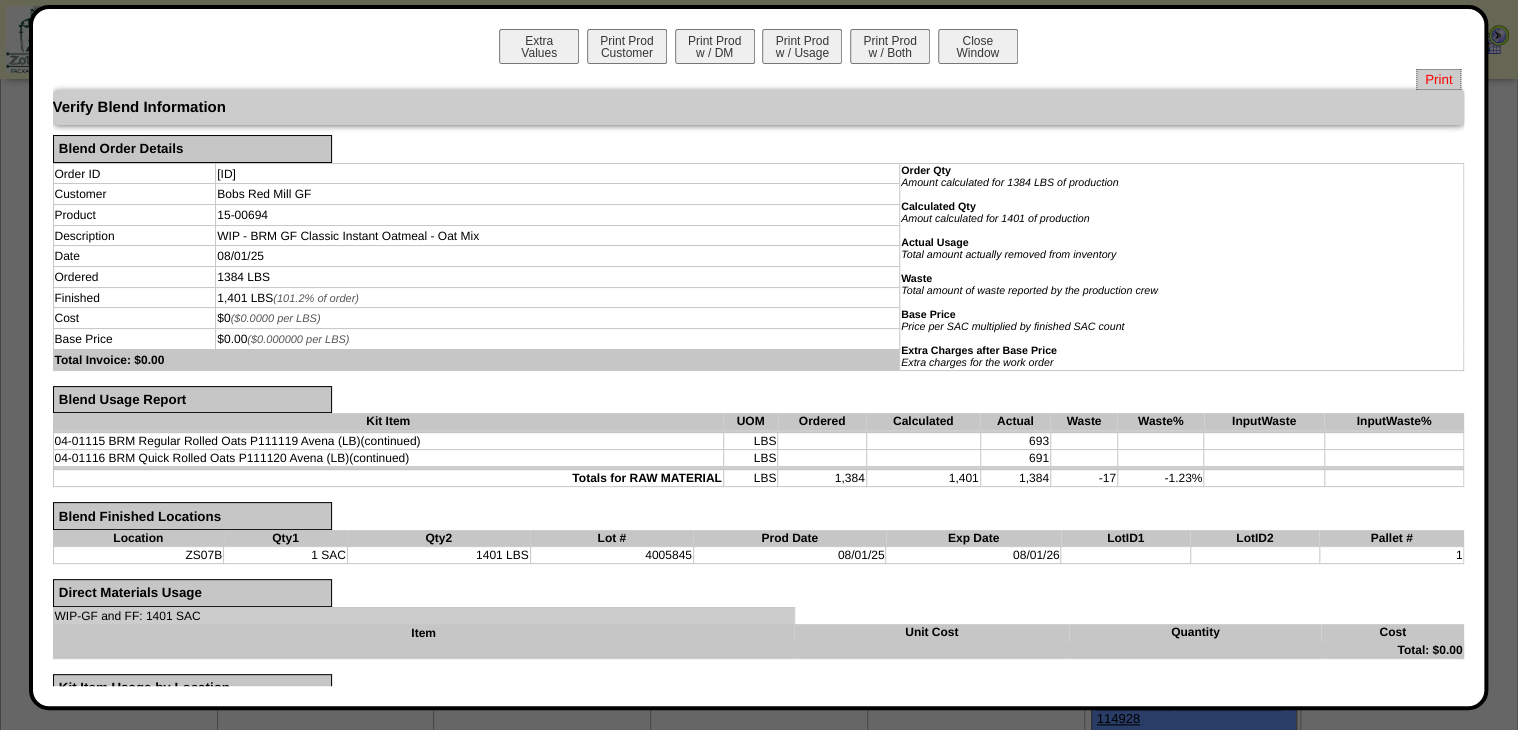 click on "Print" at bounding box center (1438, 79) 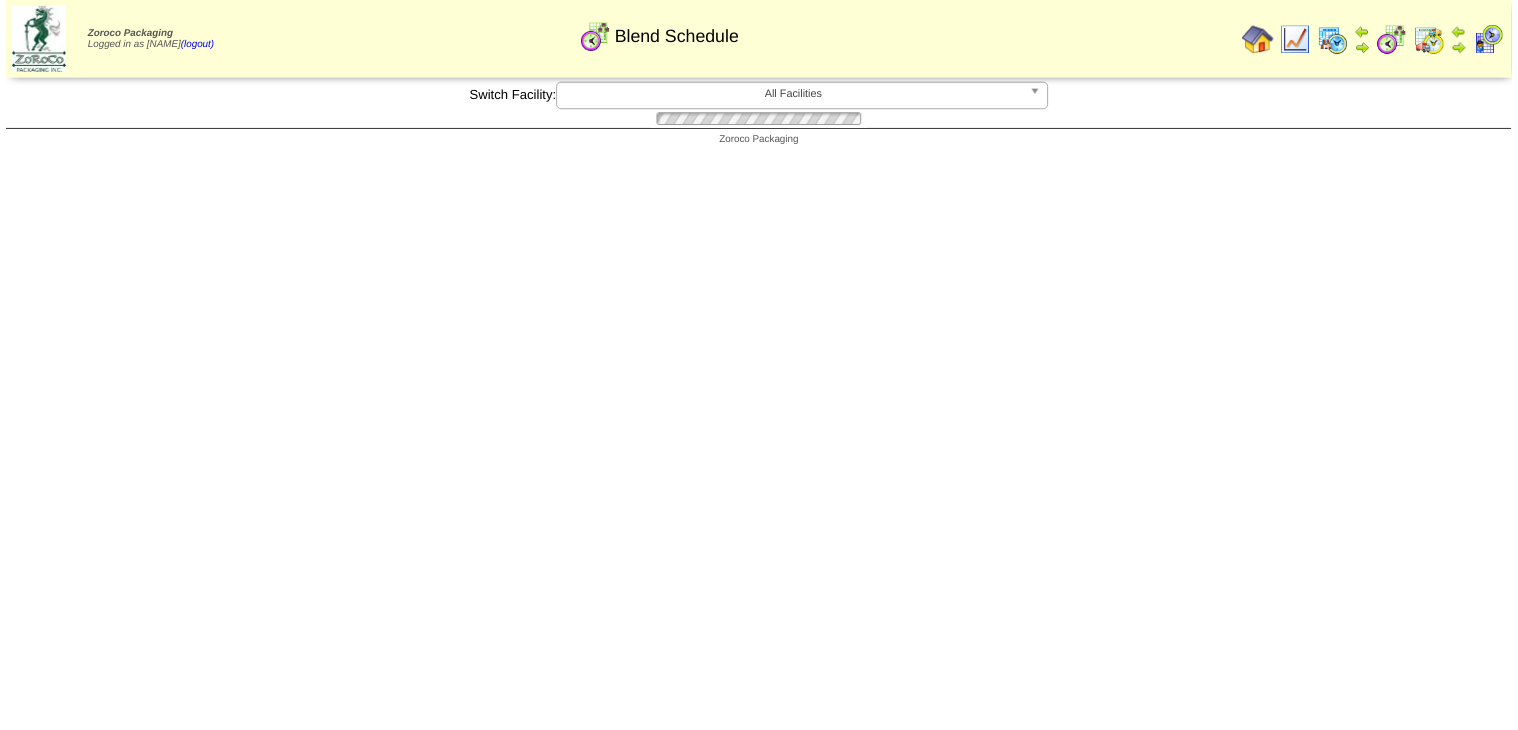 scroll, scrollTop: 4480, scrollLeft: 0, axis: vertical 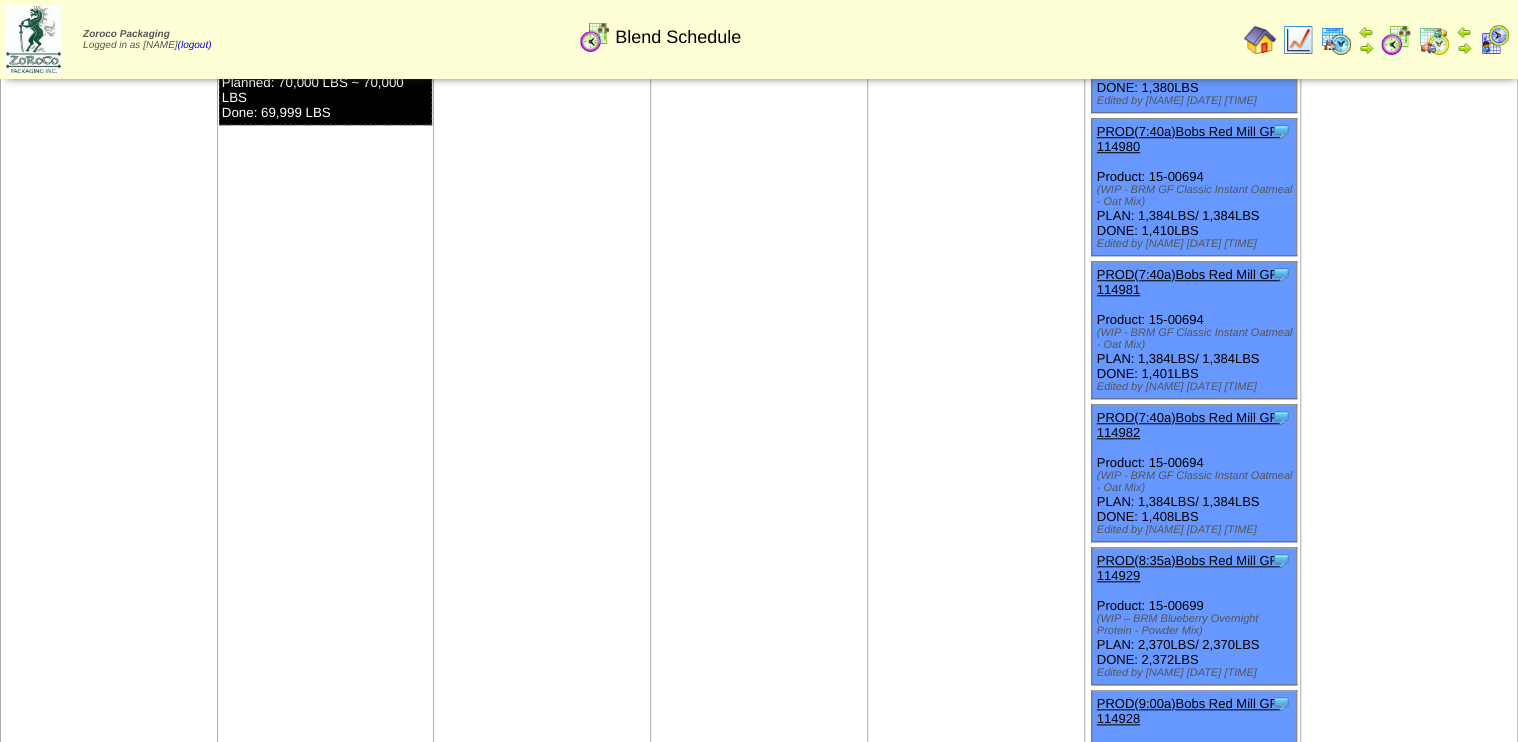 click on "PROD(7:40a)Bobs Red Mill GF-114981" at bounding box center (1189, 282) 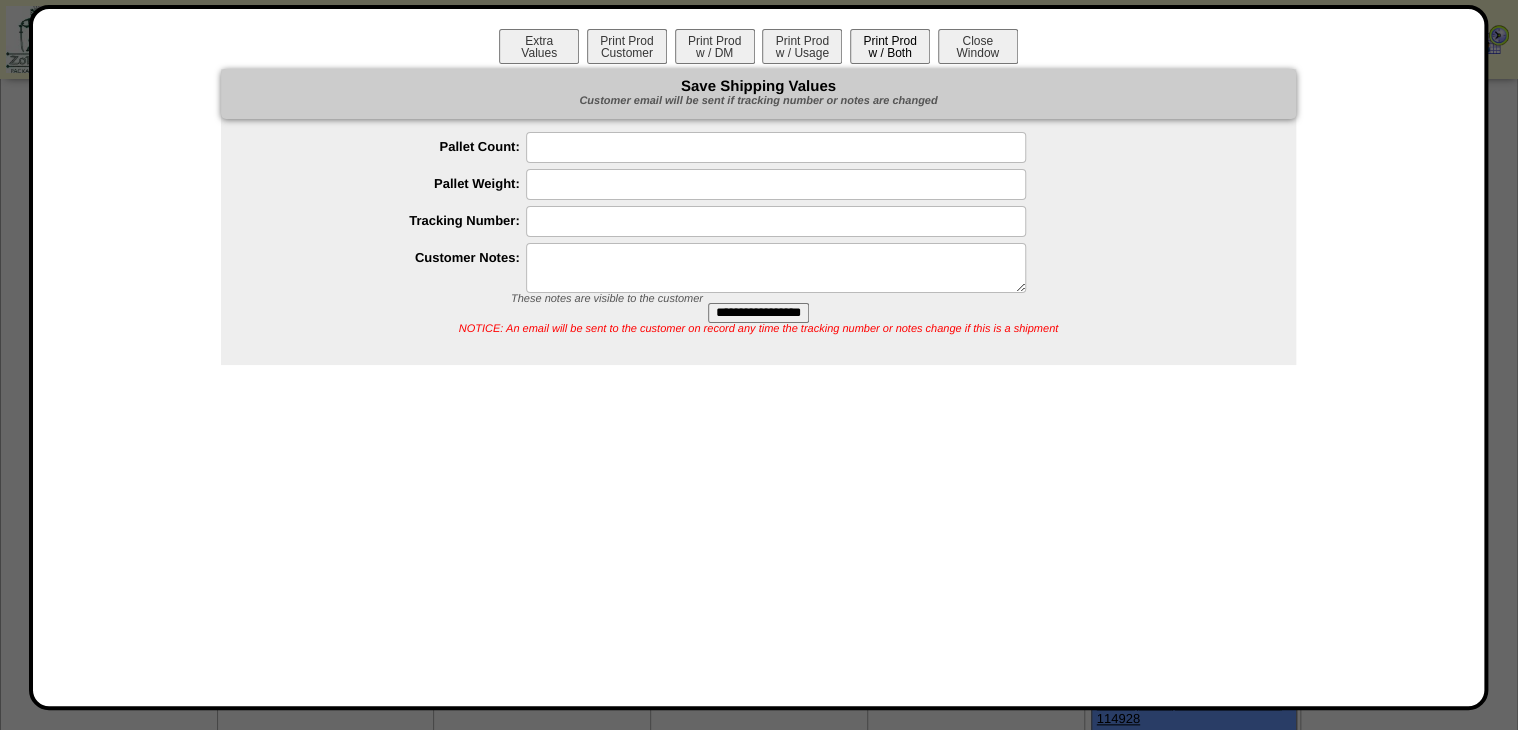 click on "Print Prod w / Both" at bounding box center [890, 46] 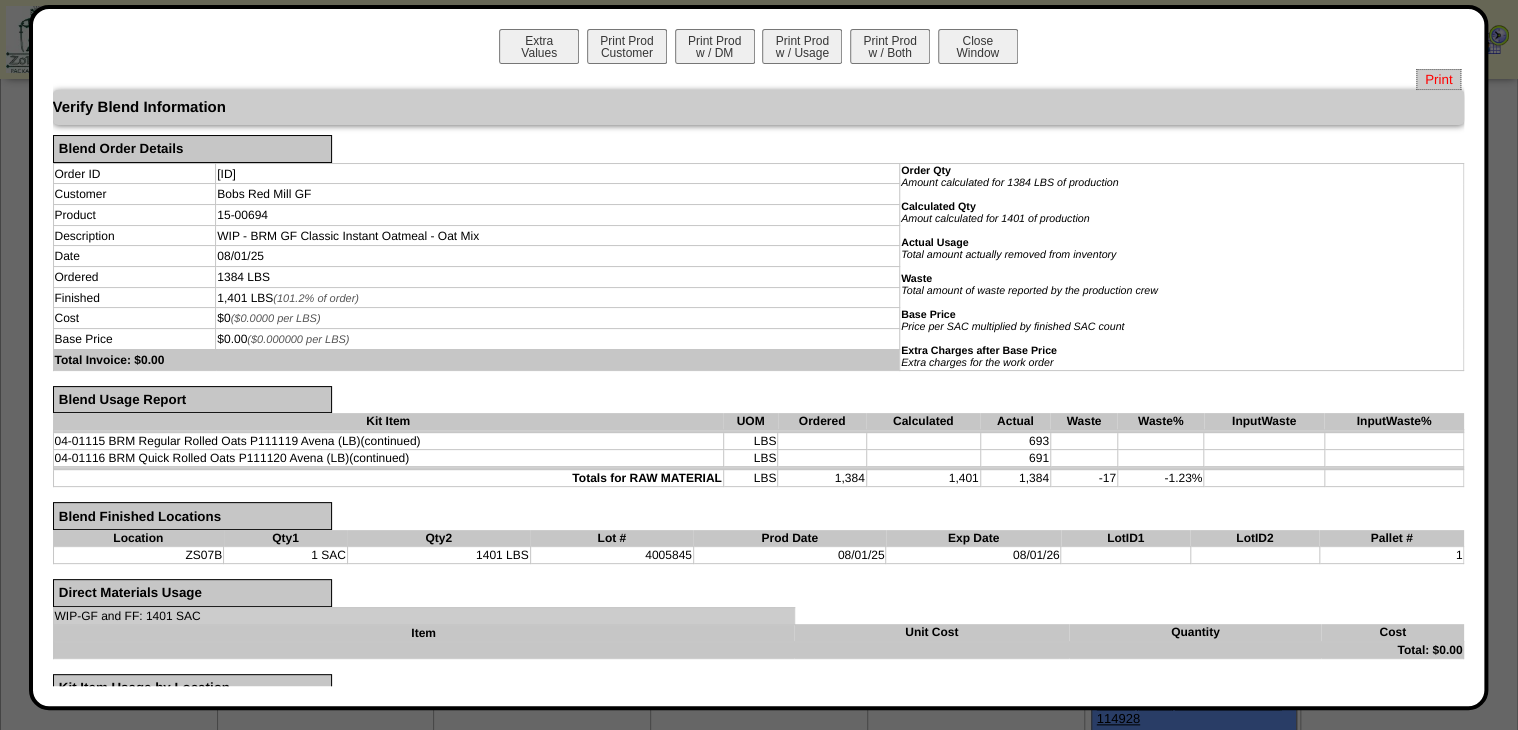 click on "Print" at bounding box center [1438, 79] 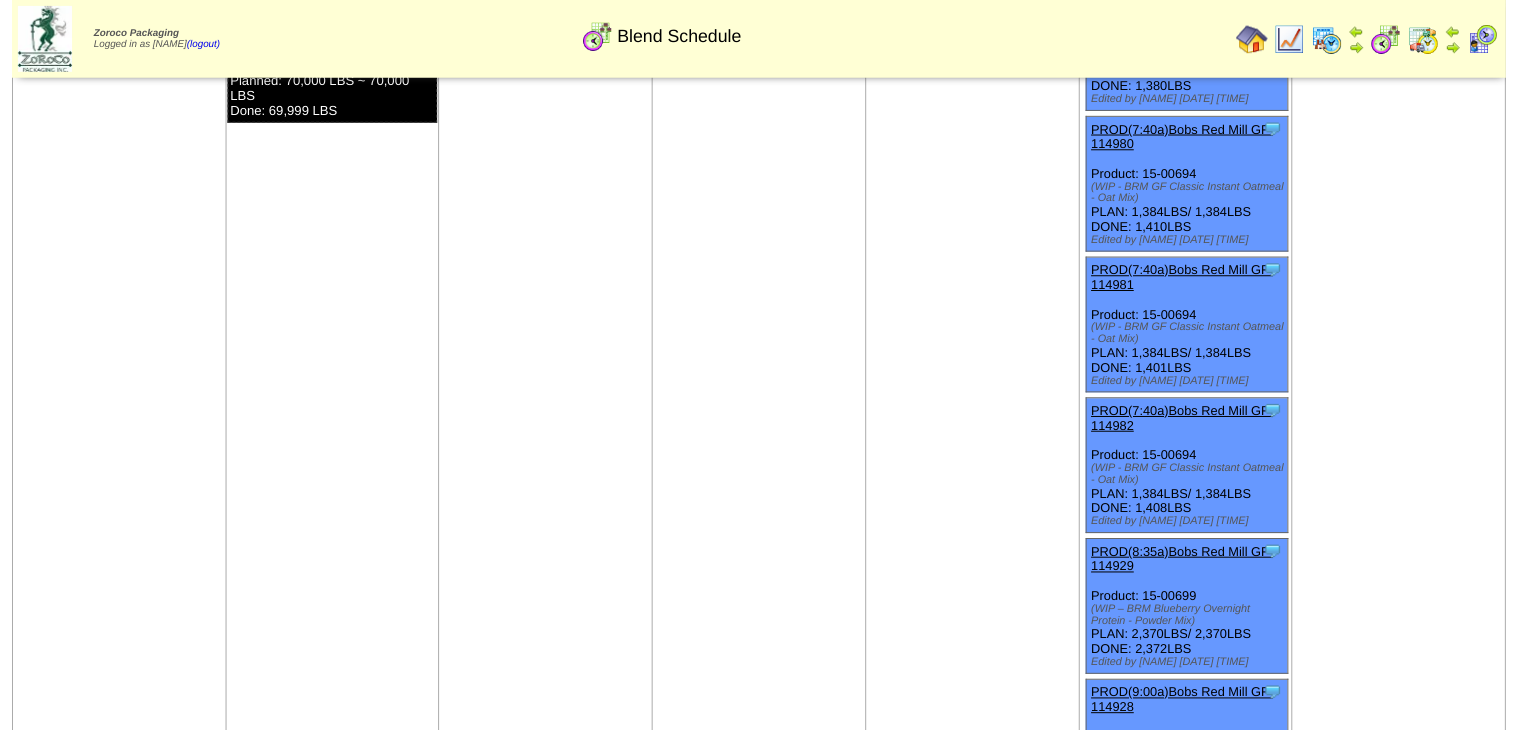 scroll, scrollTop: 4480, scrollLeft: 0, axis: vertical 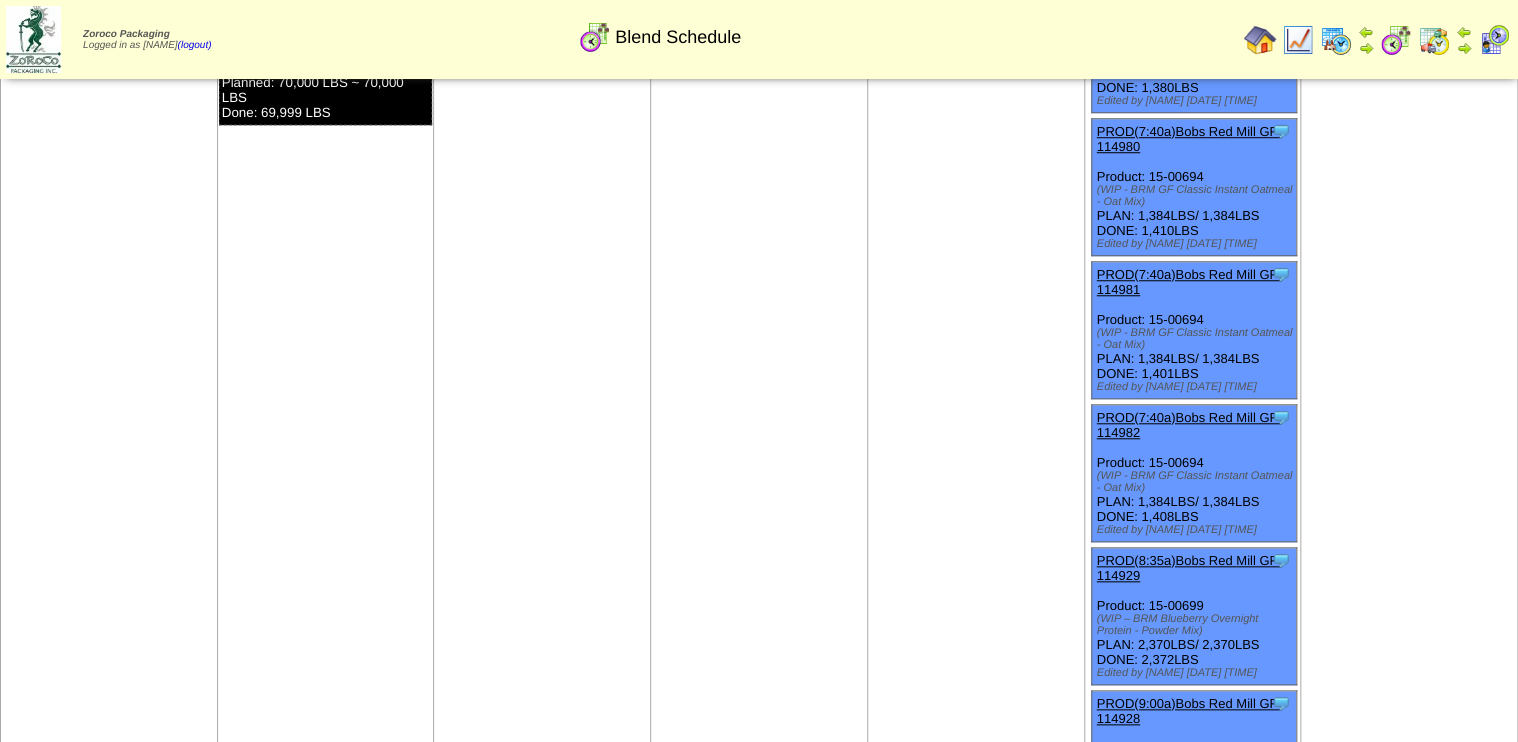click on "PROD(7:40a)Bobs Red Mill GF-114982" at bounding box center (1189, 425) 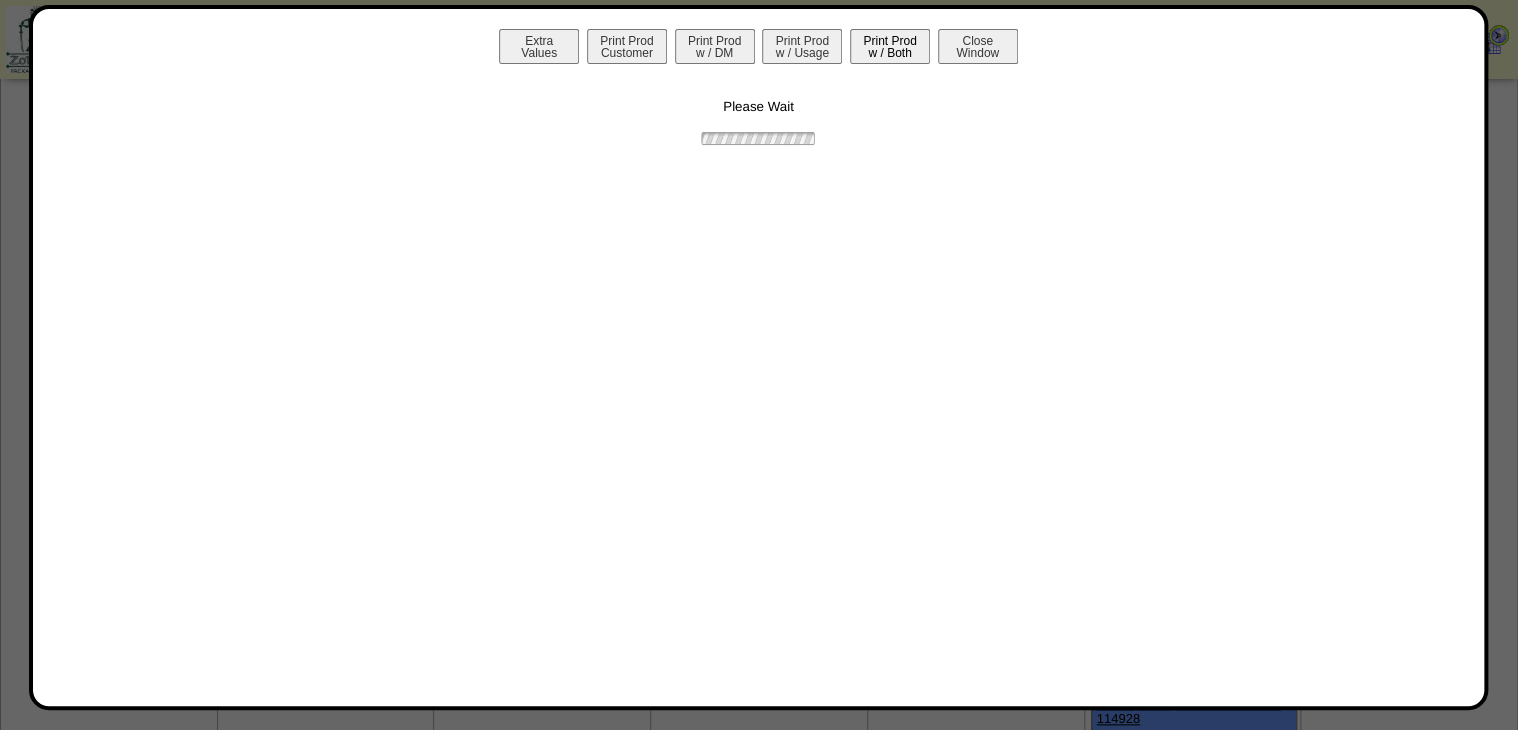 click on "Print Prod w / Both" at bounding box center (890, 46) 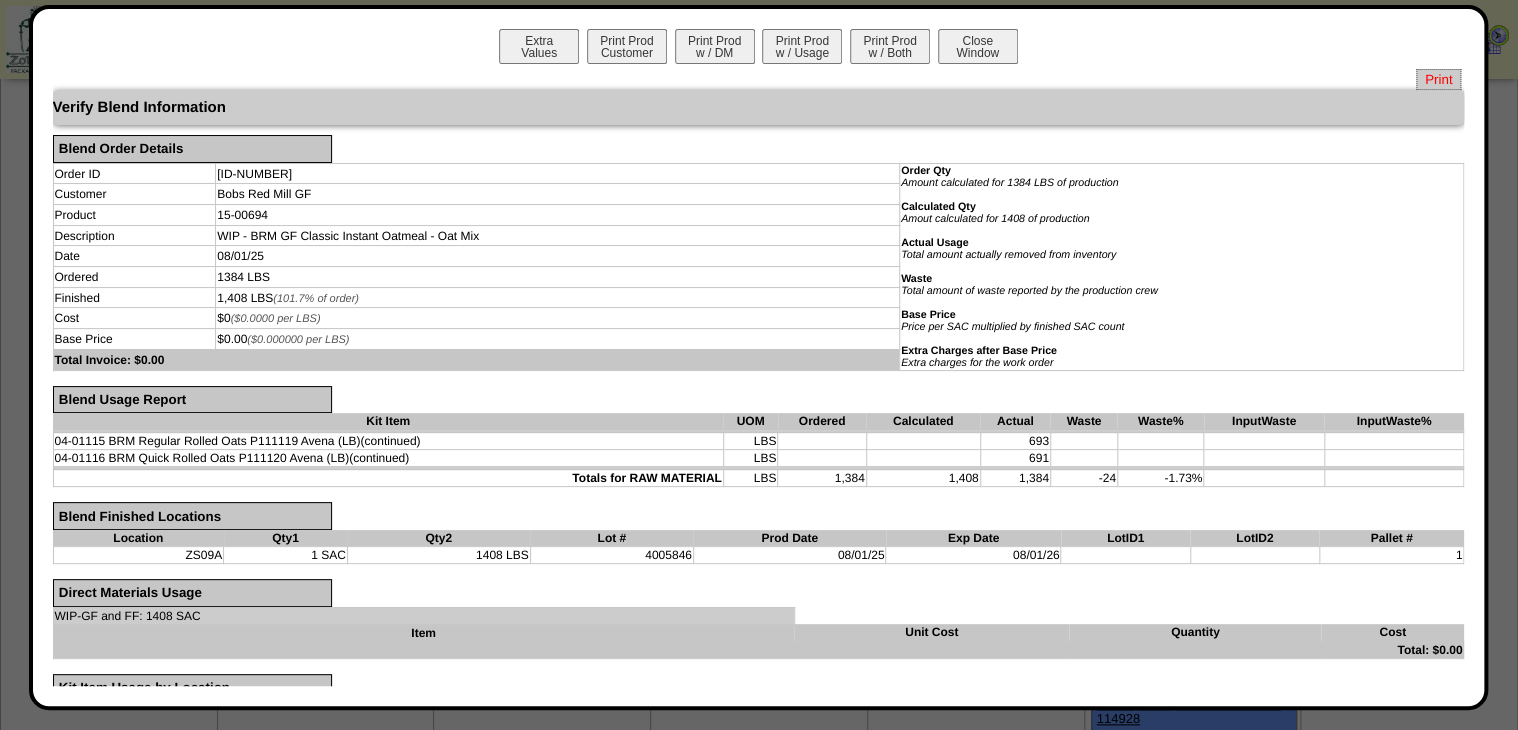 click on "Print" at bounding box center (1438, 79) 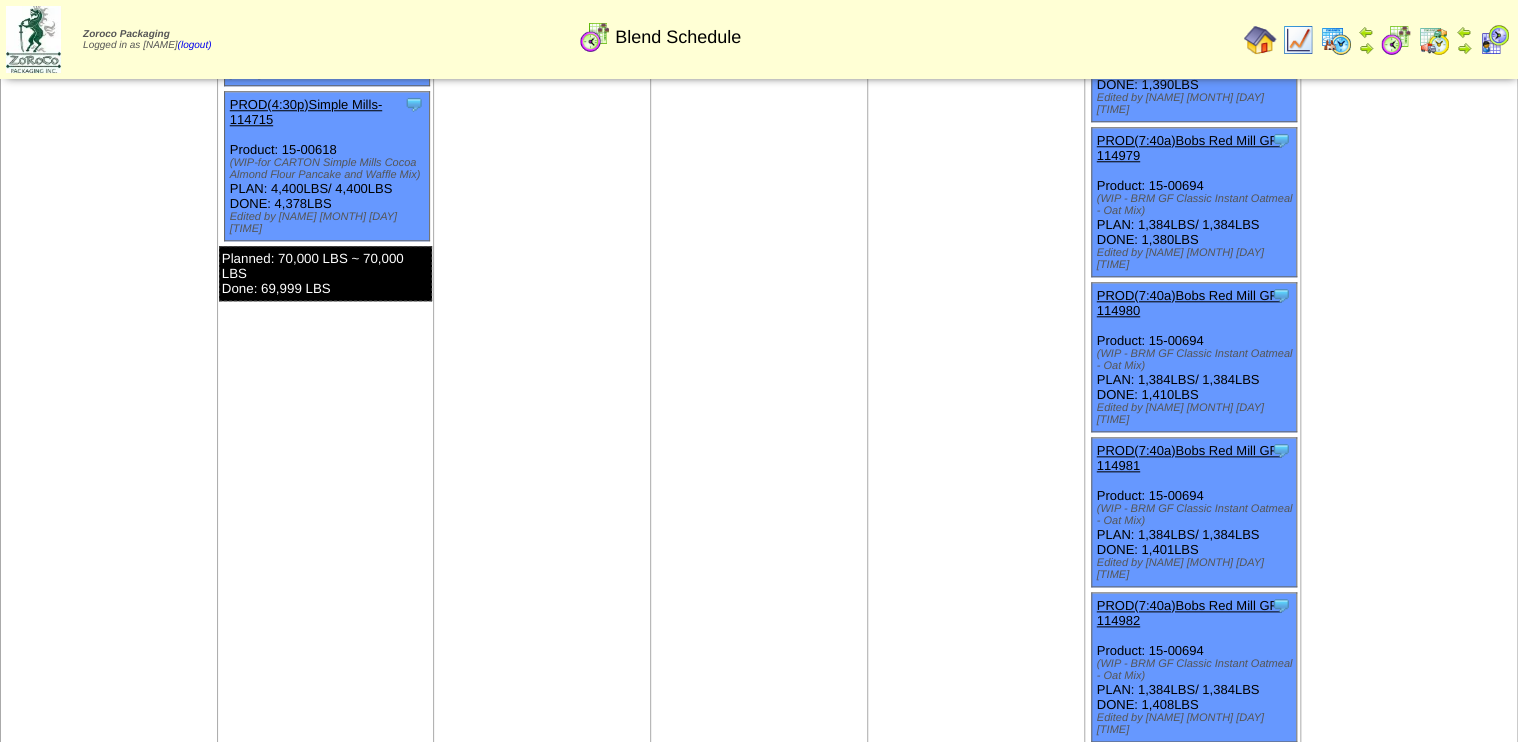 scroll, scrollTop: 4720, scrollLeft: 0, axis: vertical 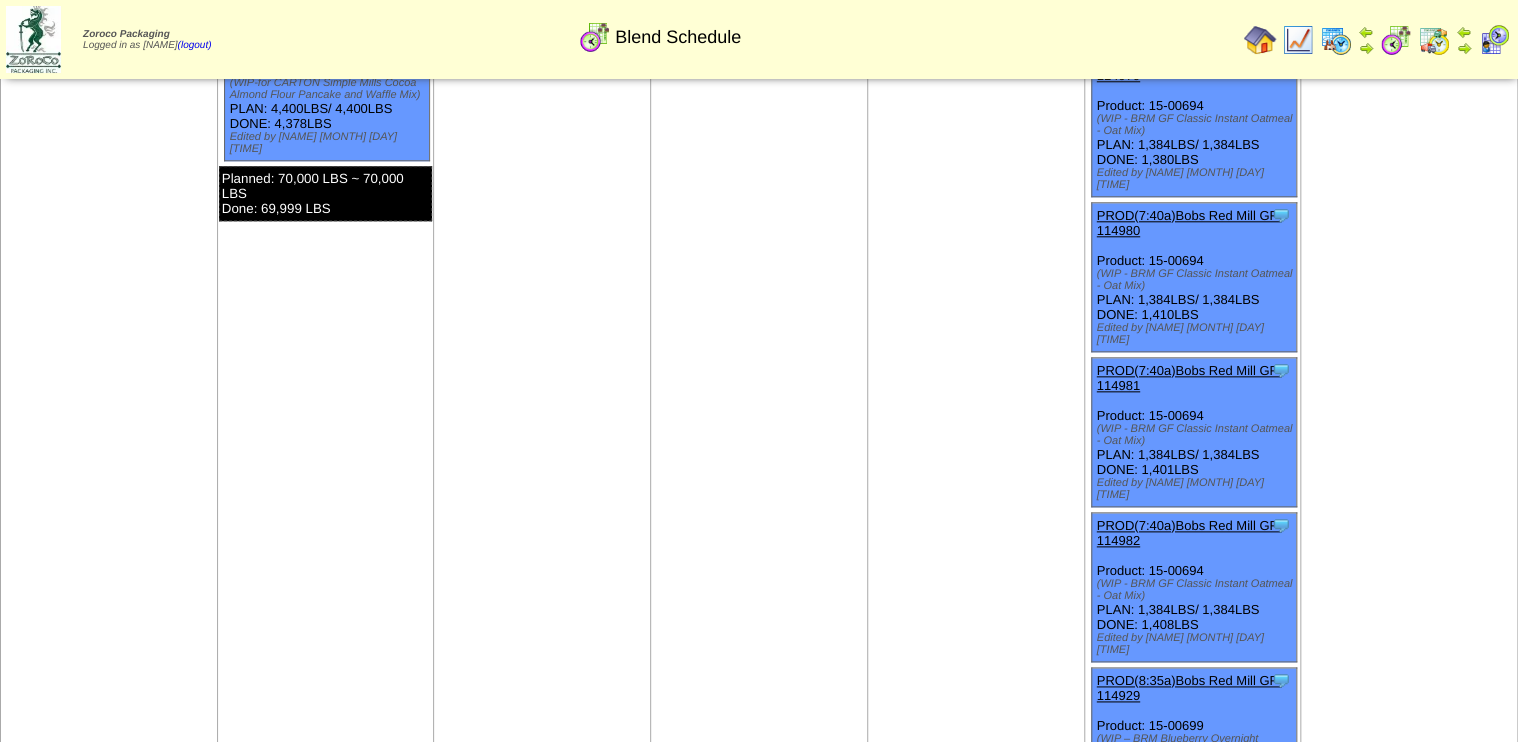 click at bounding box center (1396, 40) 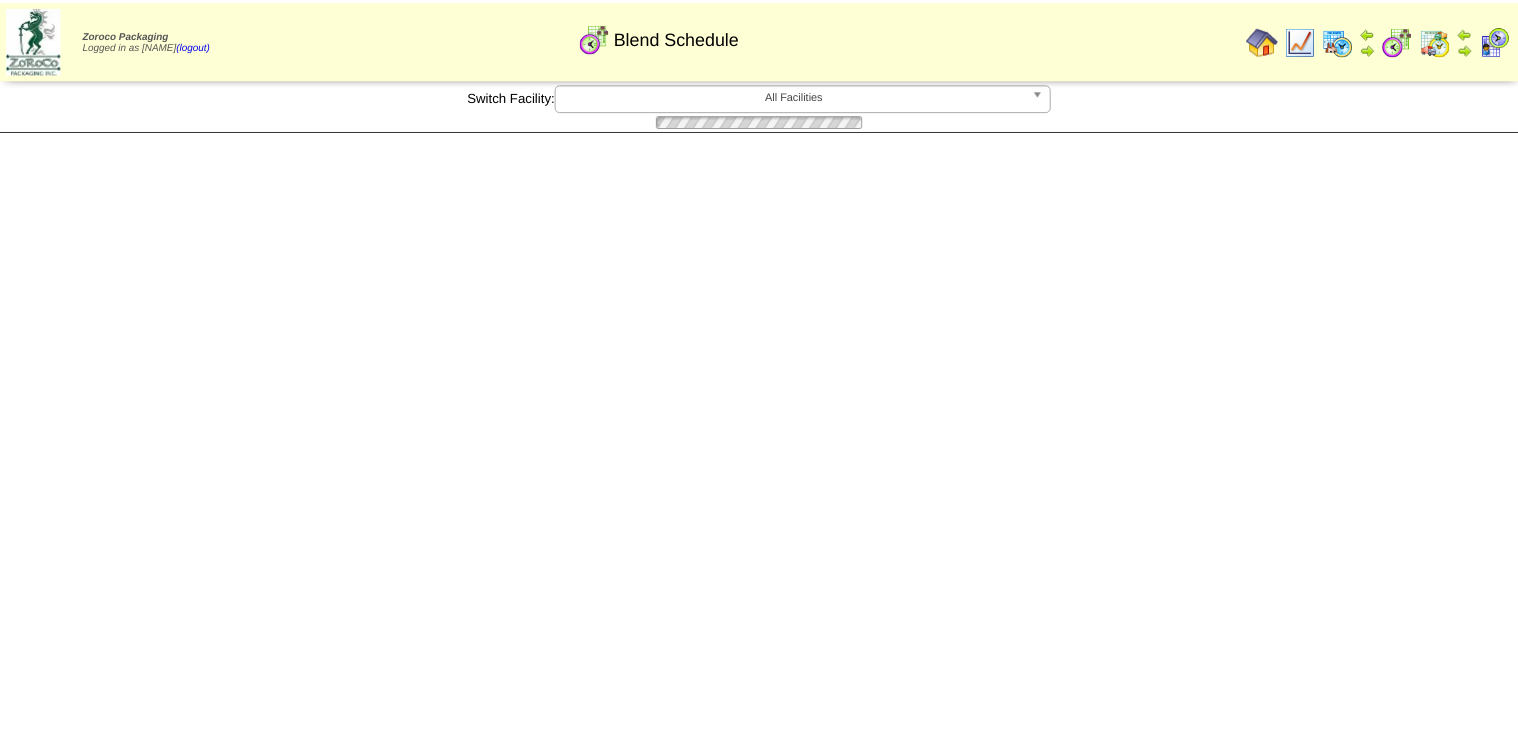 scroll, scrollTop: 0, scrollLeft: 0, axis: both 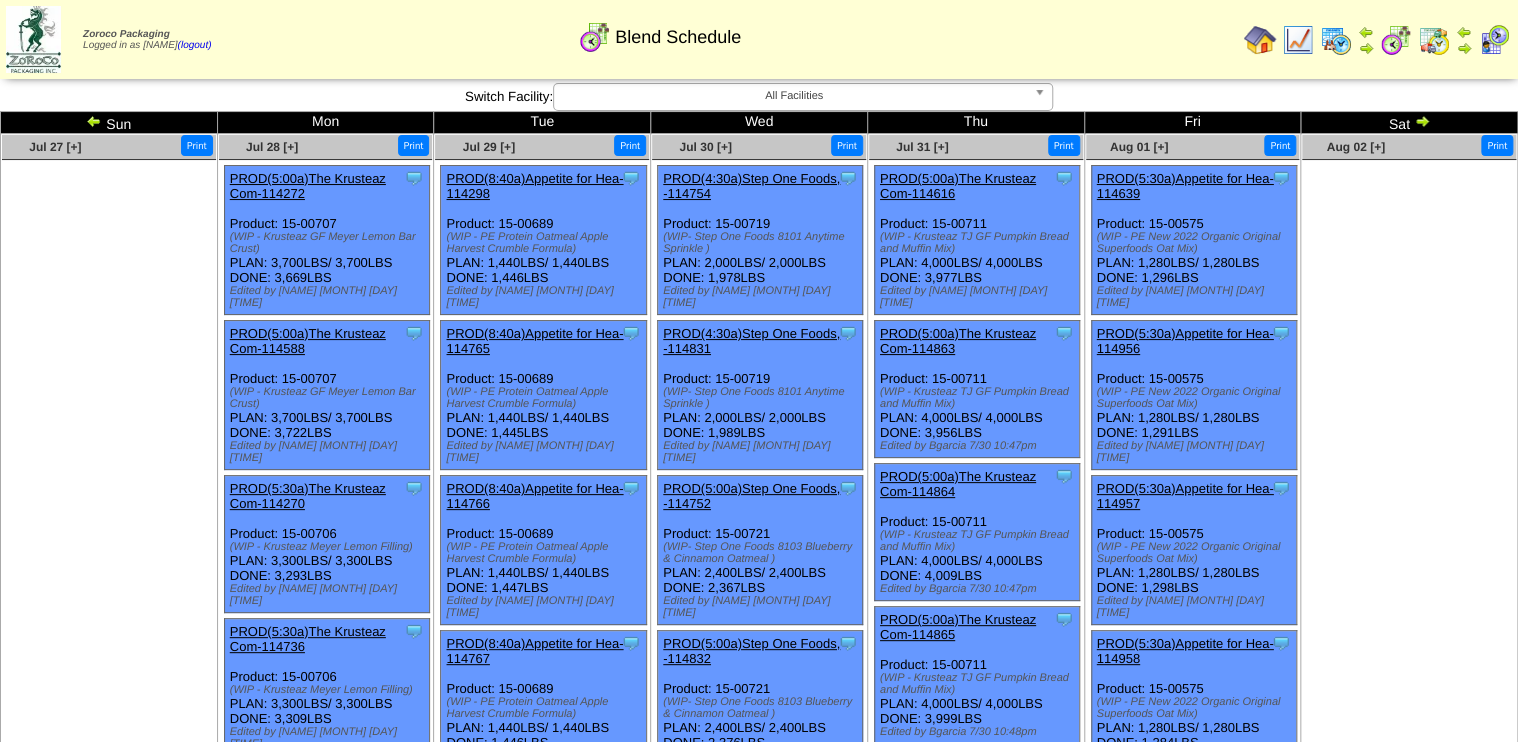 click at bounding box center (1422, 121) 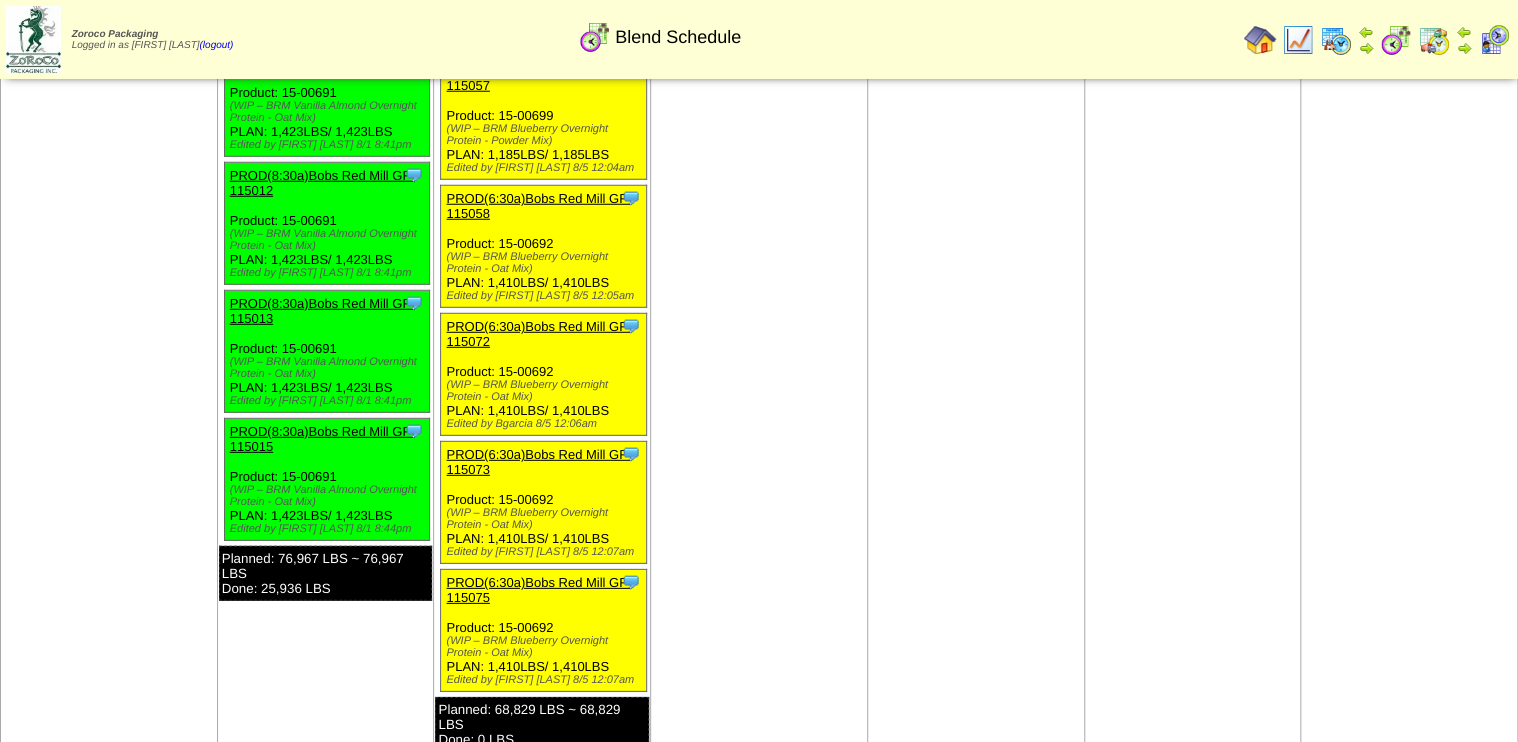 scroll, scrollTop: 2640, scrollLeft: 0, axis: vertical 